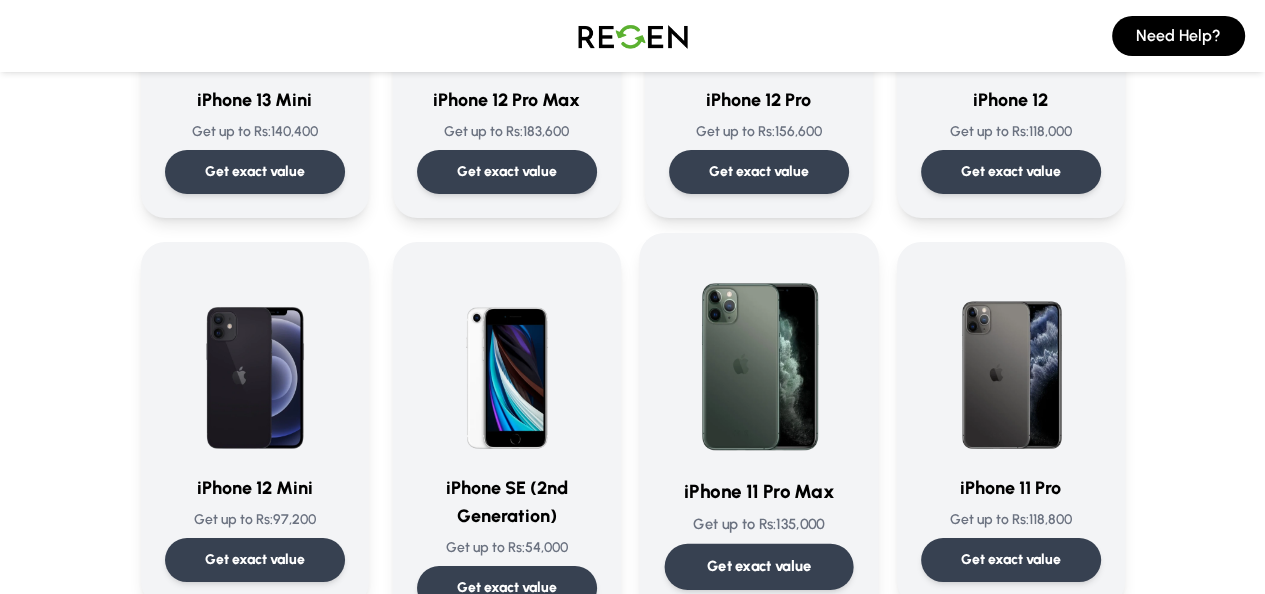 click on "Get exact value" at bounding box center (758, 567) 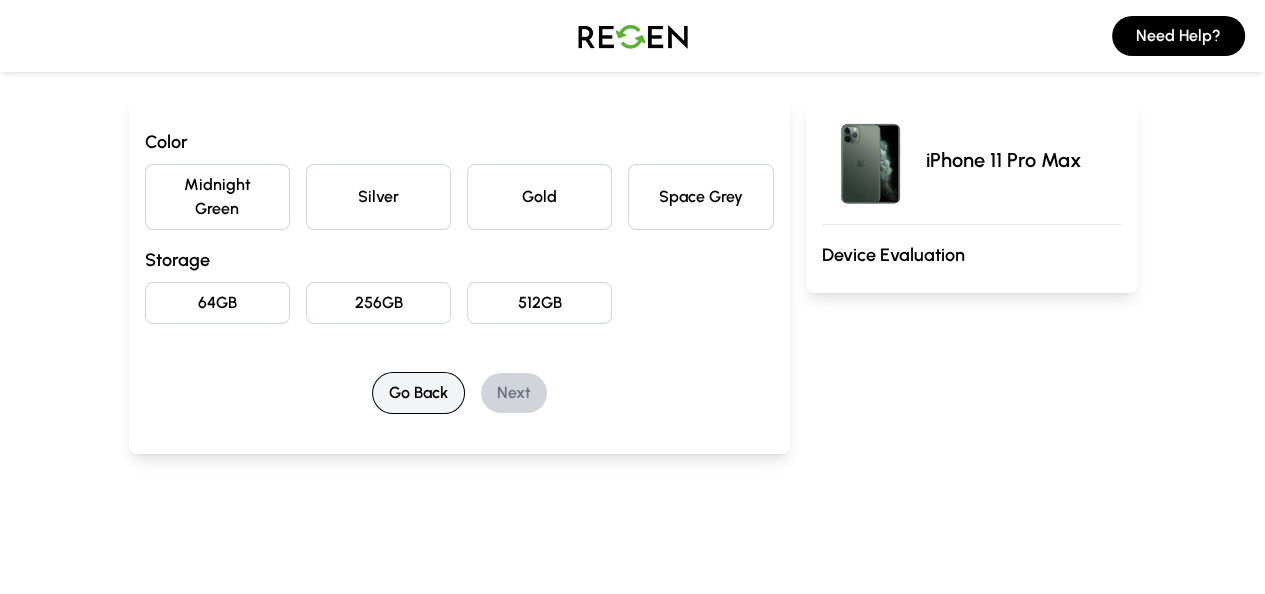 scroll, scrollTop: 0, scrollLeft: 0, axis: both 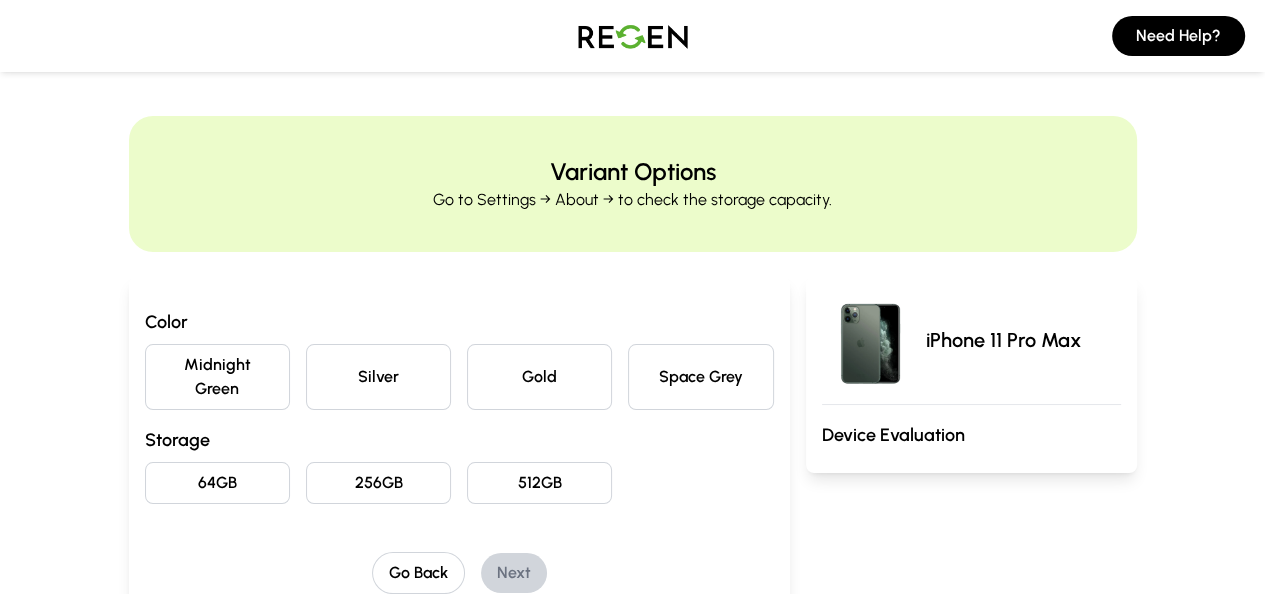 click on "Space Grey" at bounding box center (700, 377) 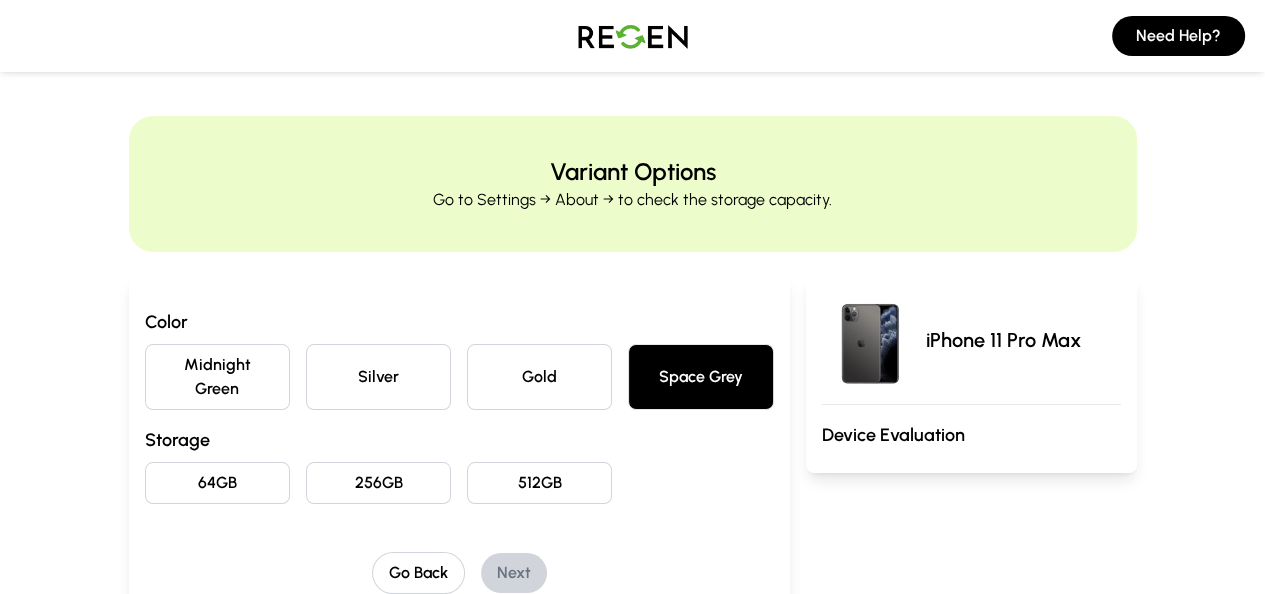 click on "256GB" at bounding box center (378, 483) 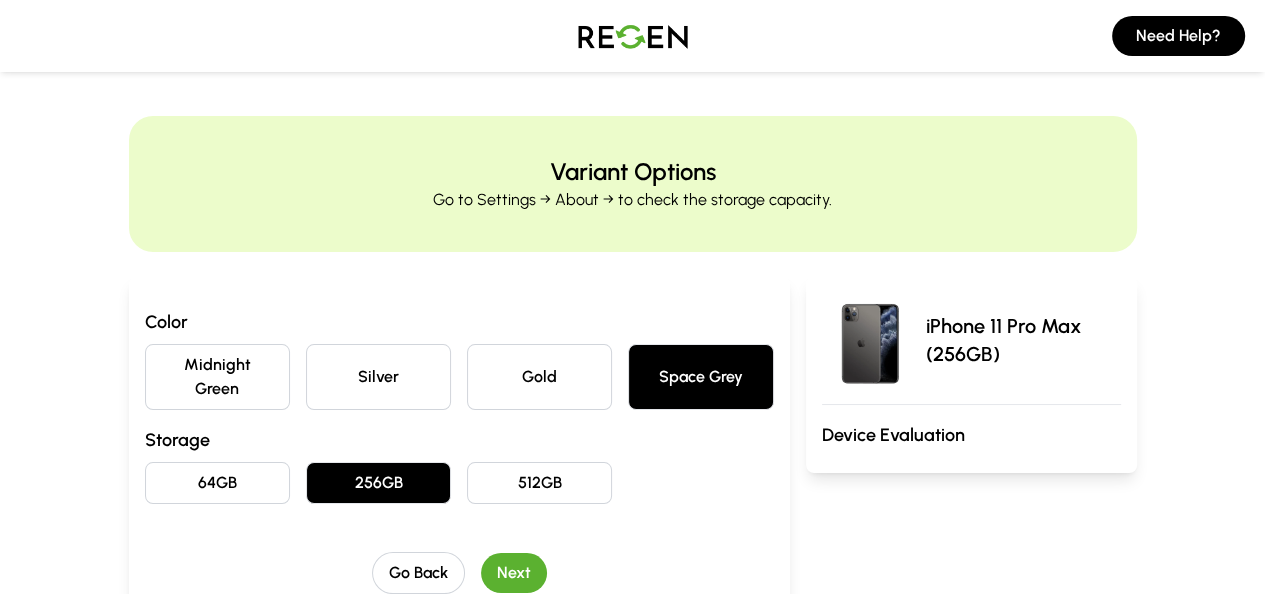 click on "Next" at bounding box center (514, 573) 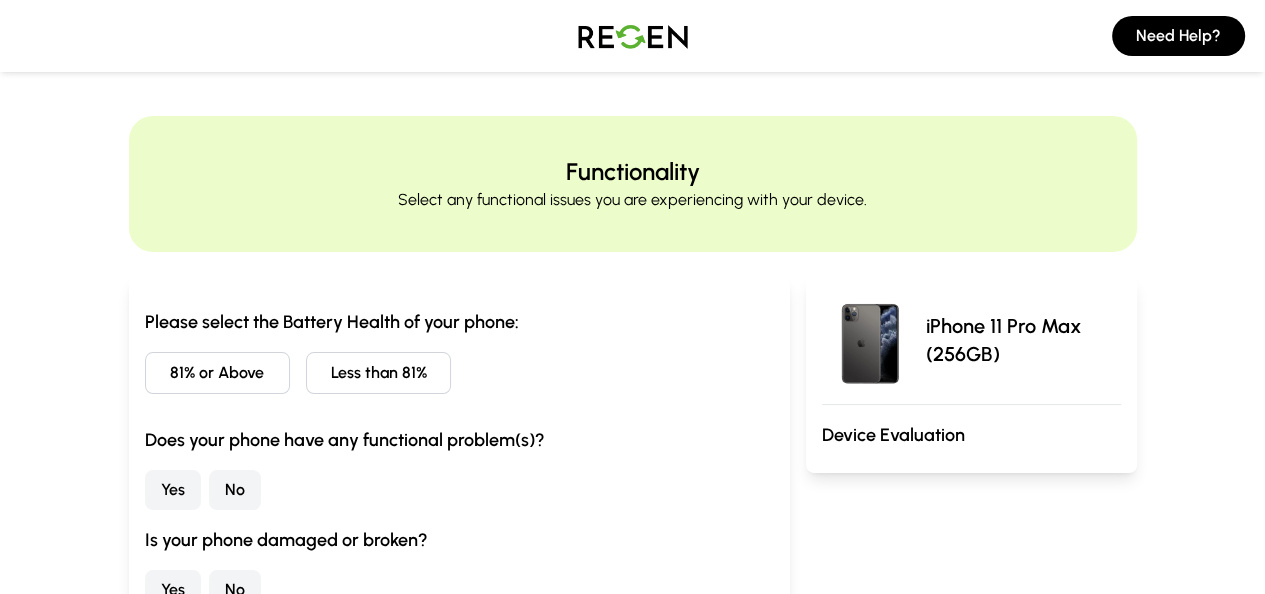 click on "81% or Above" at bounding box center (217, 373) 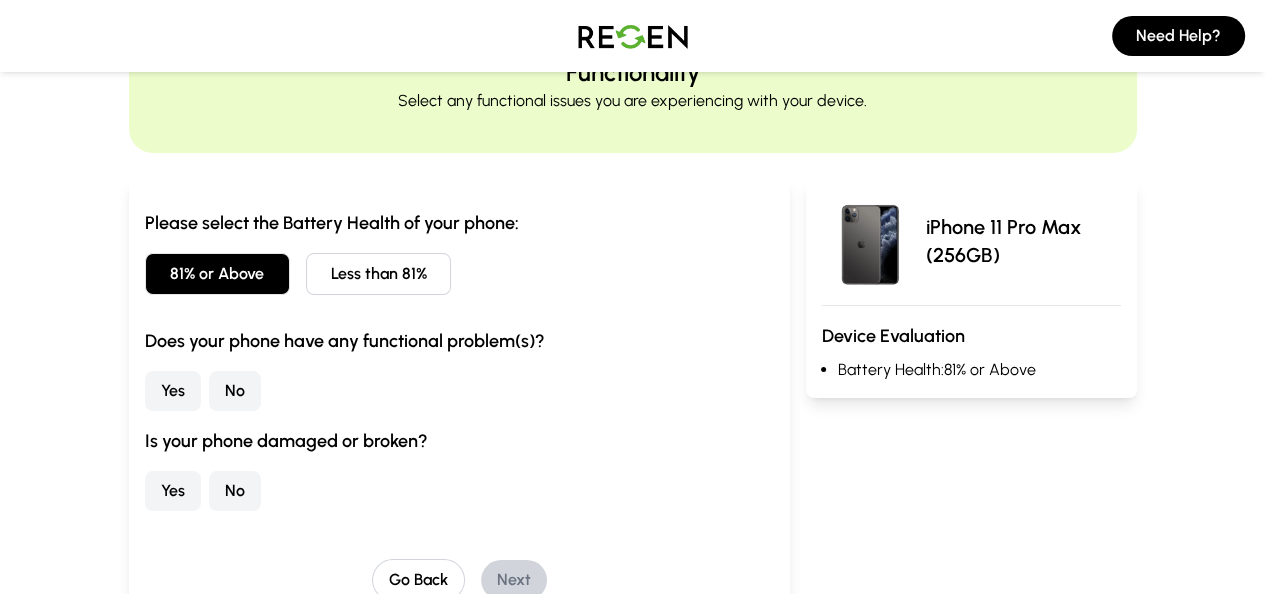scroll, scrollTop: 100, scrollLeft: 0, axis: vertical 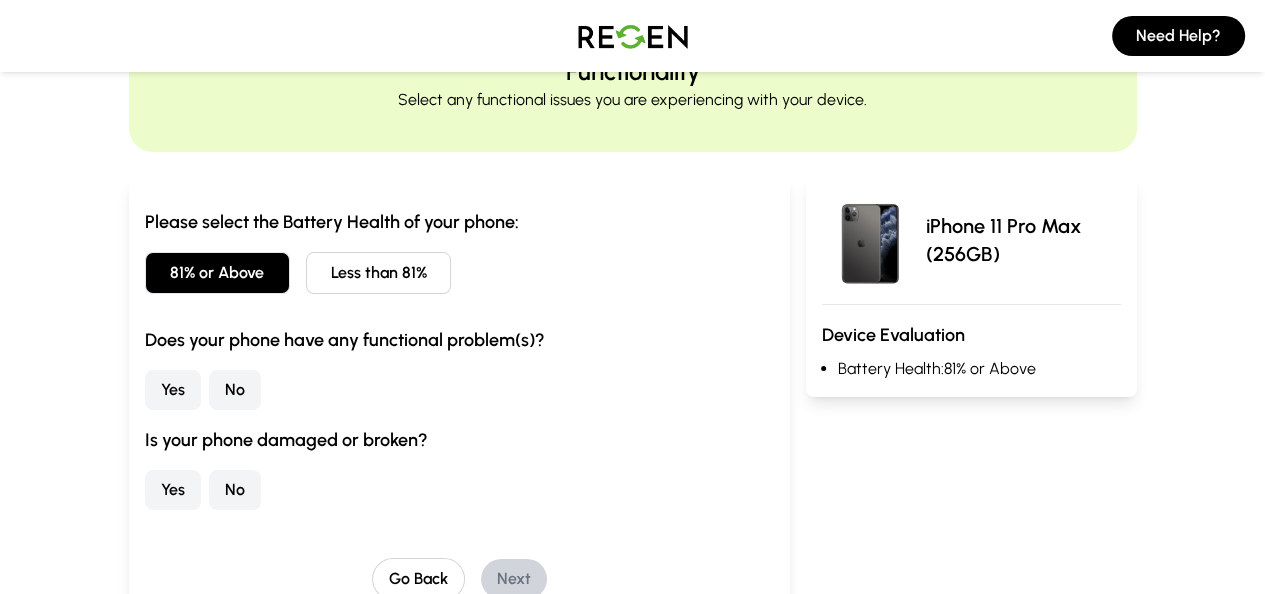 click on "No" at bounding box center (235, 390) 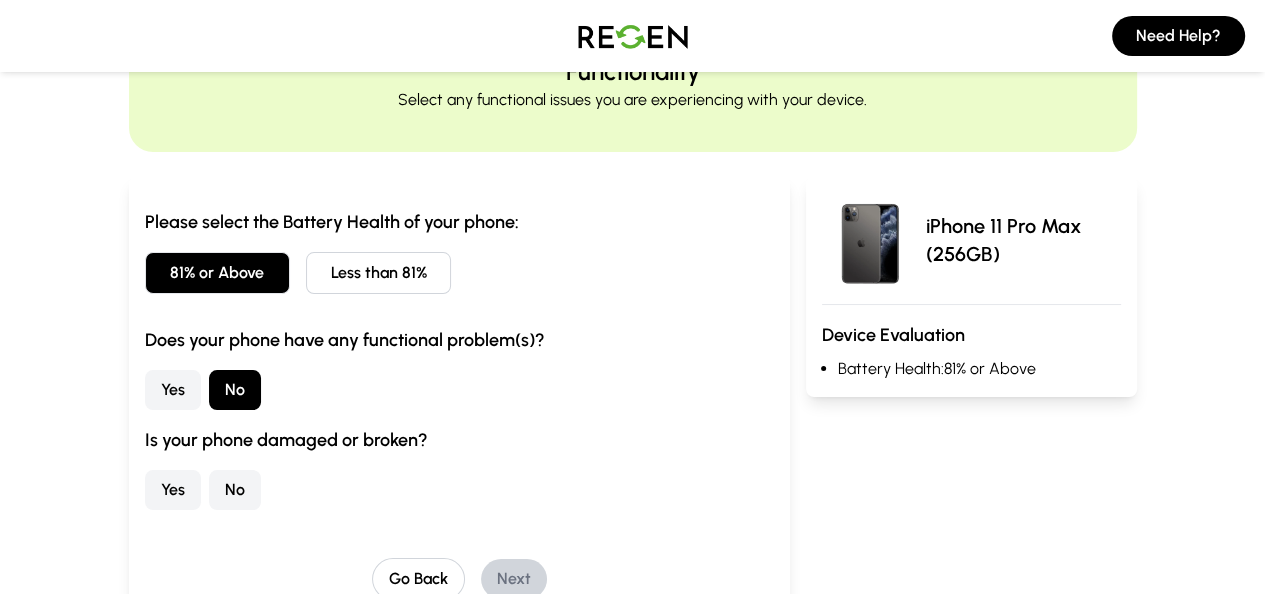 click on "No" at bounding box center [235, 490] 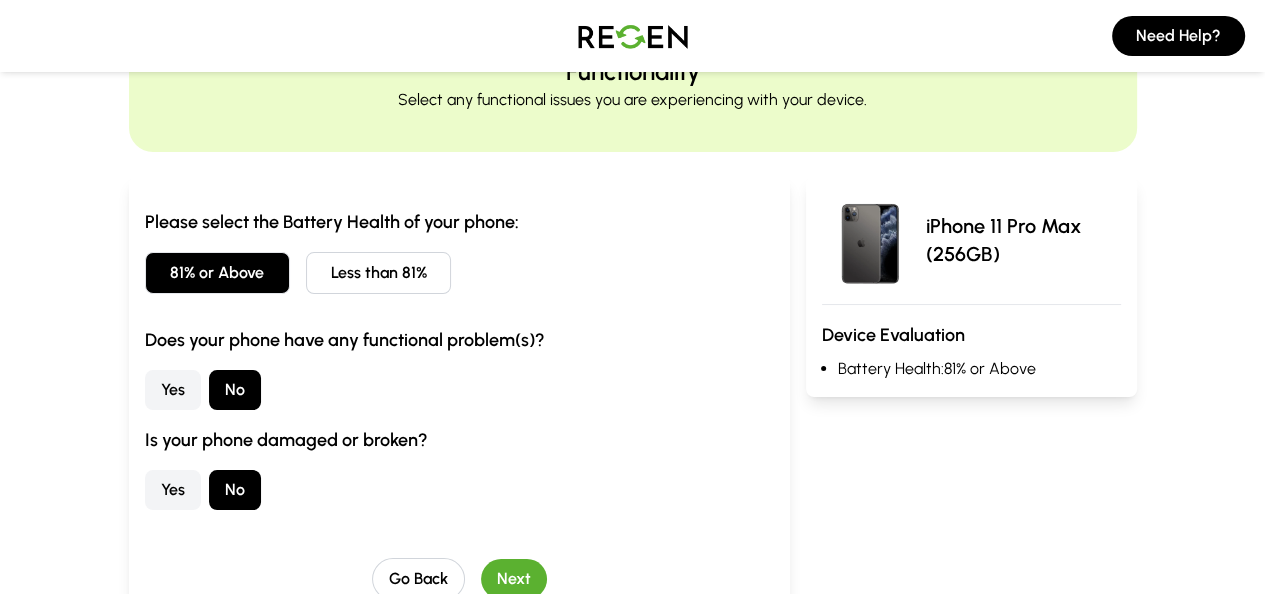 click on "Next" at bounding box center (514, 579) 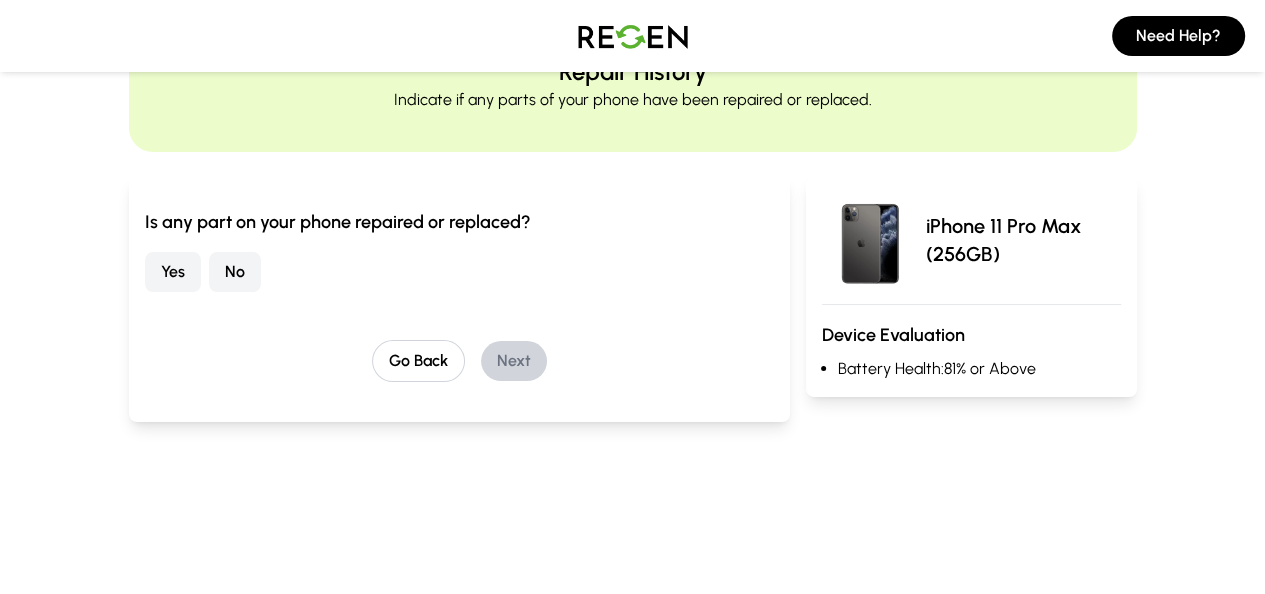 click on "Yes" at bounding box center (173, 272) 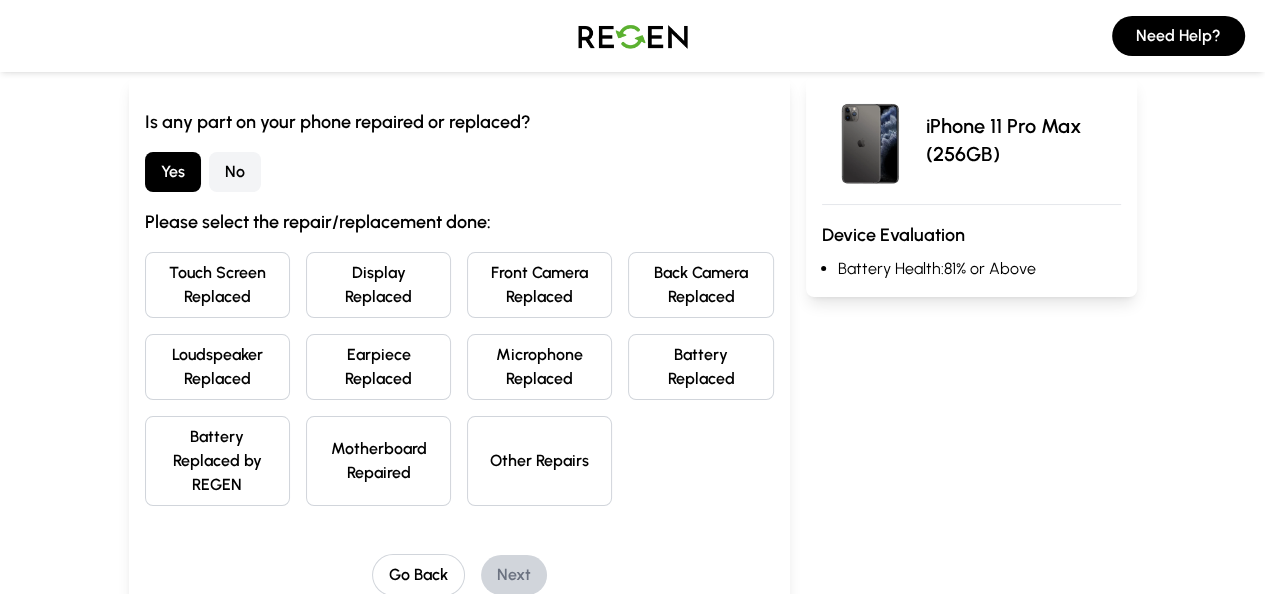 scroll, scrollTop: 206, scrollLeft: 0, axis: vertical 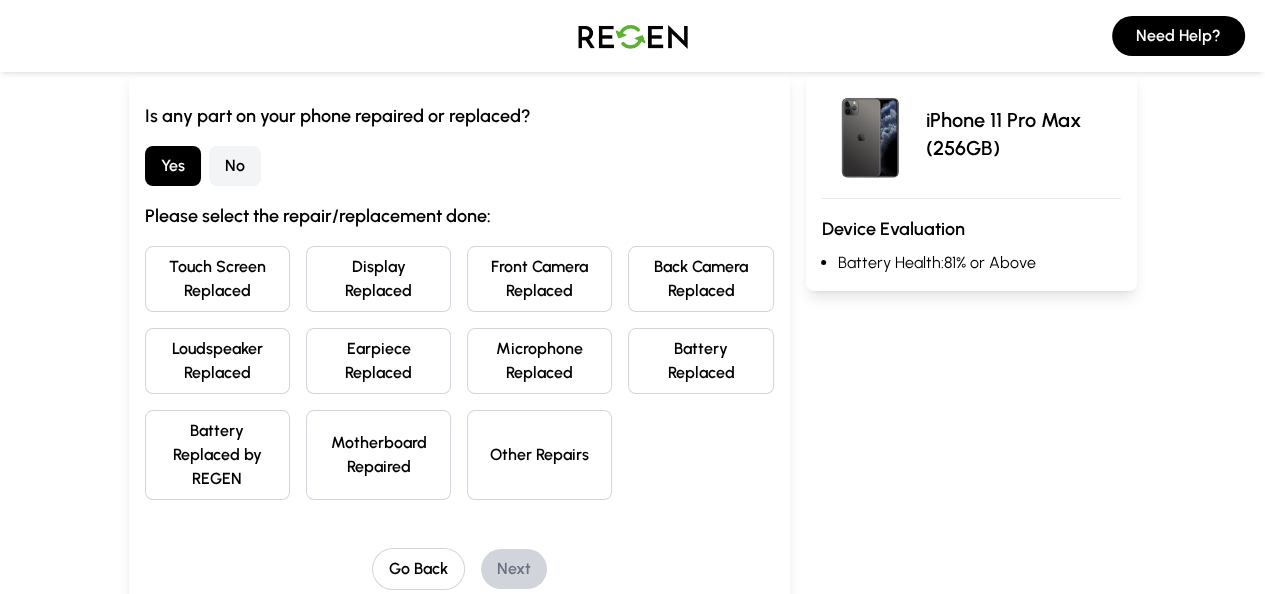 click on "Display Replaced" at bounding box center (378, 279) 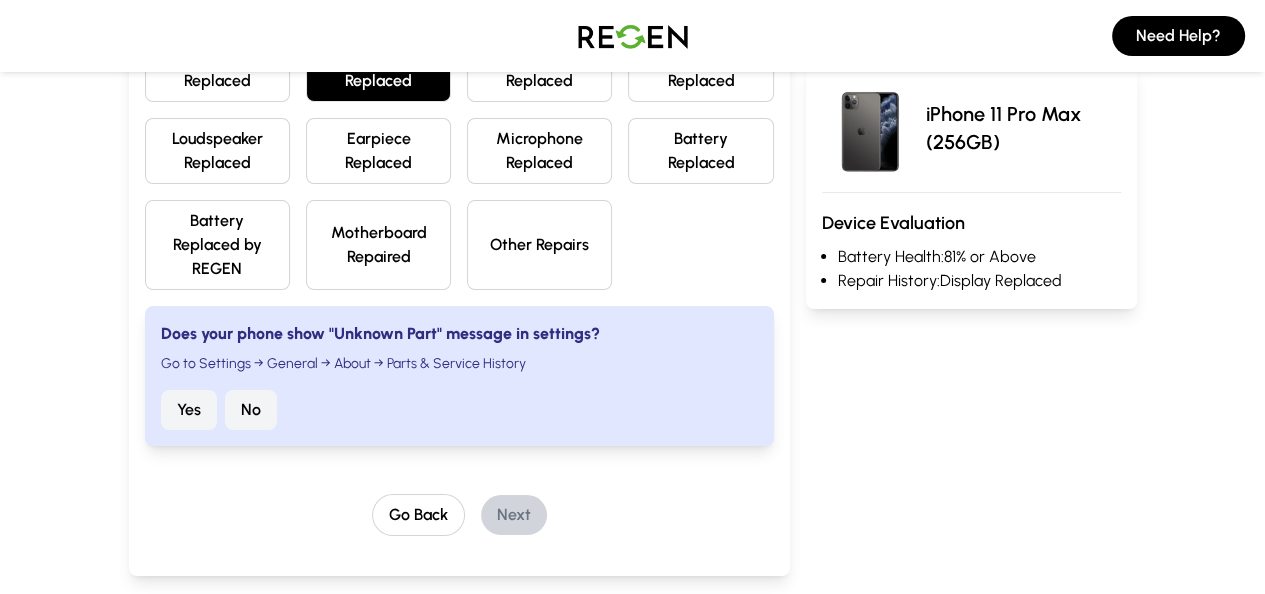 scroll, scrollTop: 420, scrollLeft: 0, axis: vertical 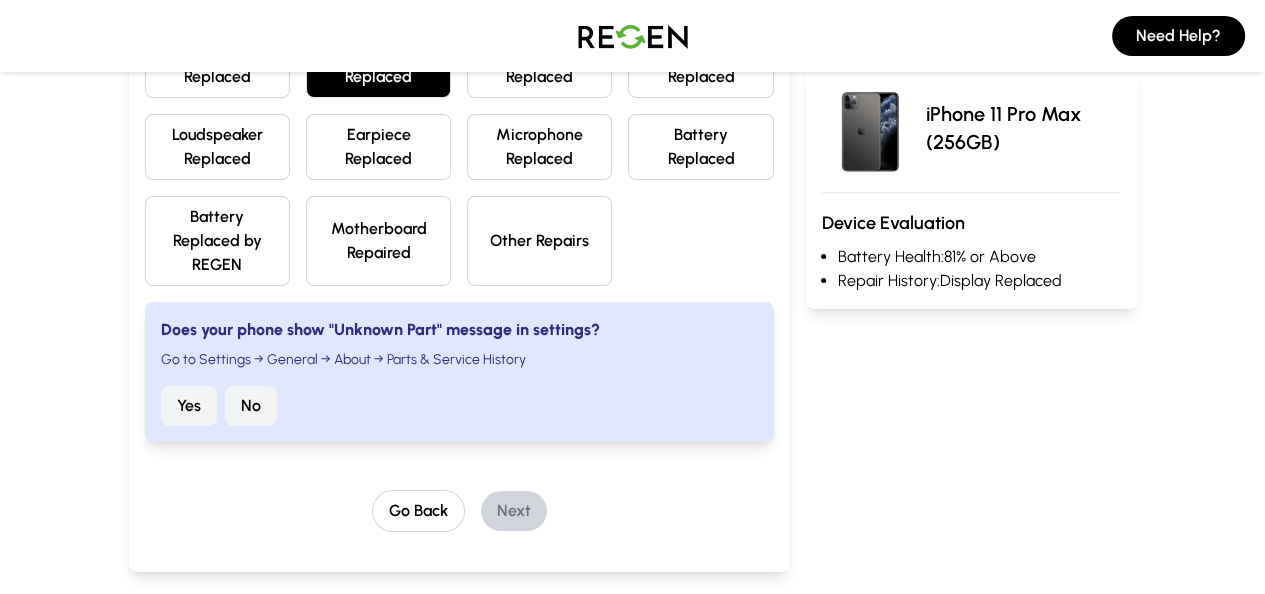 click on "Yes" at bounding box center (189, 406) 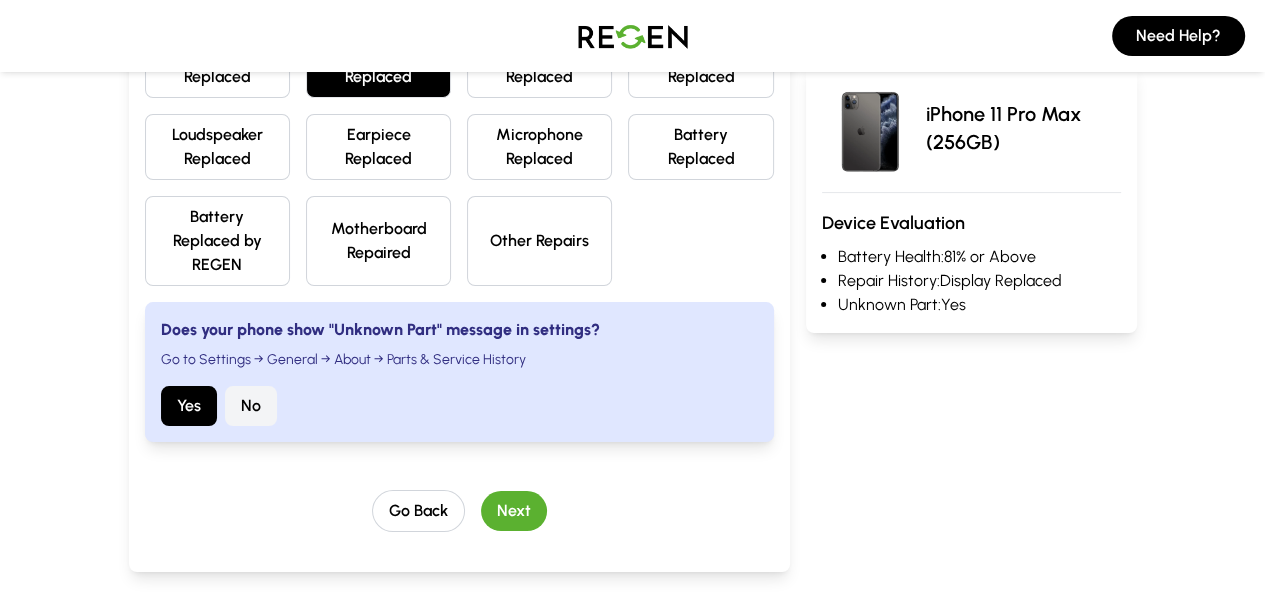 click on "Next" at bounding box center [514, 511] 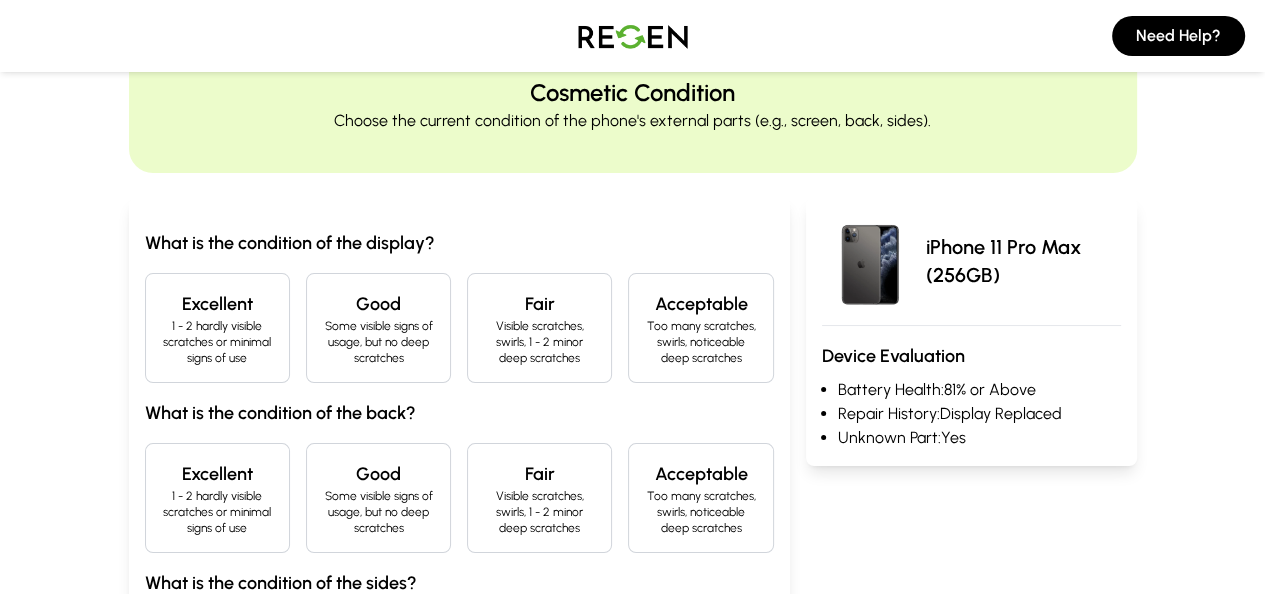 scroll, scrollTop: 80, scrollLeft: 0, axis: vertical 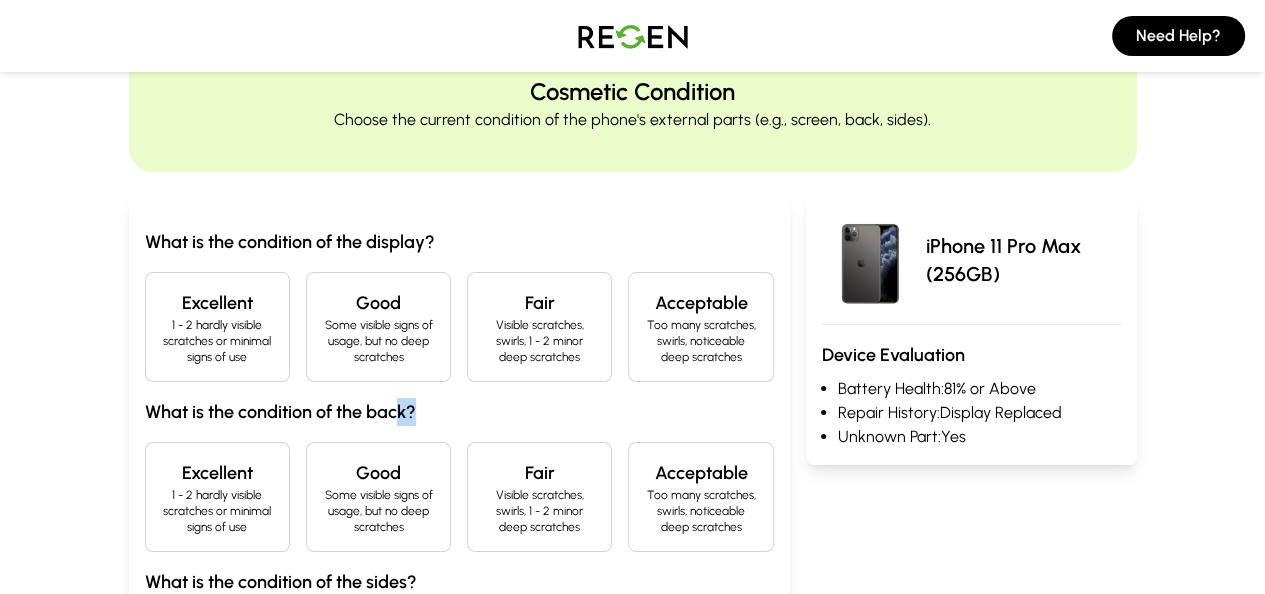 drag, startPoint x: 276, startPoint y: 380, endPoint x: 355, endPoint y: 395, distance: 80.411446 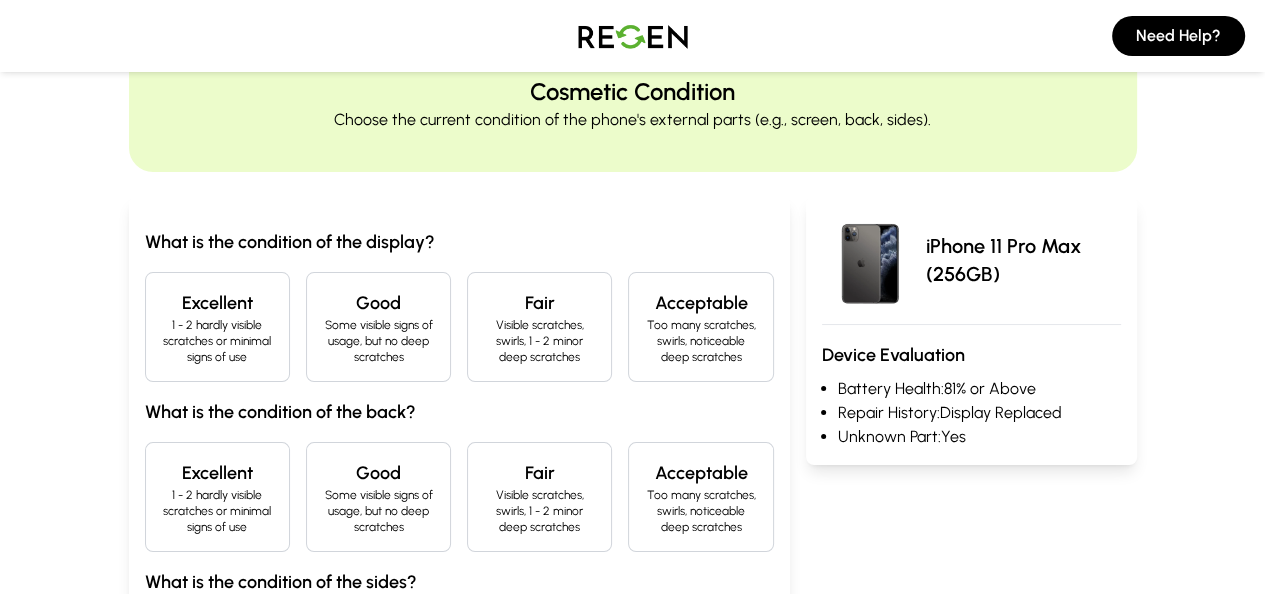 click on "Excellent" at bounding box center [217, 303] 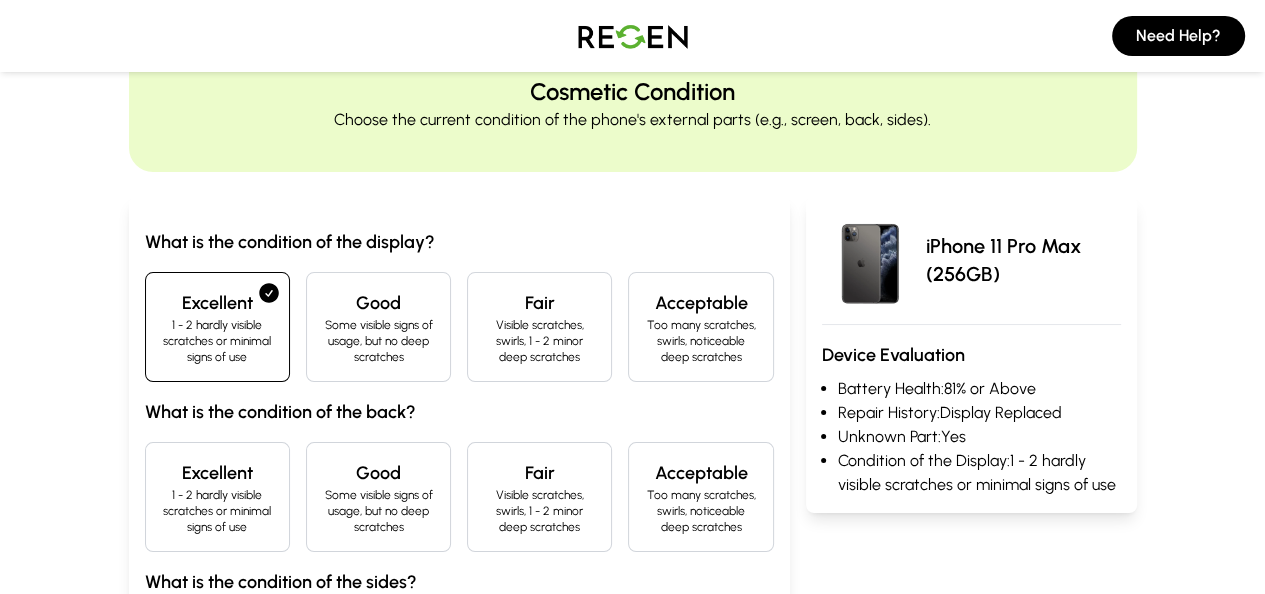 click on "1 - 2 hardly visible scratches or minimal signs of use" at bounding box center (217, 511) 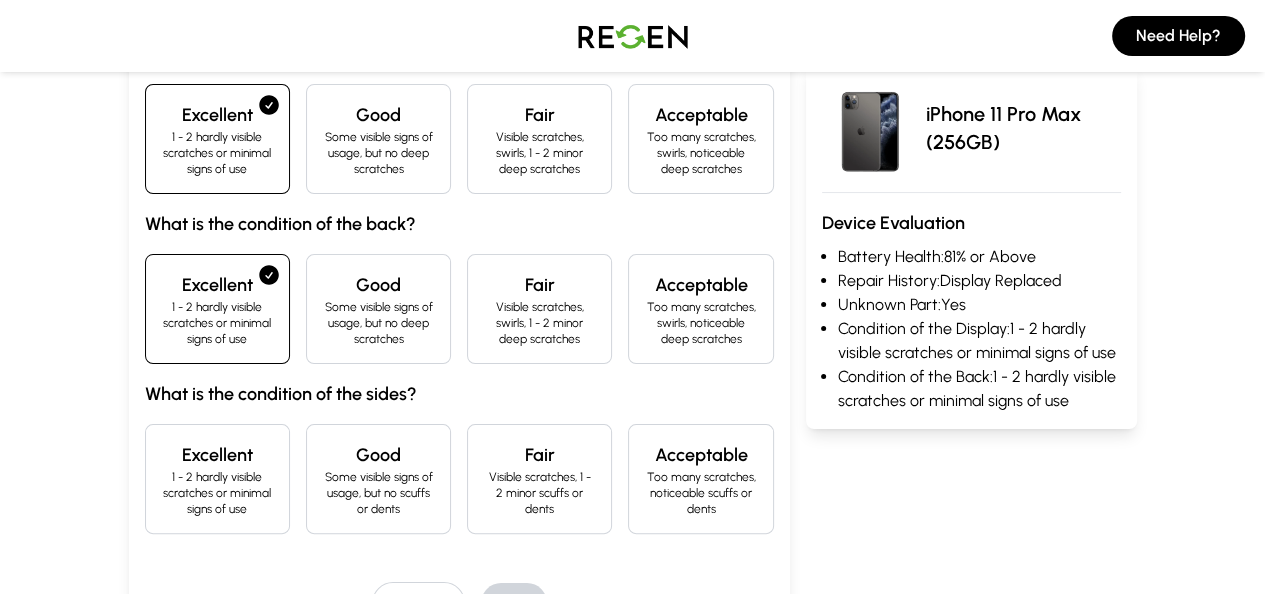 scroll, scrollTop: 293, scrollLeft: 0, axis: vertical 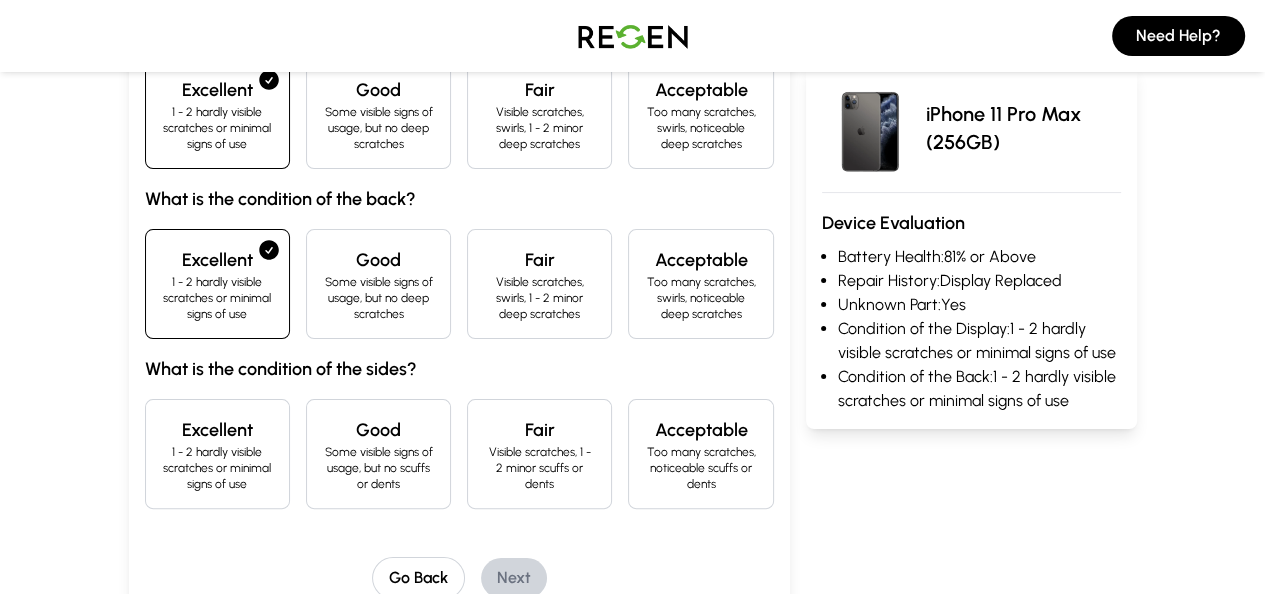 click on "Fair Visible scratches, 1 - 2 minor scuffs or dents" at bounding box center [539, 454] 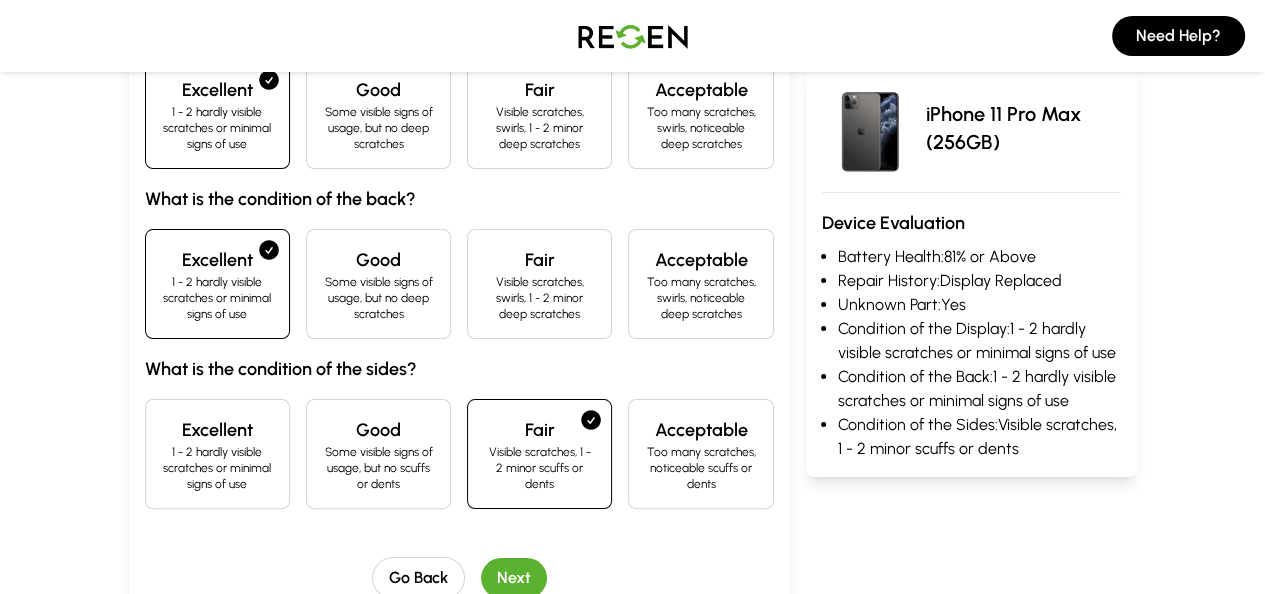 click on "Next" at bounding box center (514, 578) 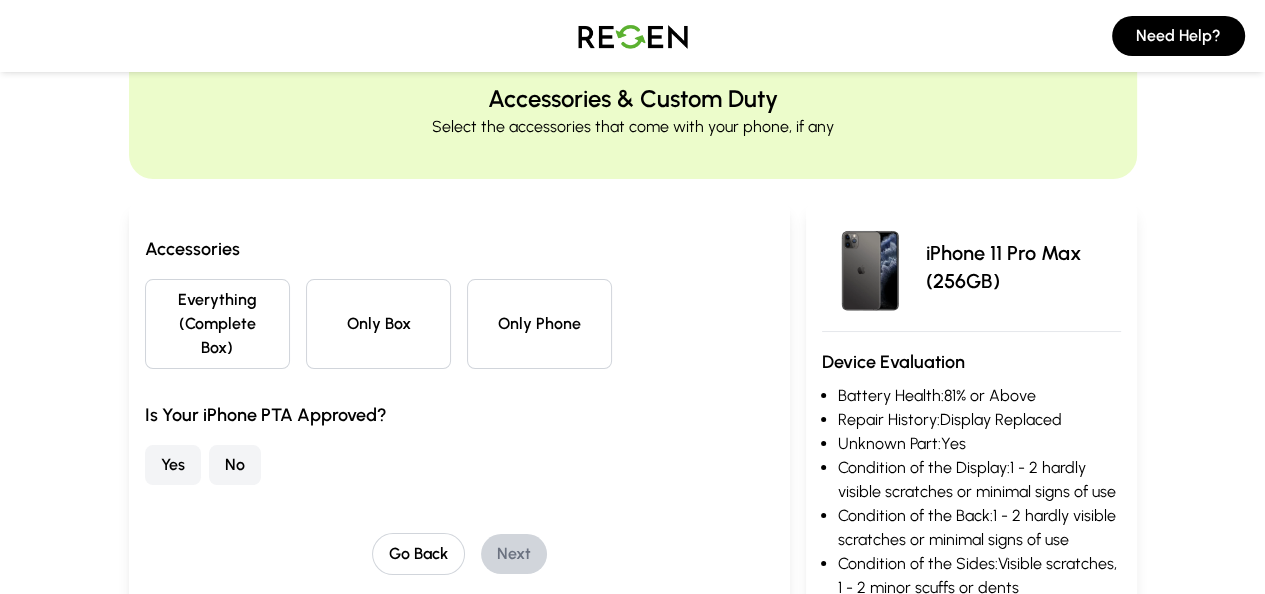 scroll, scrollTop: 53, scrollLeft: 0, axis: vertical 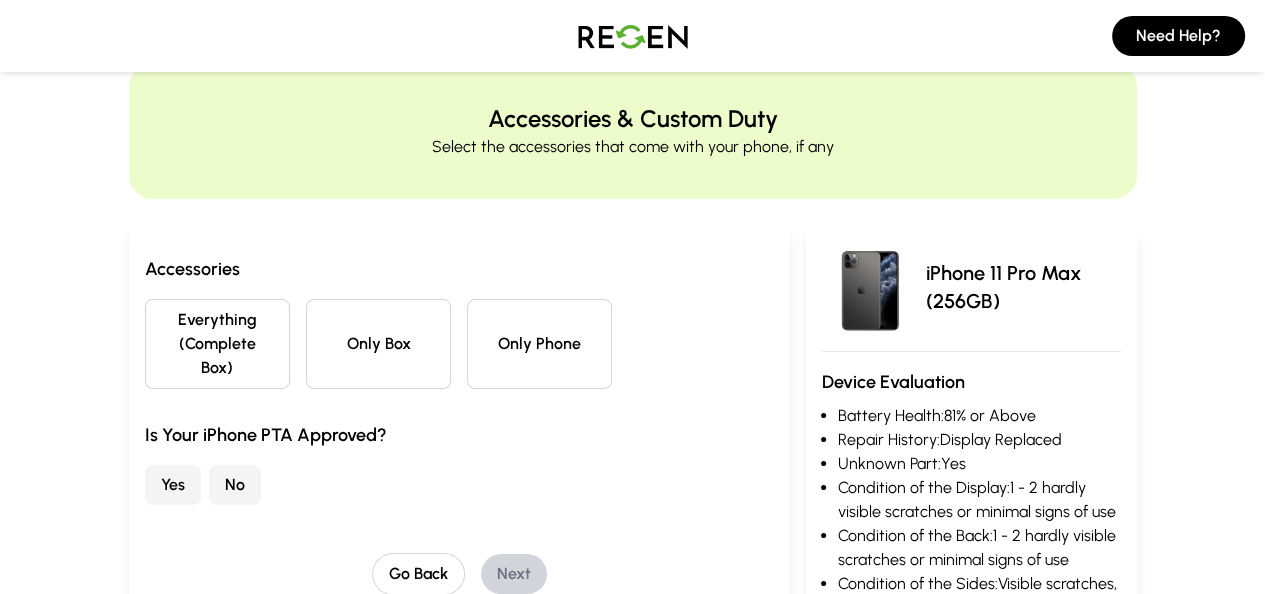 click on "Only Phone" at bounding box center [539, 344] 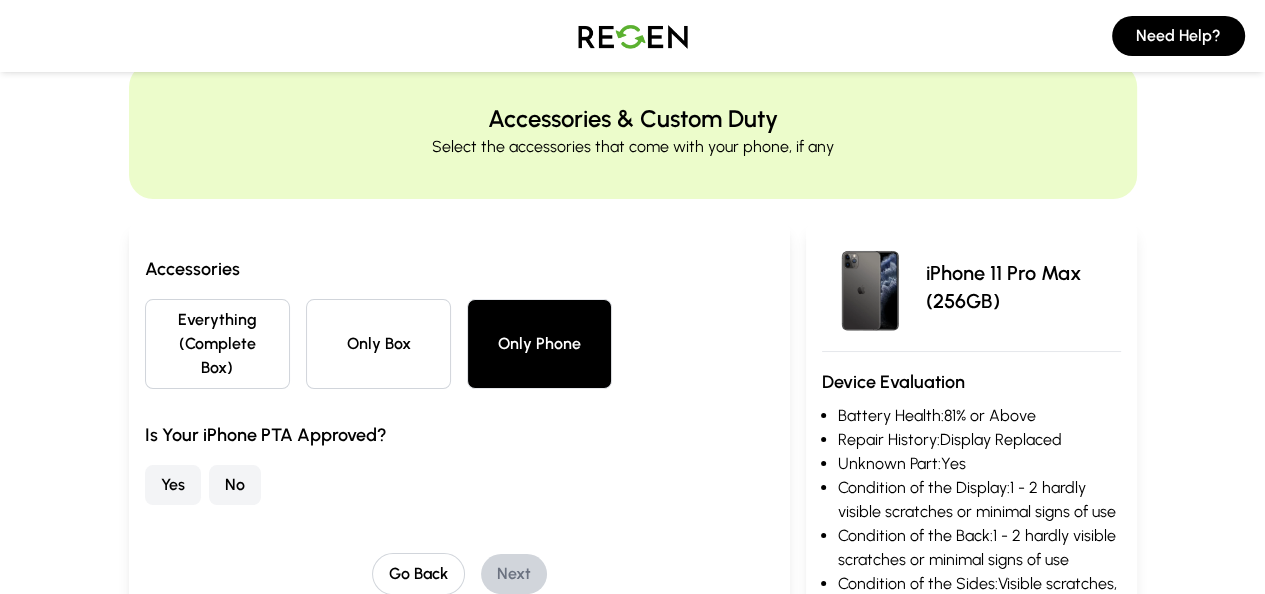 click on "Yes" at bounding box center (173, 485) 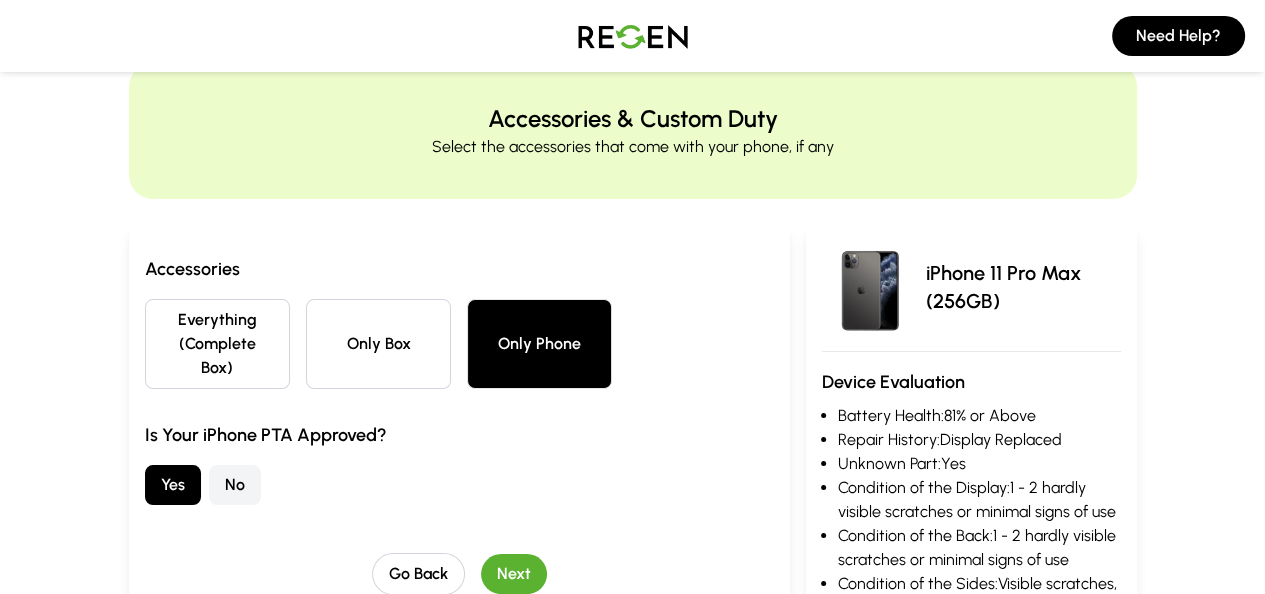 click on "Next" at bounding box center [514, 574] 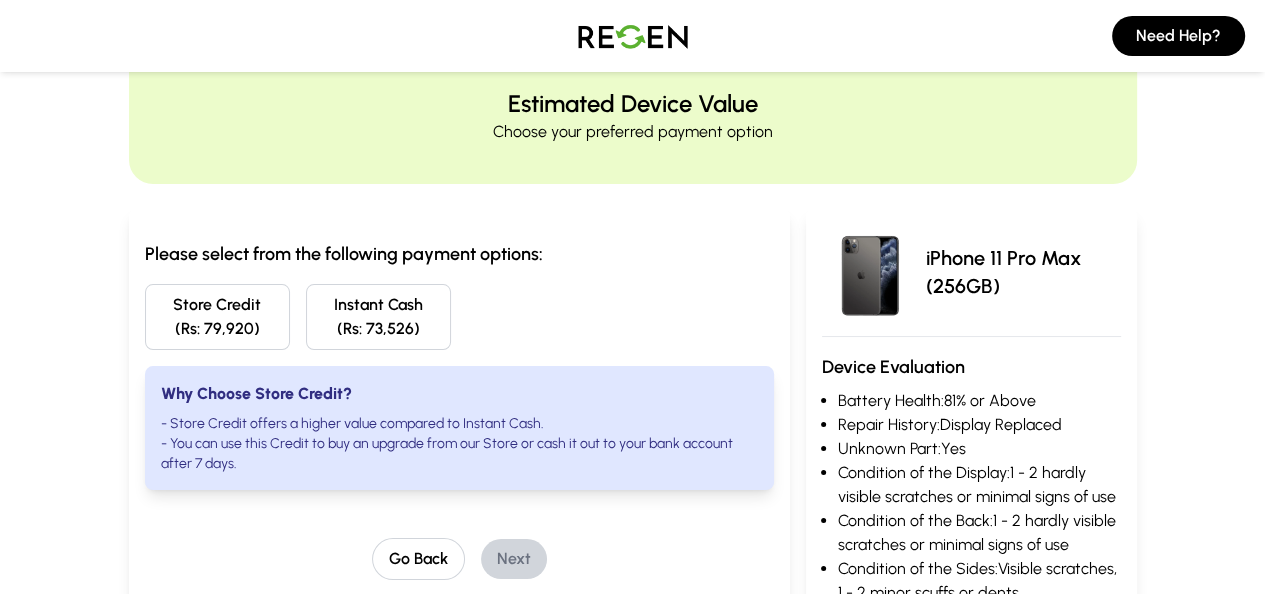 scroll, scrollTop: 66, scrollLeft: 0, axis: vertical 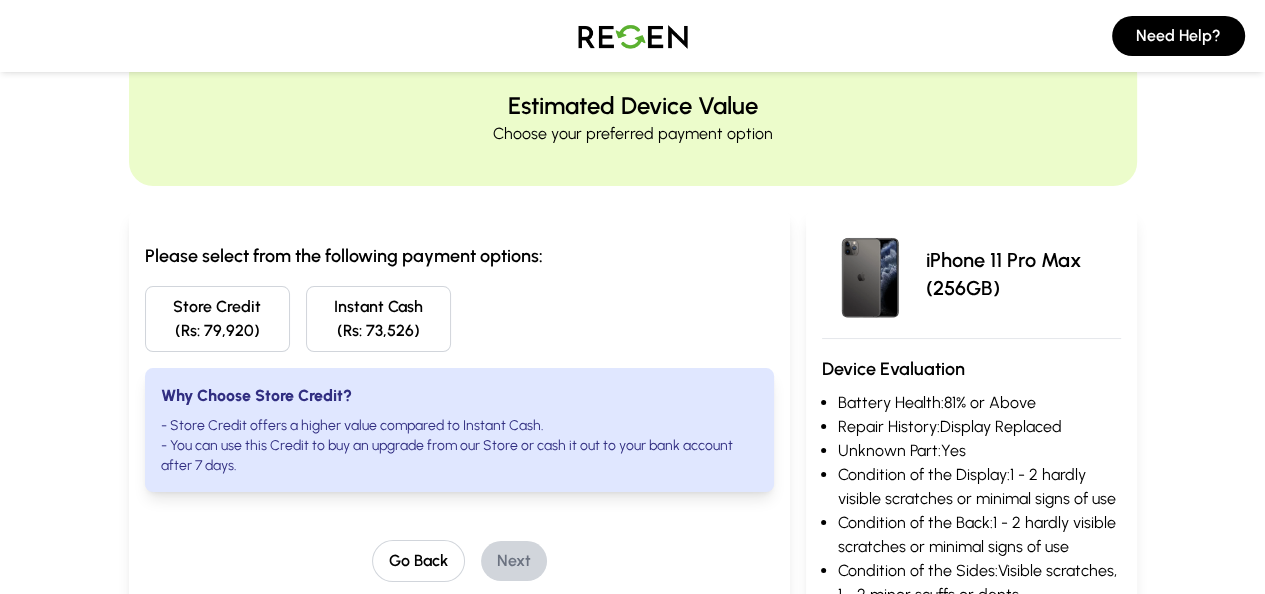 click on "Store Credit (Rs: 79,920)" at bounding box center [217, 319] 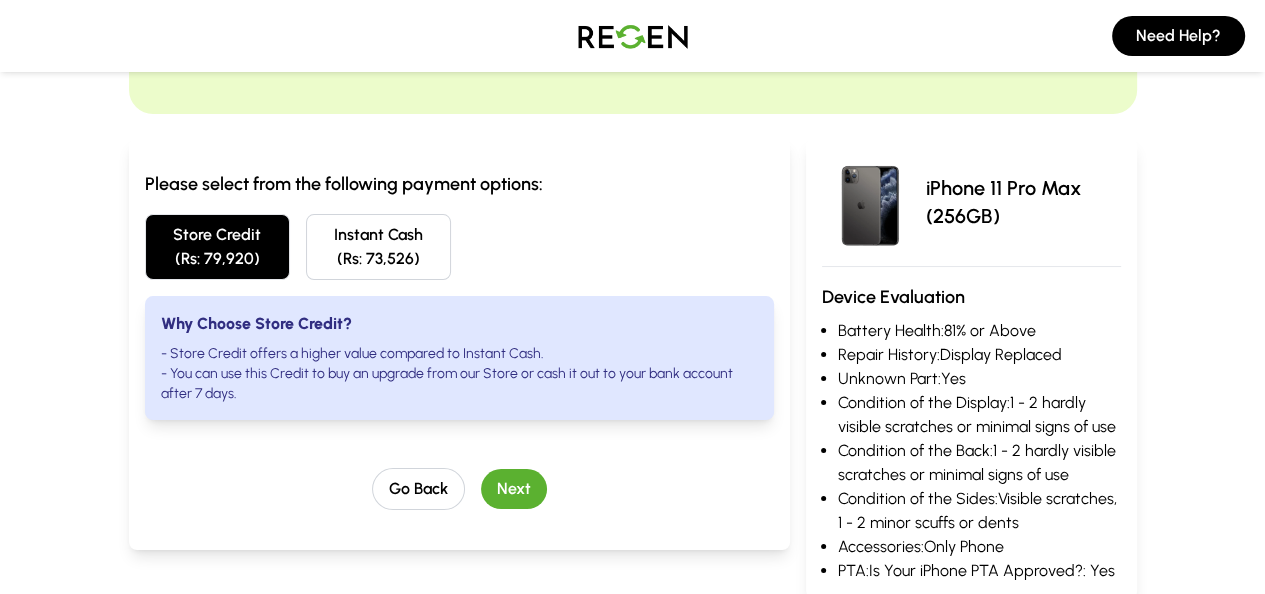 scroll, scrollTop: 139, scrollLeft: 0, axis: vertical 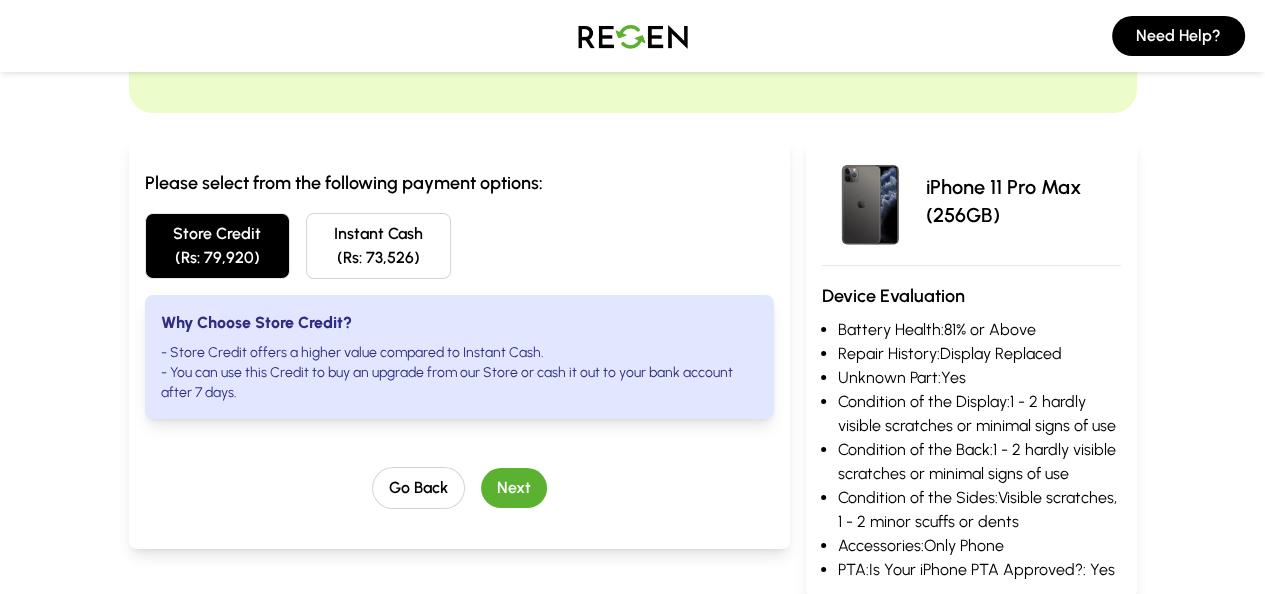 click on "Instant Cash (Rs: 73,526)" at bounding box center [378, 246] 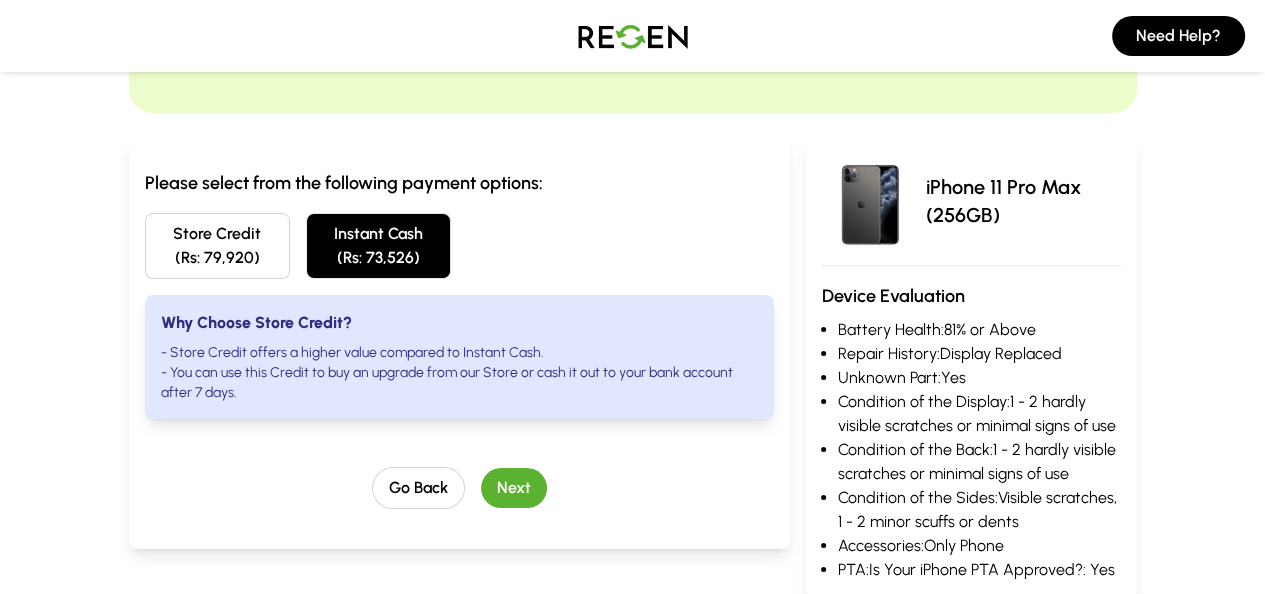 click on "Store Credit (Rs: 79,920)" at bounding box center [217, 246] 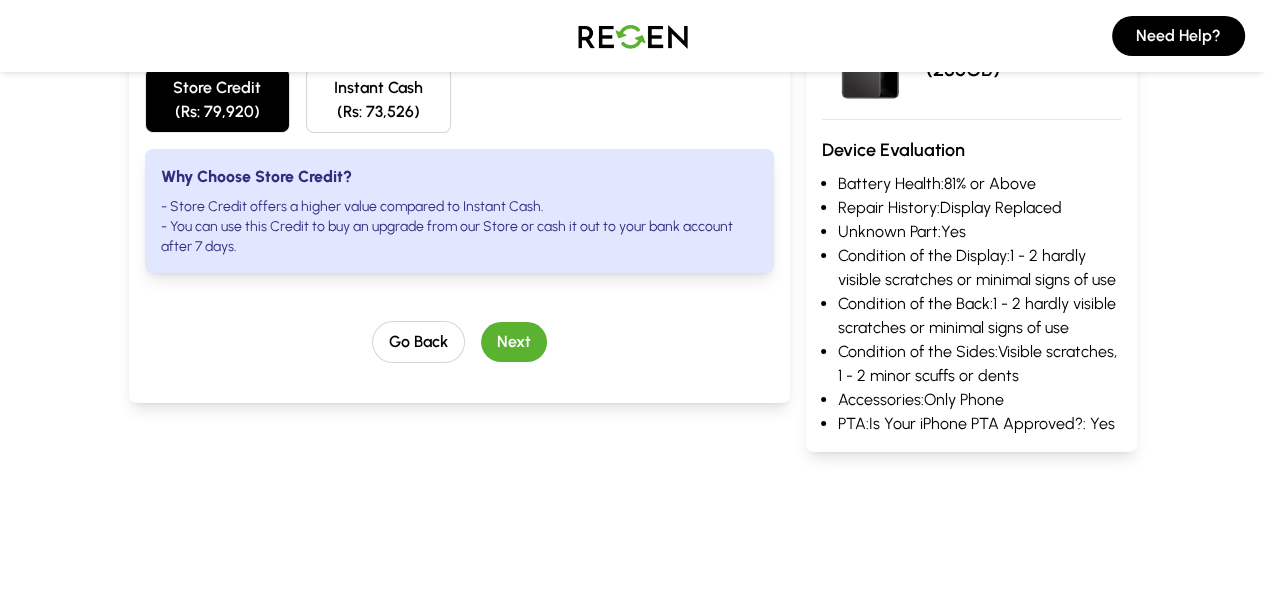 scroll, scrollTop: 286, scrollLeft: 0, axis: vertical 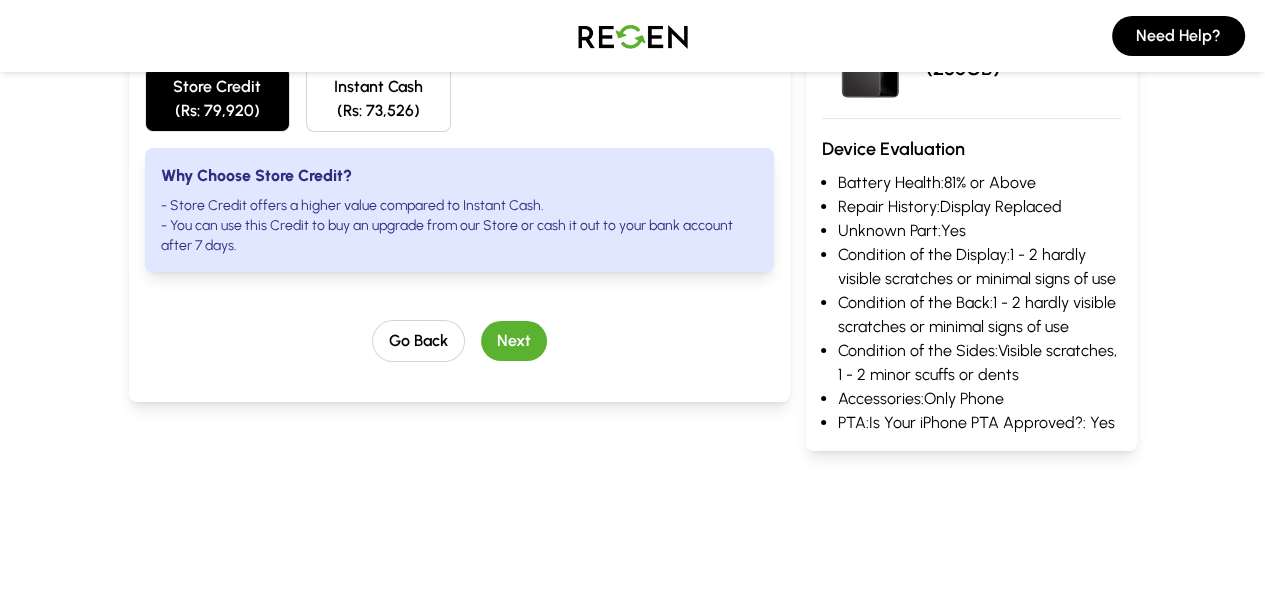 click on "Next" at bounding box center [514, 341] 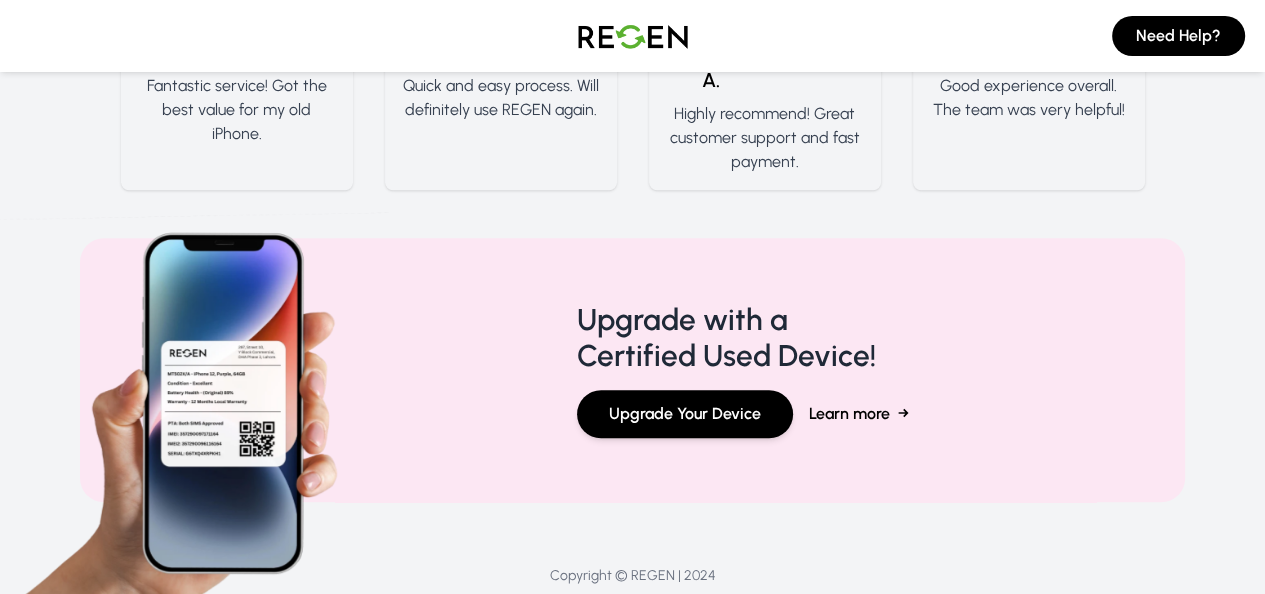 scroll, scrollTop: 1445, scrollLeft: 0, axis: vertical 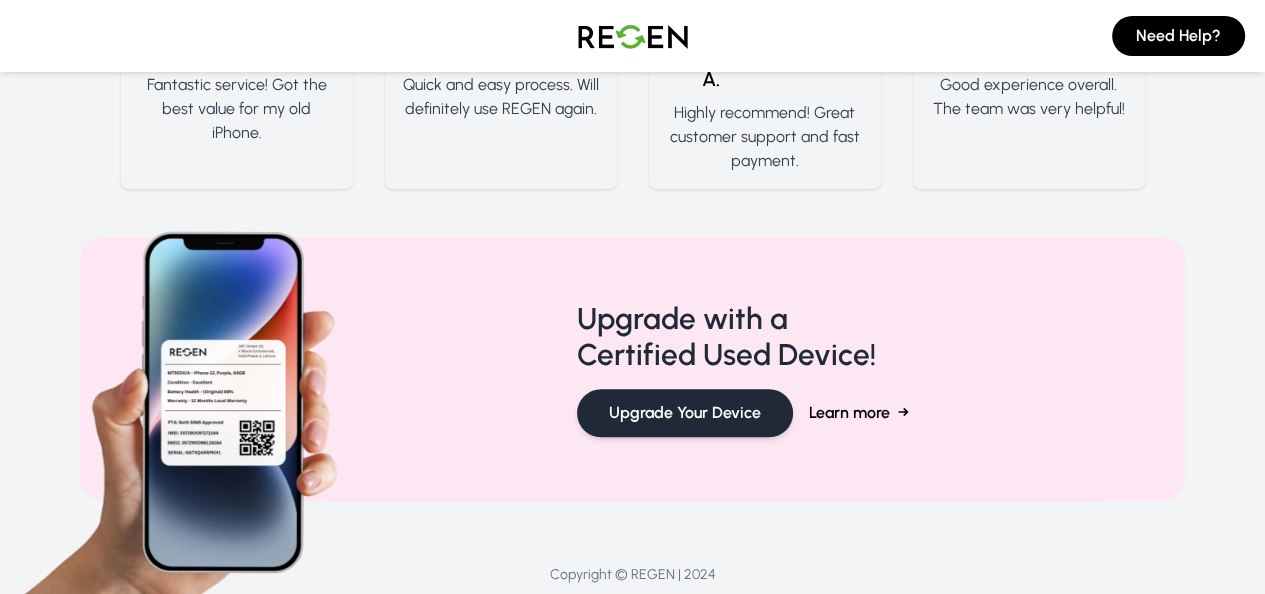 click on "Upgrade Your Device" at bounding box center [685, 413] 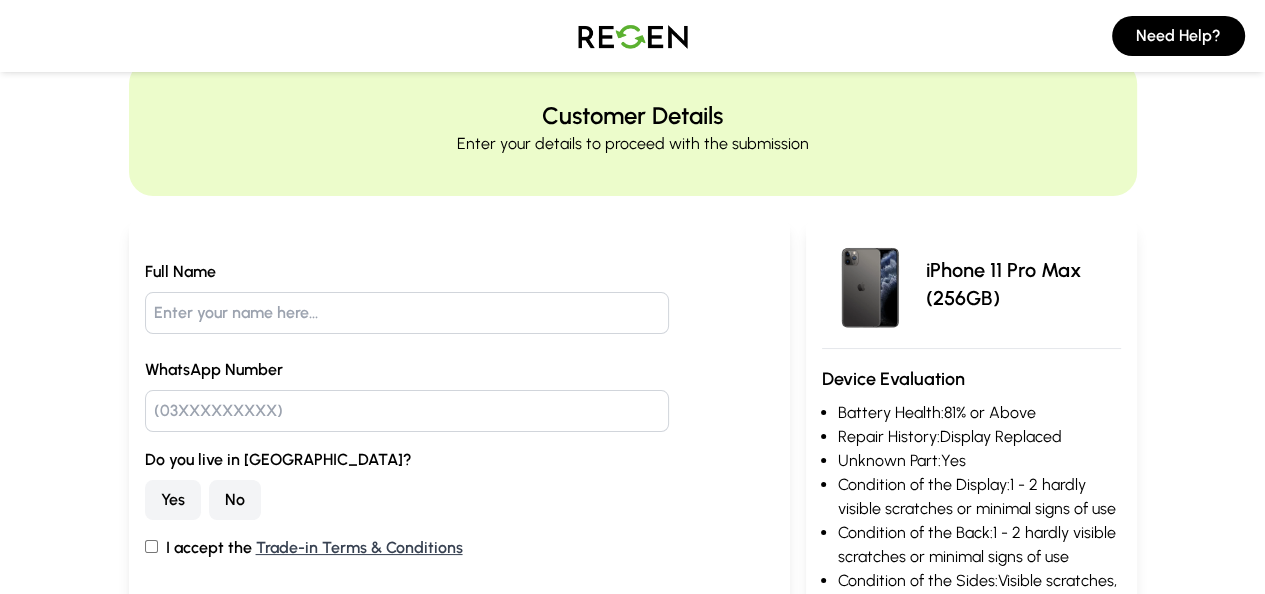 scroll, scrollTop: 60, scrollLeft: 0, axis: vertical 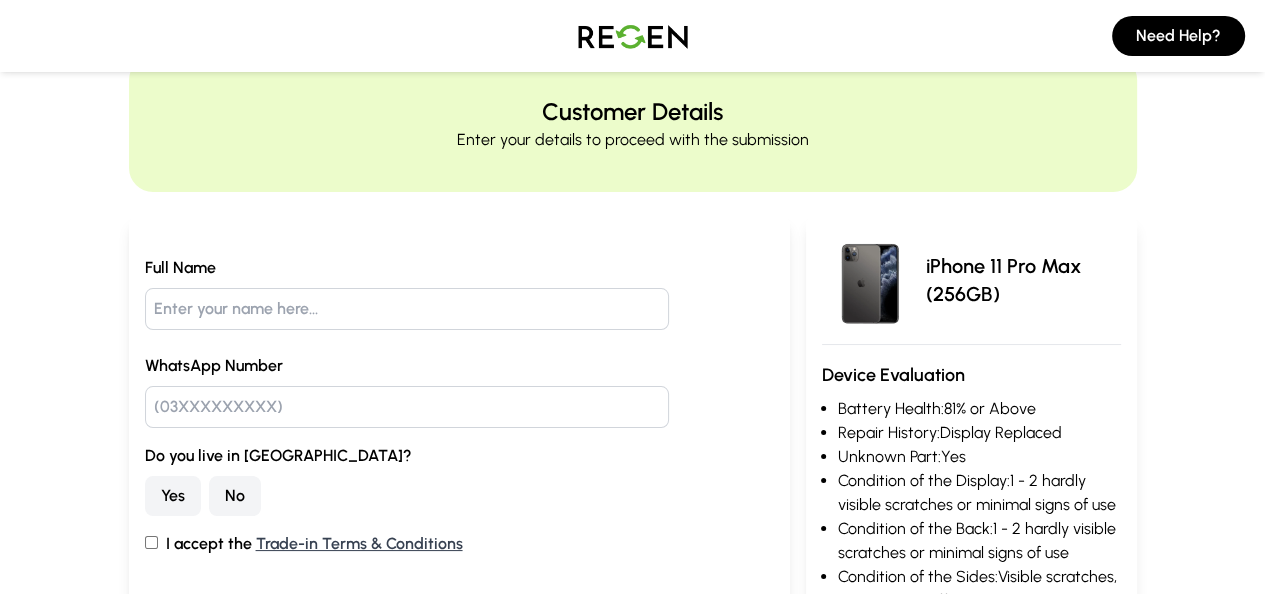 click on "Yes" at bounding box center (173, 496) 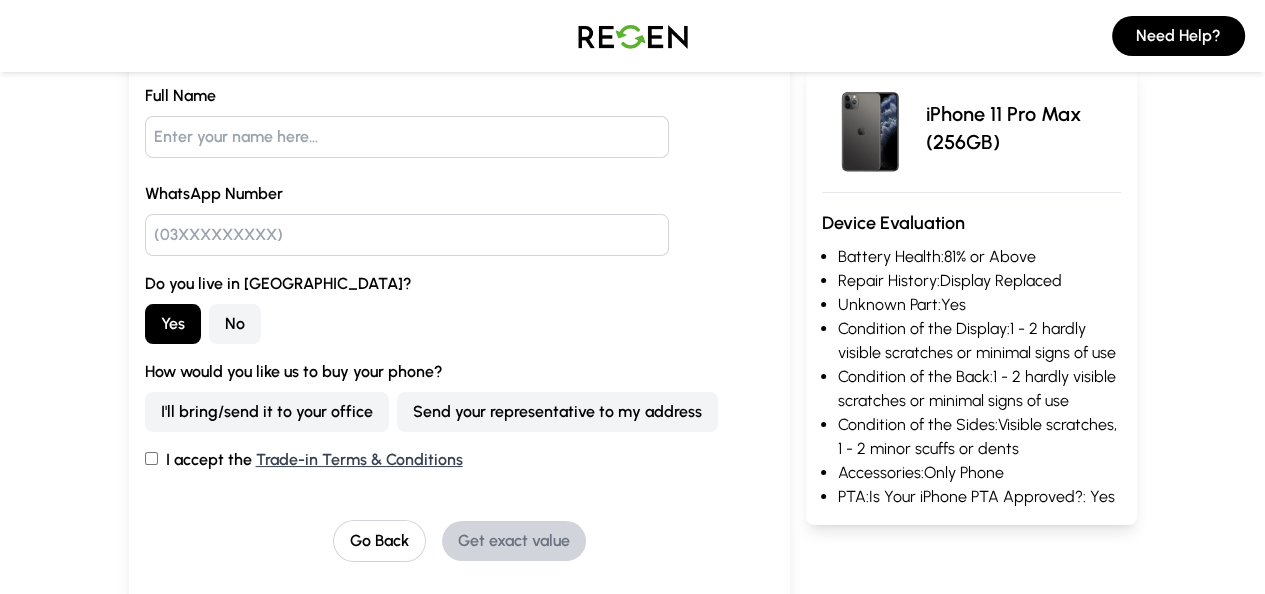 scroll, scrollTop: 233, scrollLeft: 0, axis: vertical 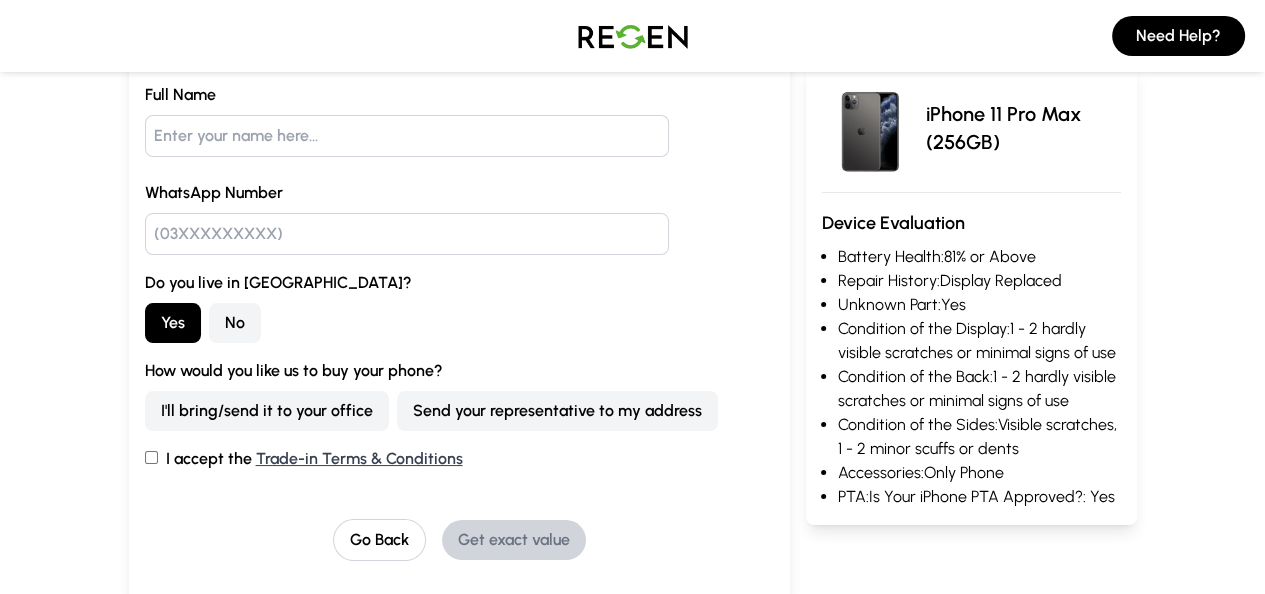 click on "Send your representative to my address" at bounding box center [557, 411] 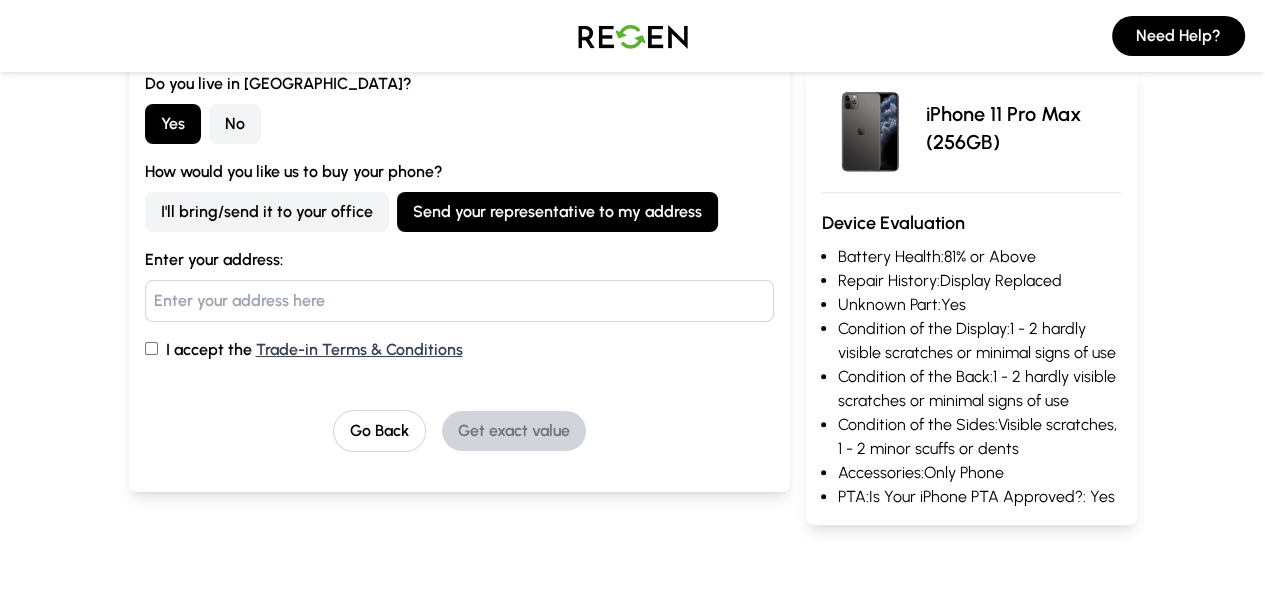 scroll, scrollTop: 433, scrollLeft: 0, axis: vertical 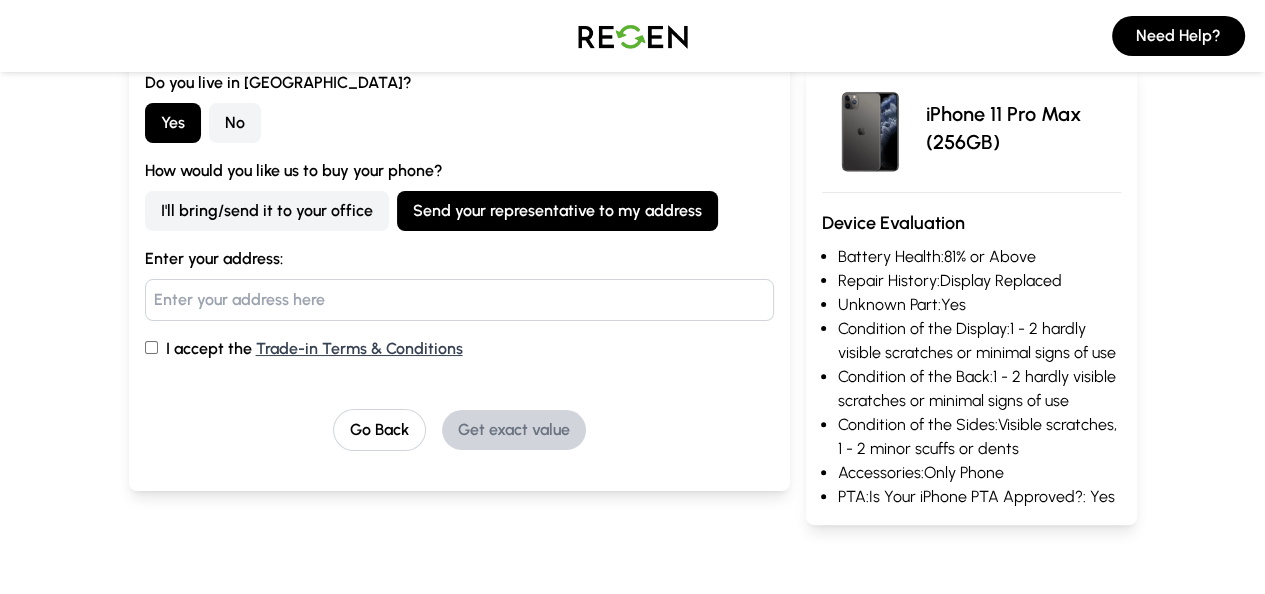 click on "I accept the   Trade-in Terms & Conditions" at bounding box center [459, 349] 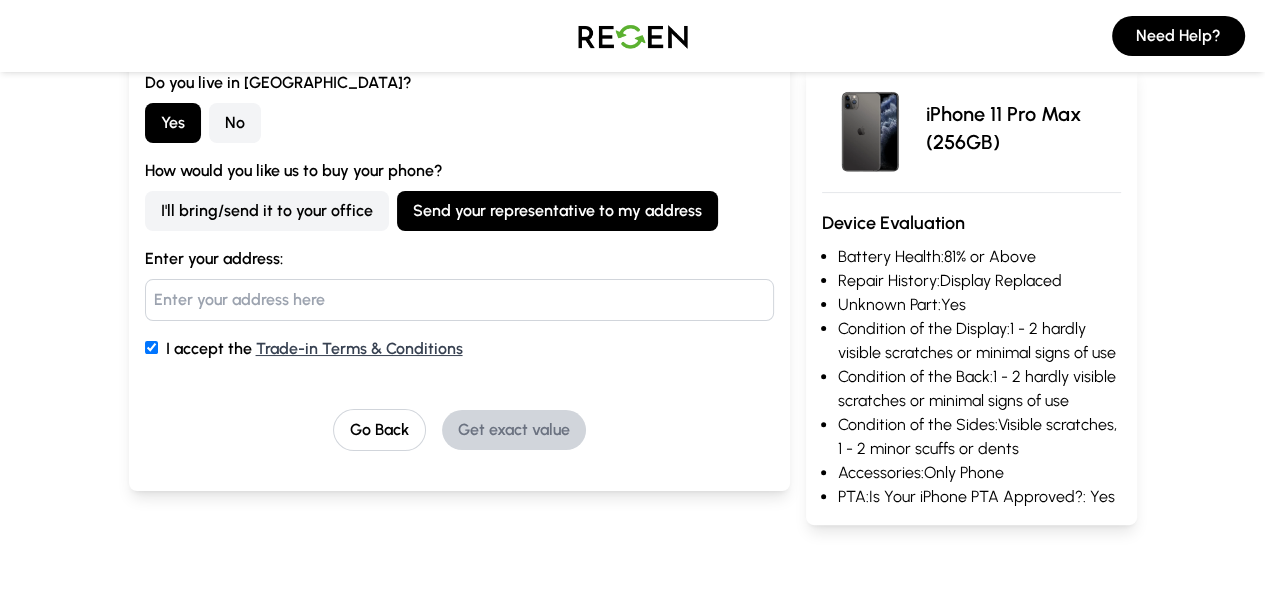 checkbox on "true" 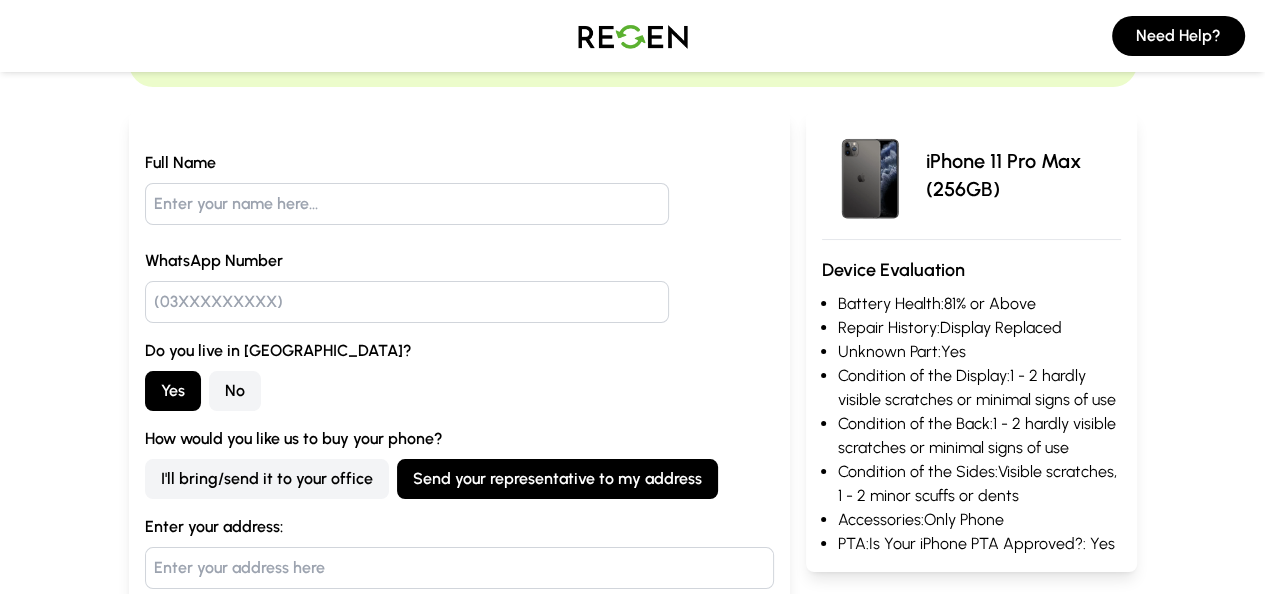 scroll, scrollTop: 166, scrollLeft: 0, axis: vertical 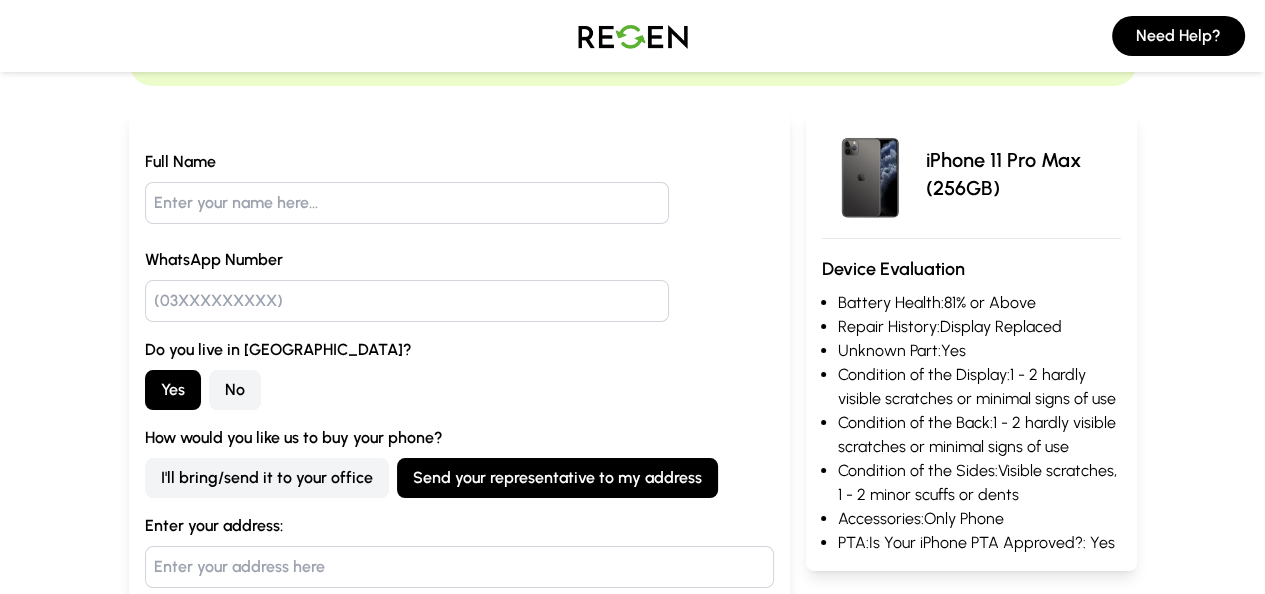 click on "No" at bounding box center [235, 390] 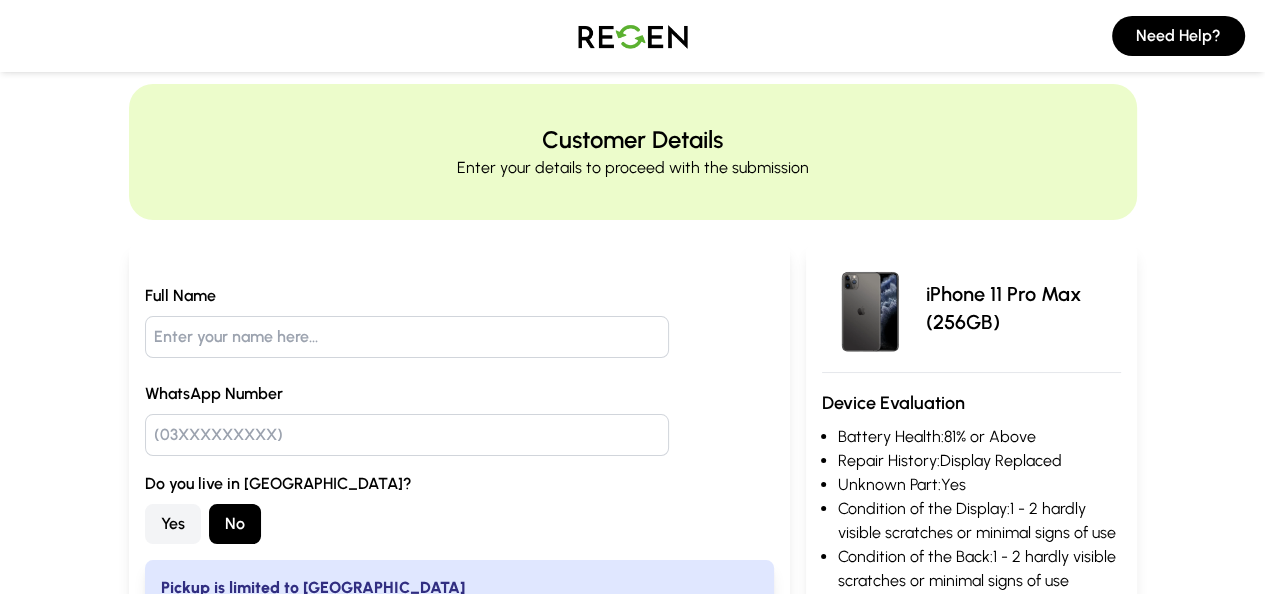 scroll, scrollTop: 0, scrollLeft: 0, axis: both 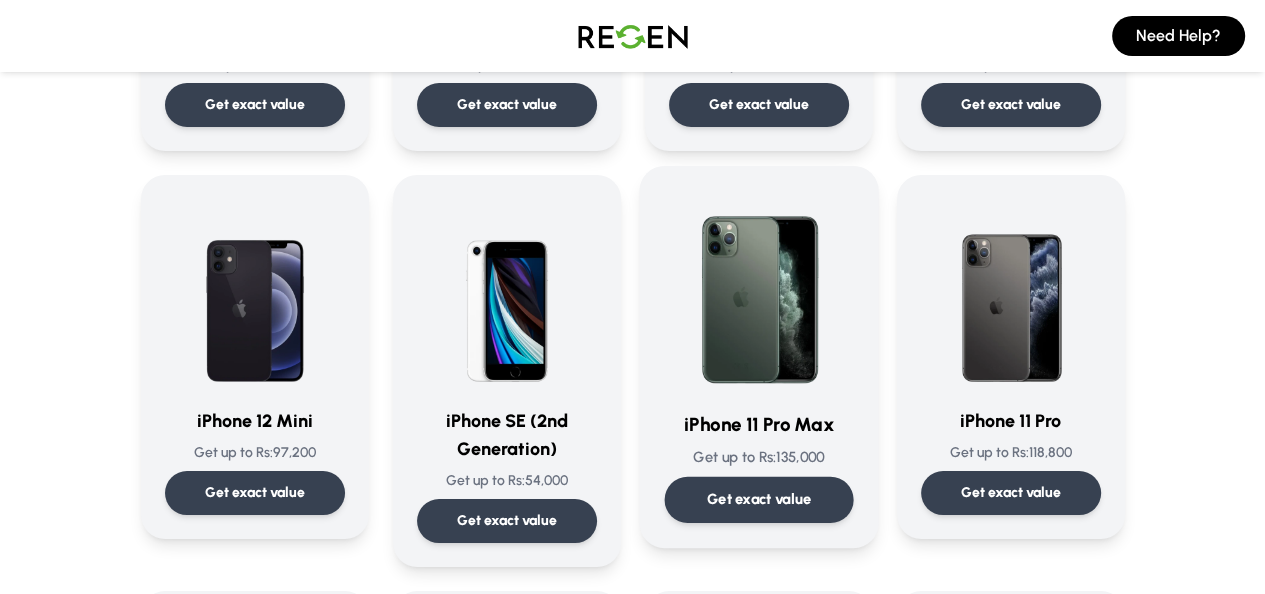 click on "Get exact value" at bounding box center [758, 499] 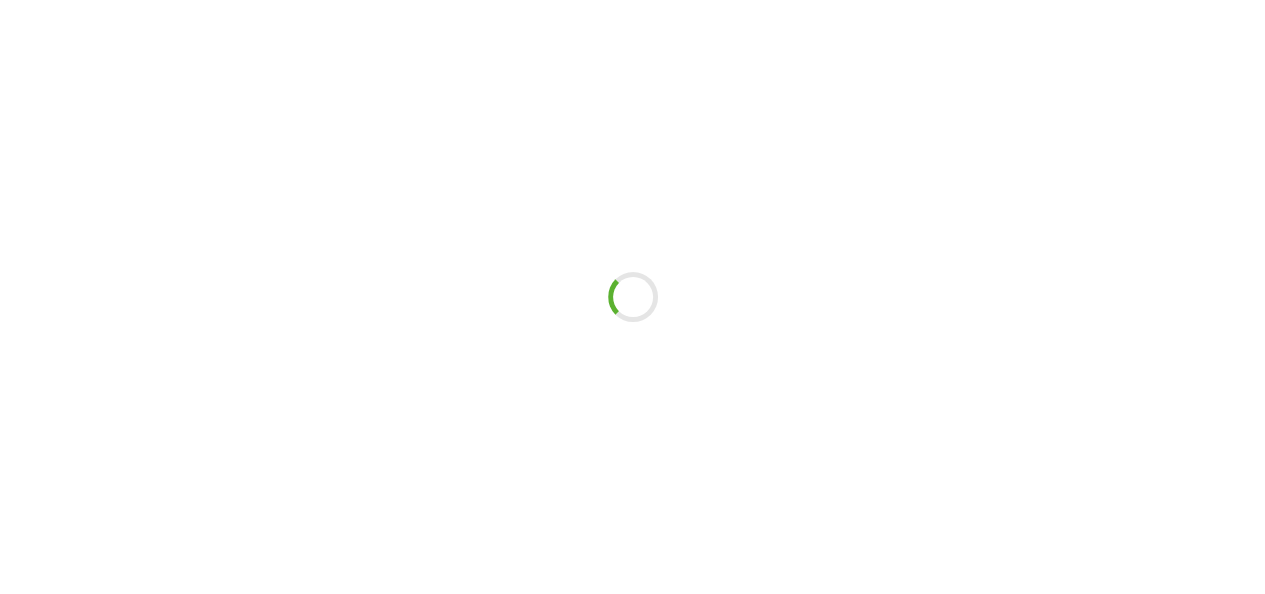 scroll, scrollTop: 0, scrollLeft: 0, axis: both 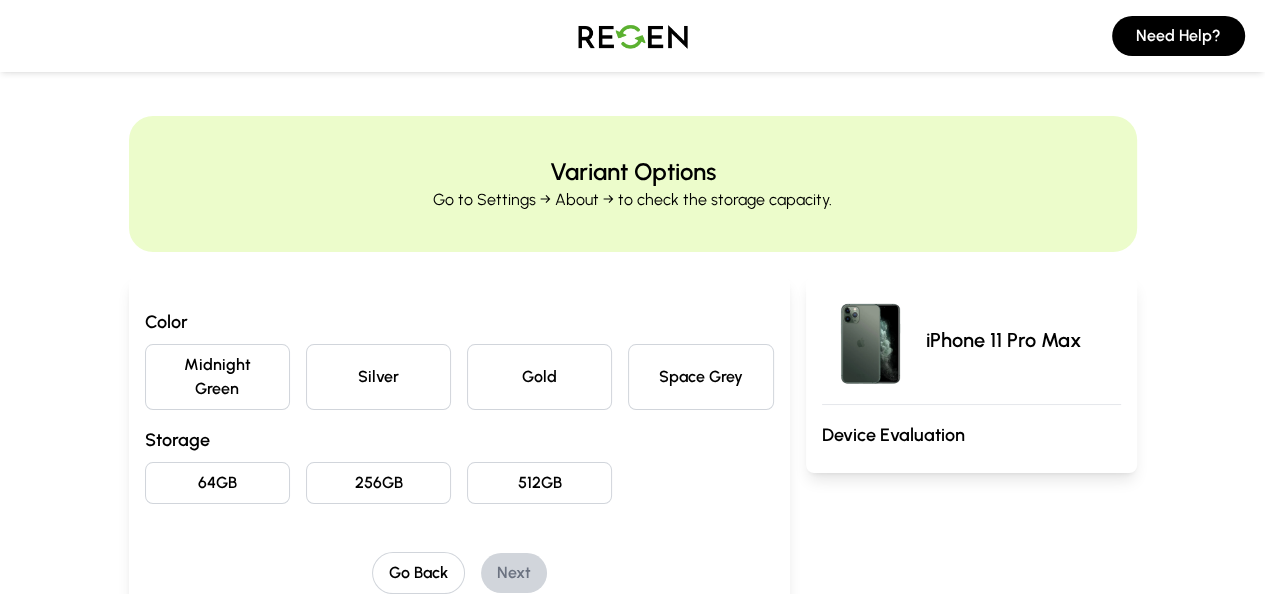 click on "Space Grey" at bounding box center (700, 377) 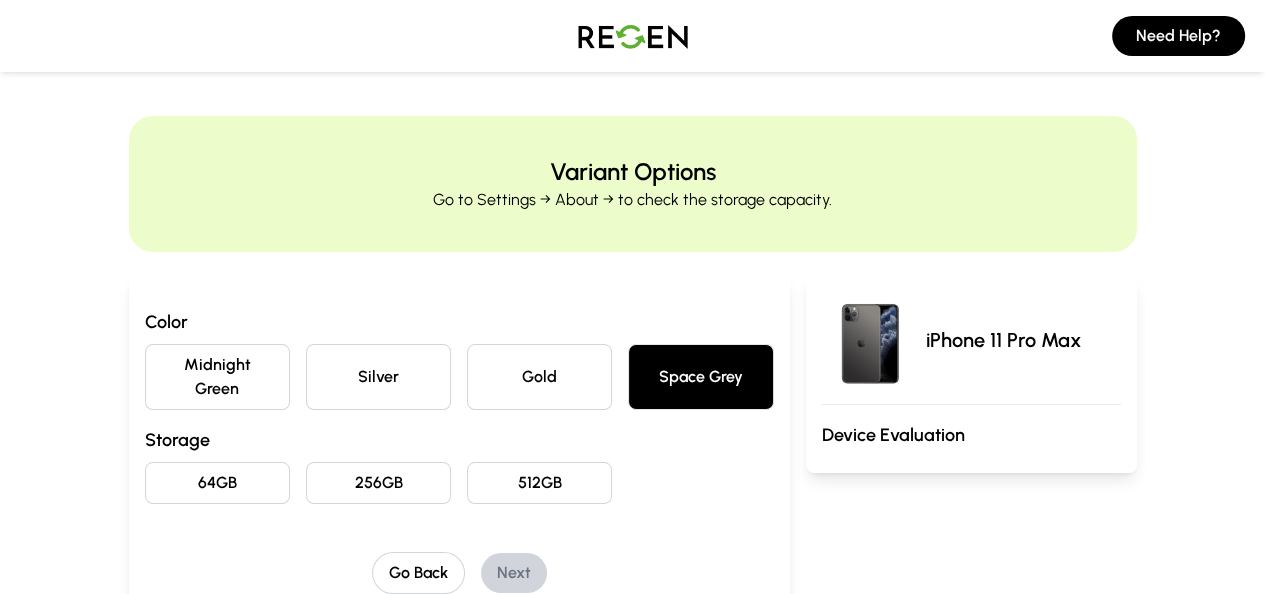 click on "256GB" at bounding box center [378, 483] 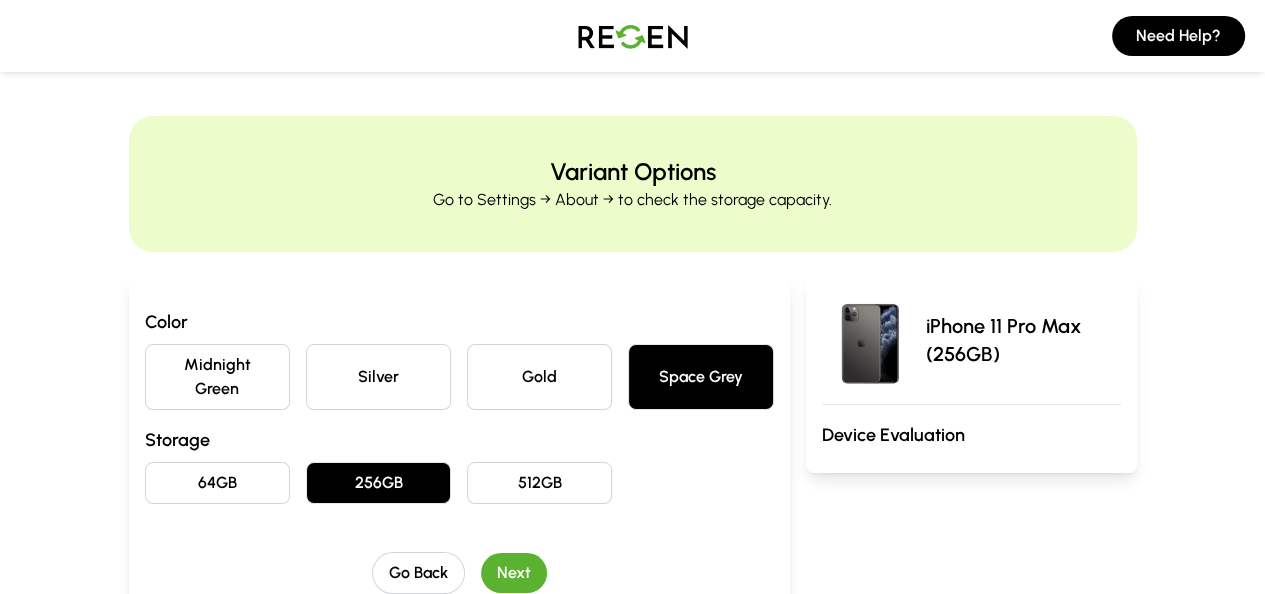 click on "Next" at bounding box center [514, 573] 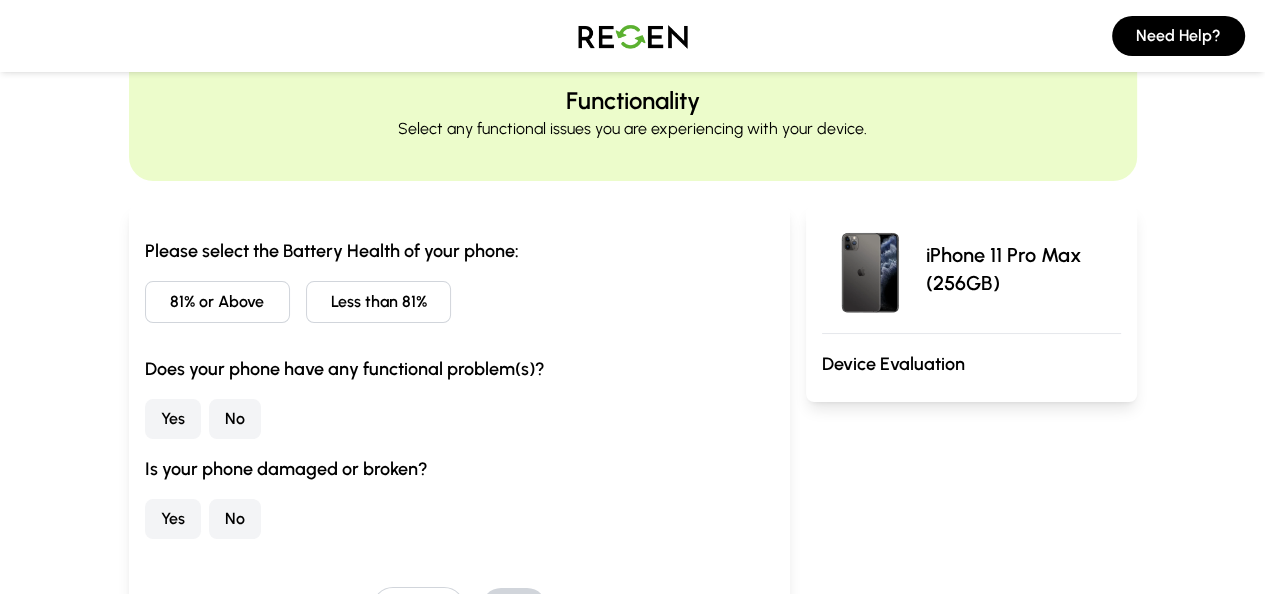 scroll, scrollTop: 53, scrollLeft: 0, axis: vertical 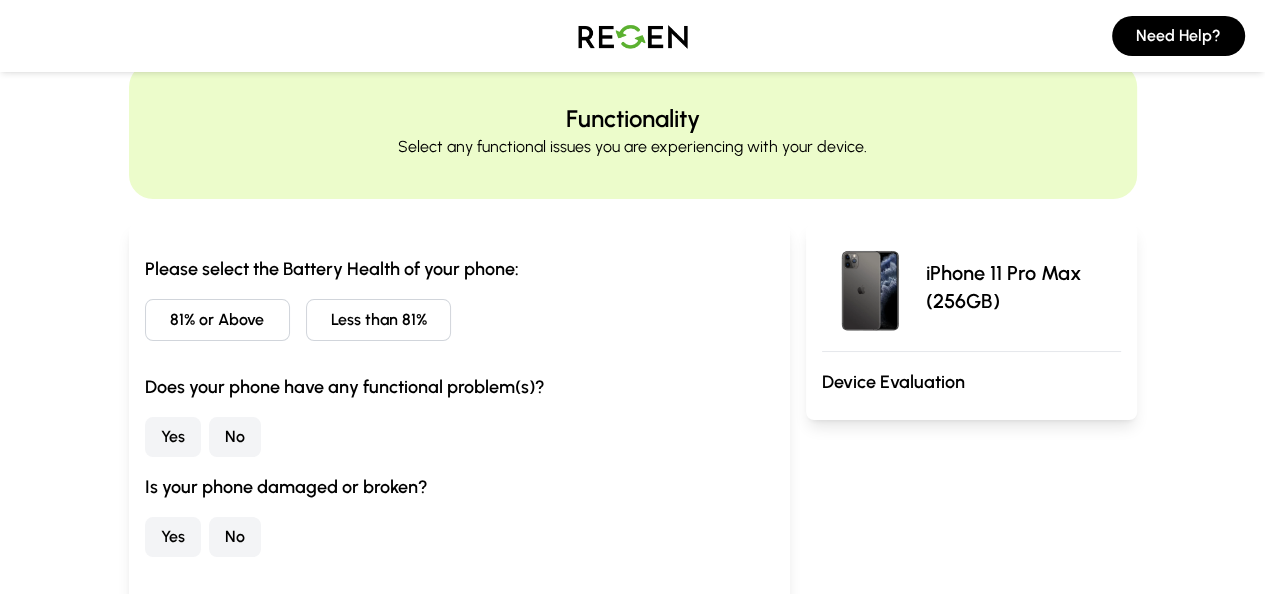 click on "81% or Above" at bounding box center (217, 320) 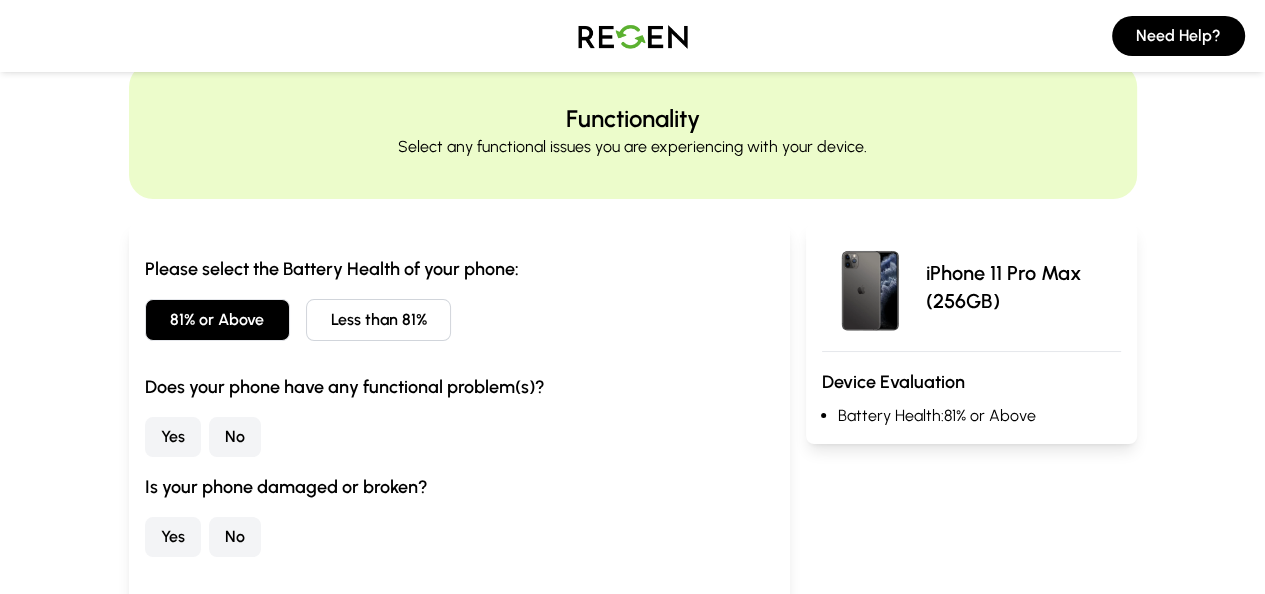 click on "No" at bounding box center (235, 437) 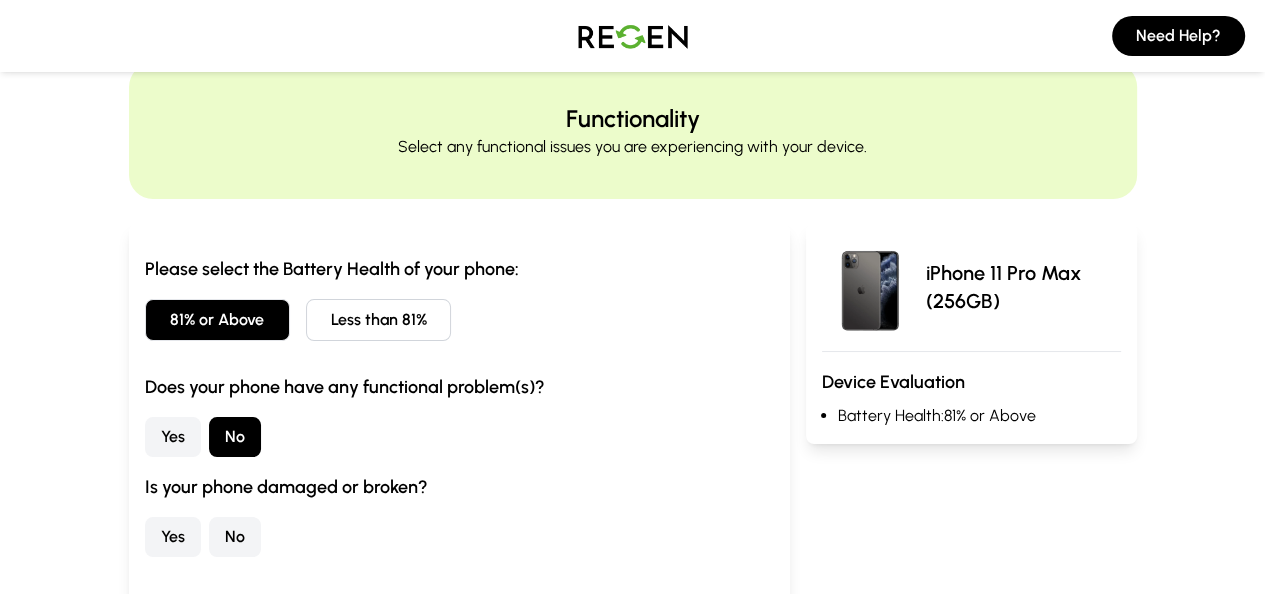 click on "No" at bounding box center (235, 537) 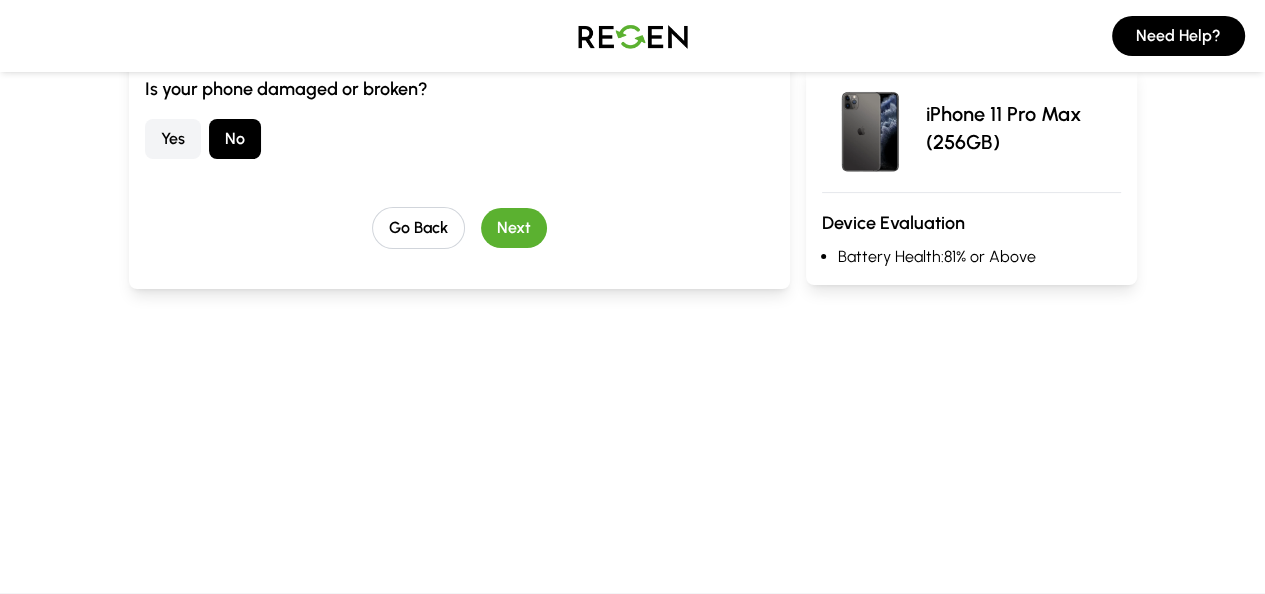 scroll, scrollTop: 233, scrollLeft: 0, axis: vertical 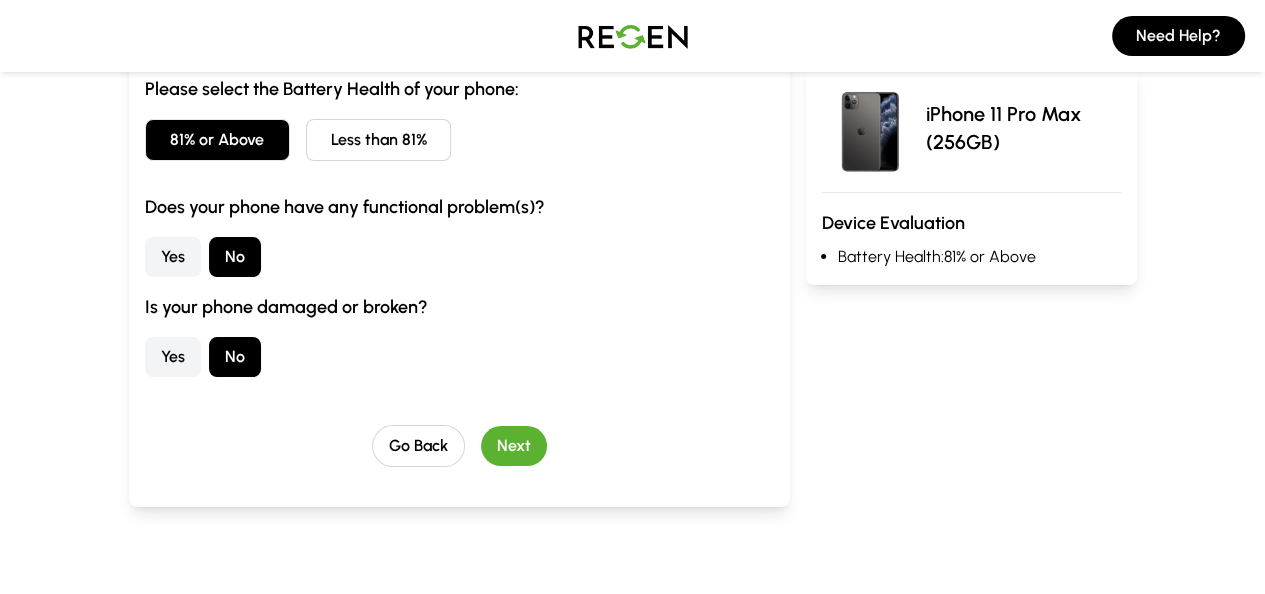 click on "Next" at bounding box center (514, 446) 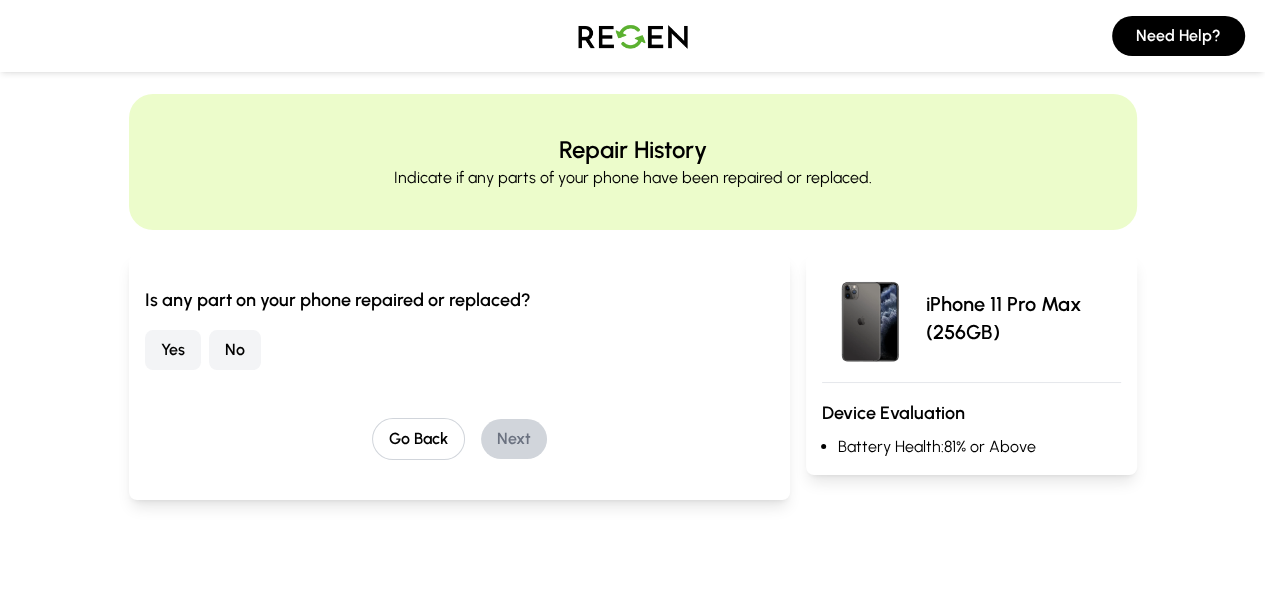 scroll, scrollTop: 13, scrollLeft: 0, axis: vertical 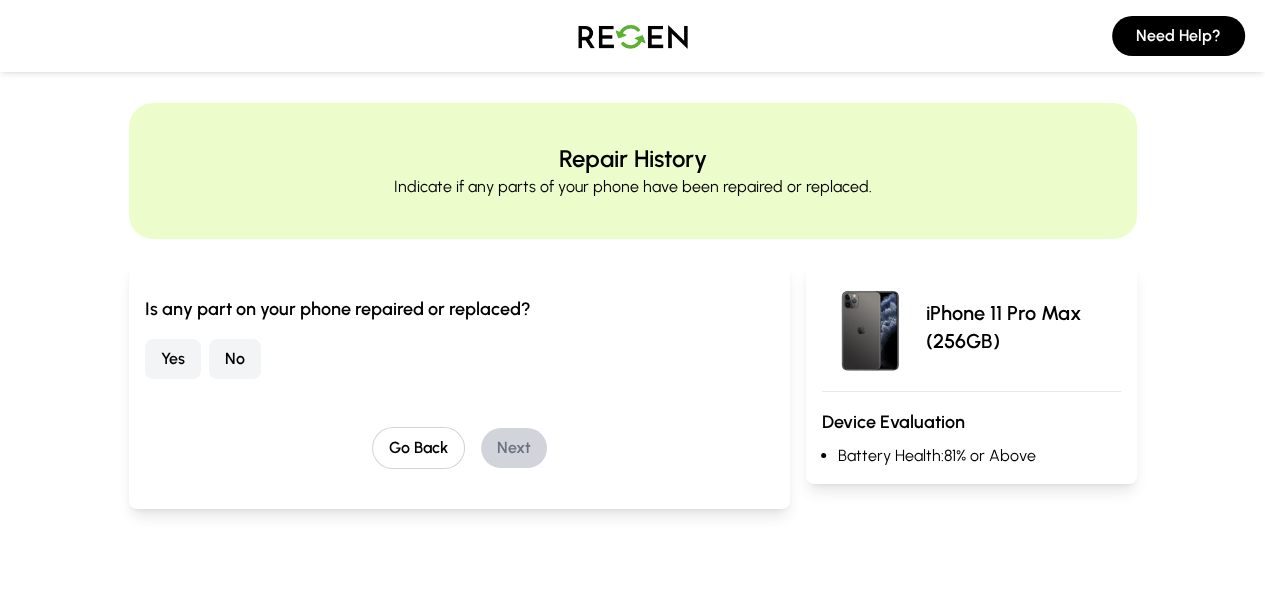 click on "Yes" at bounding box center (173, 359) 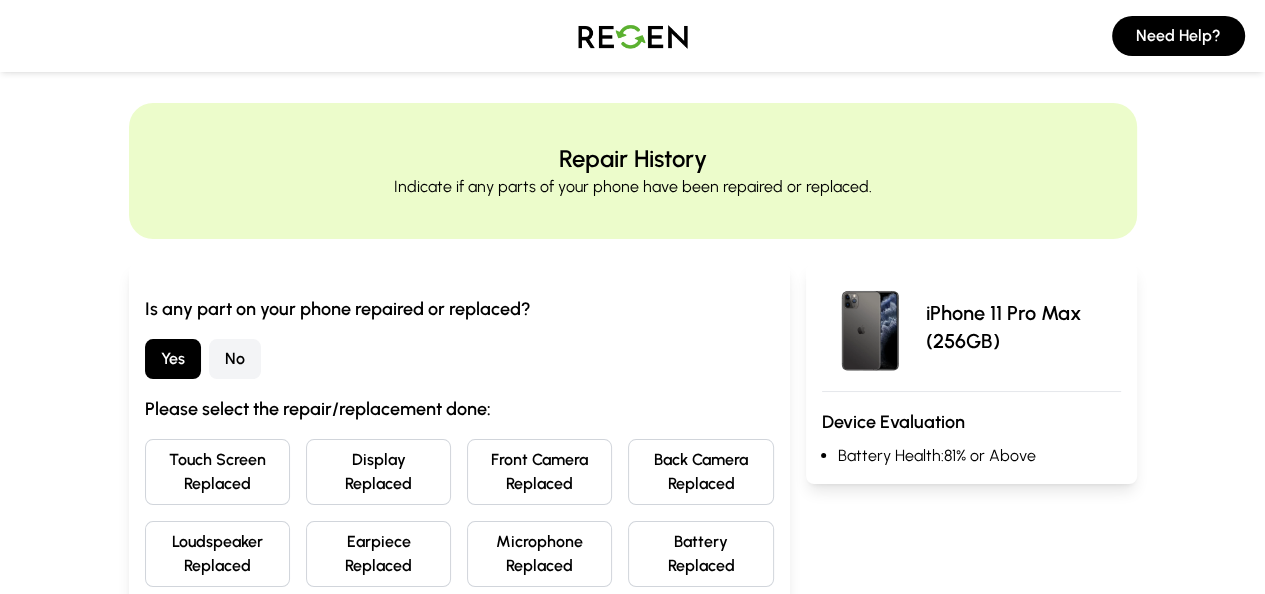 click on "Display Replaced" at bounding box center (378, 472) 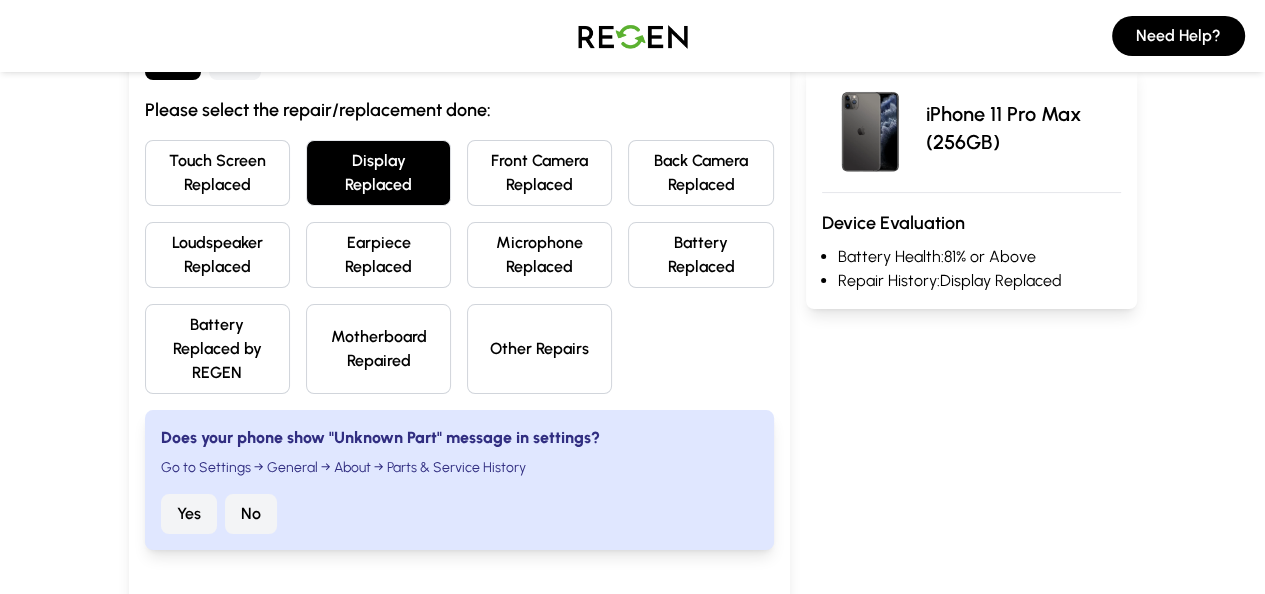 scroll, scrollTop: 293, scrollLeft: 0, axis: vertical 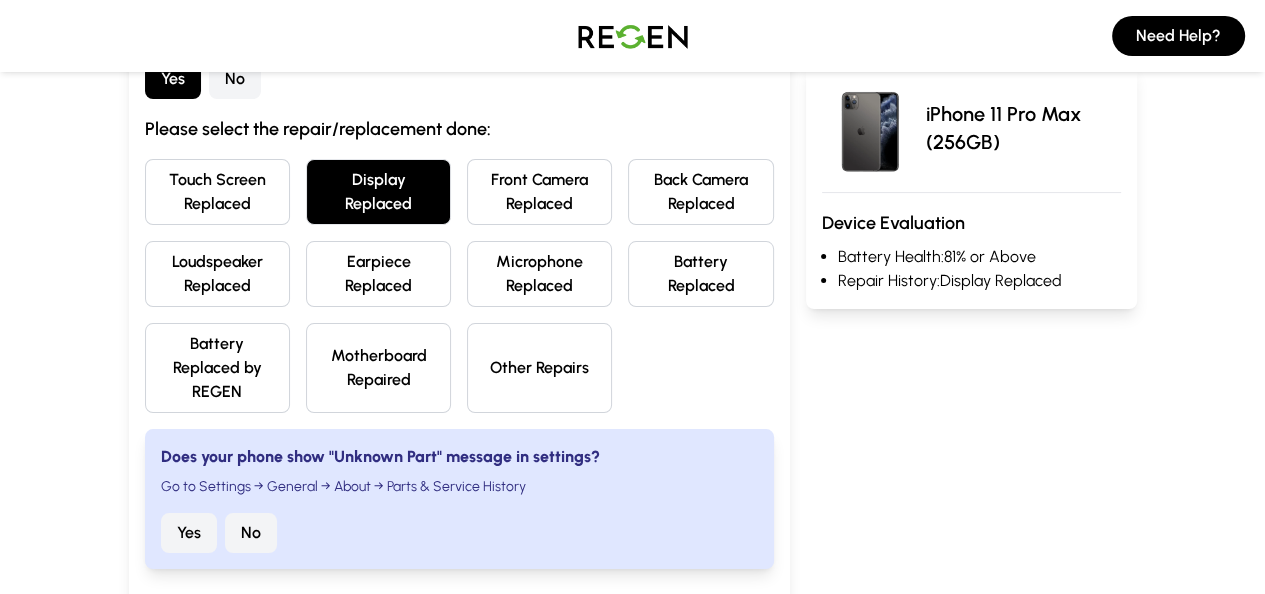 click on "Battery Replaced" at bounding box center [700, 274] 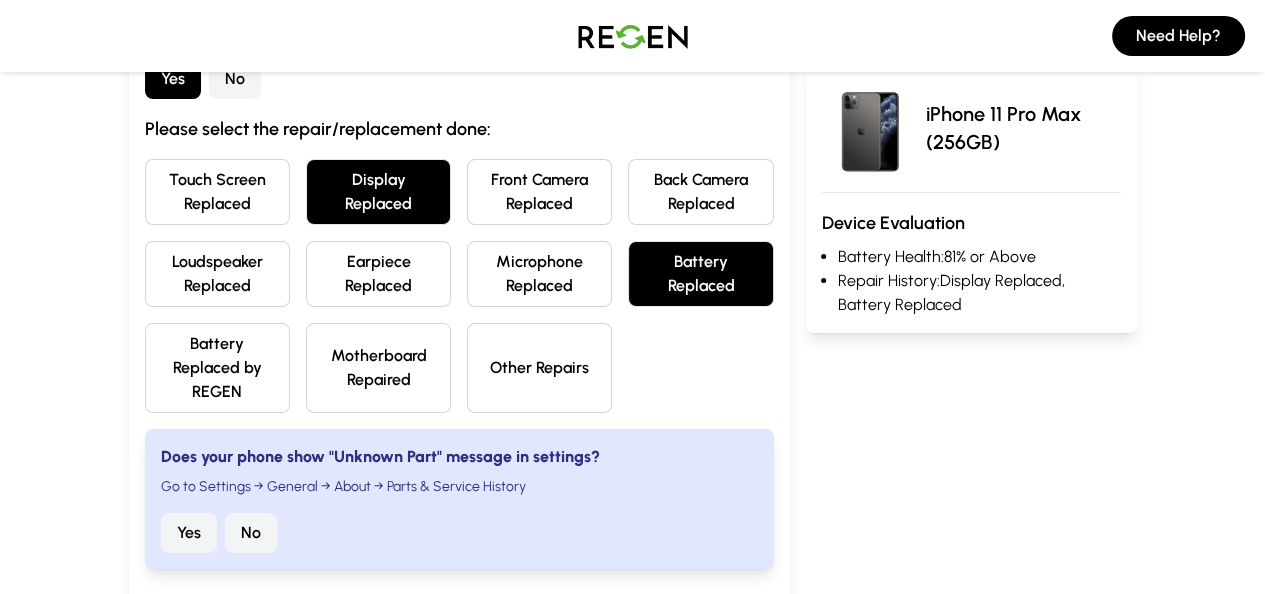 click on "Yes" at bounding box center [189, 533] 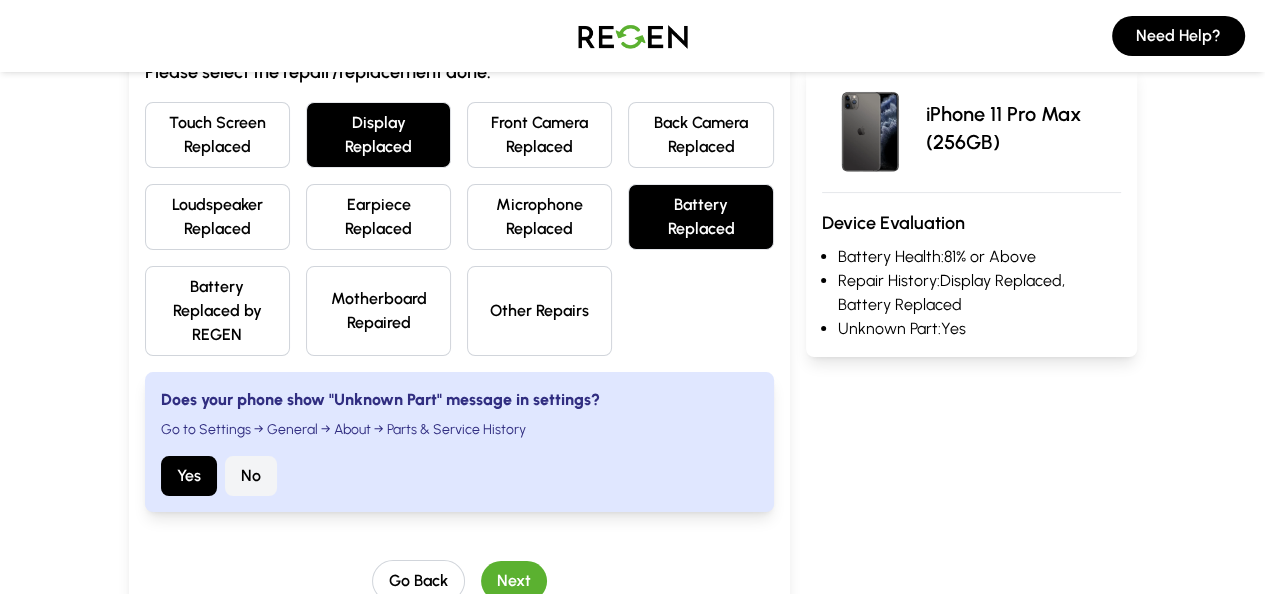 scroll, scrollTop: 366, scrollLeft: 0, axis: vertical 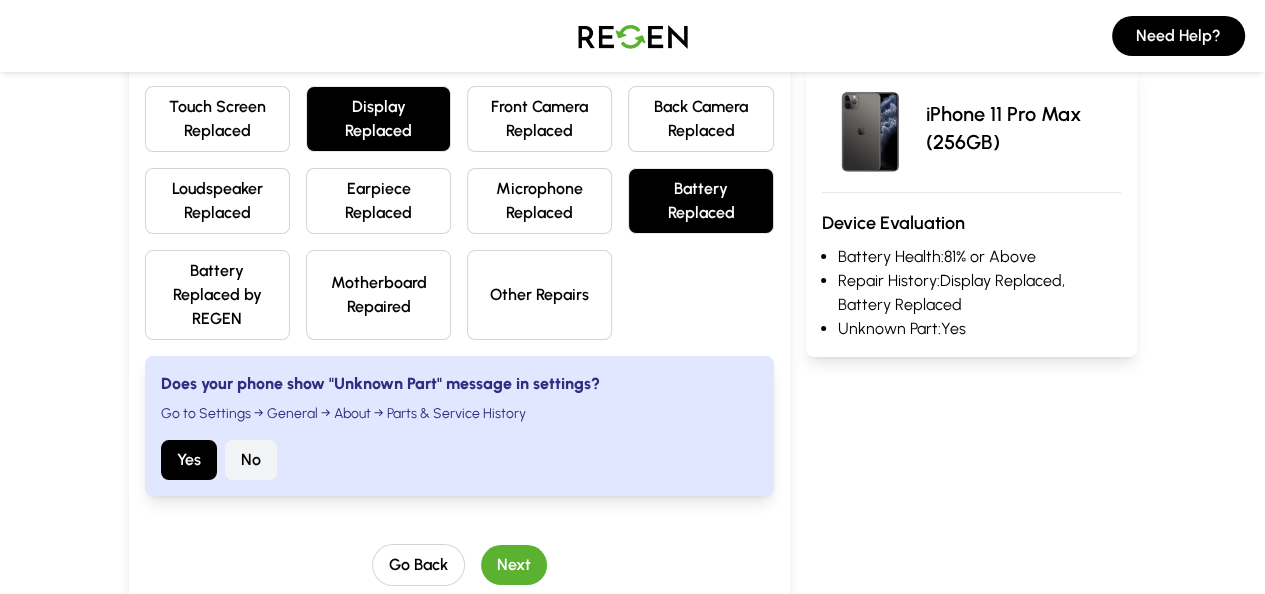 click on "Next" at bounding box center (514, 565) 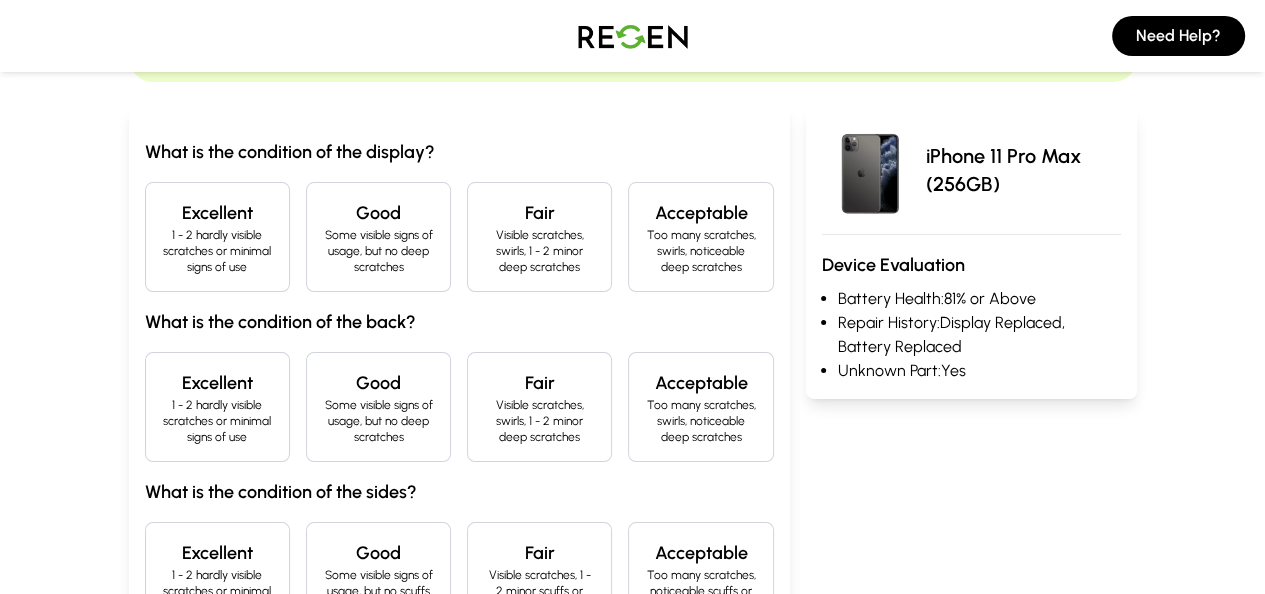 scroll, scrollTop: 156, scrollLeft: 0, axis: vertical 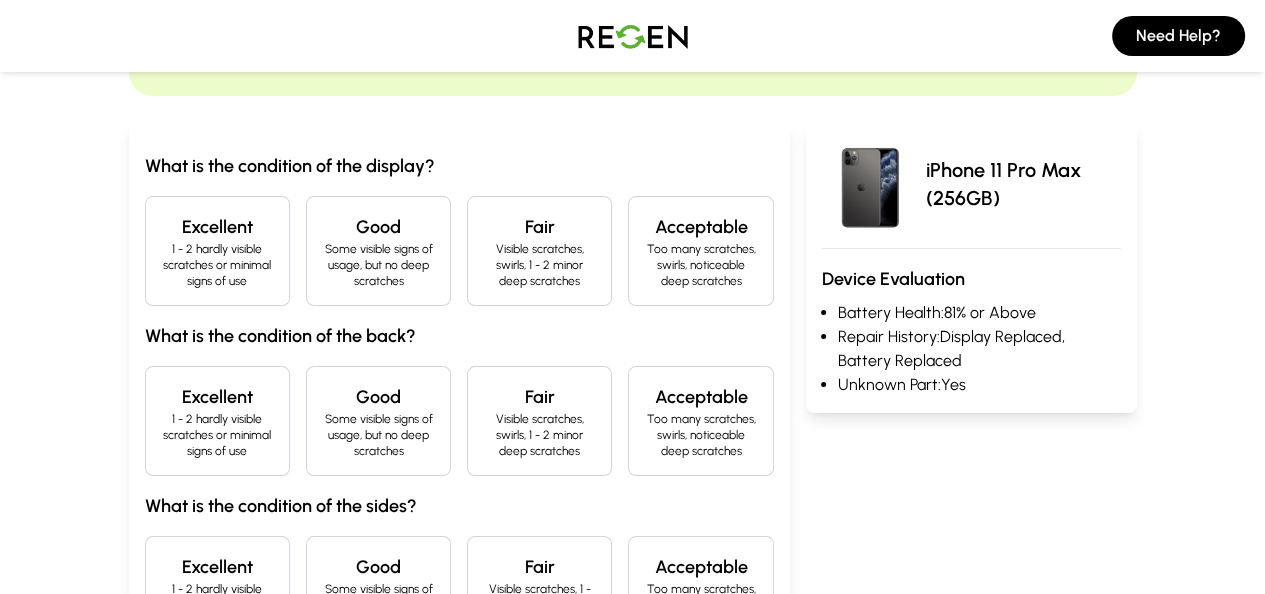 click on "1 - 2 hardly visible scratches or minimal signs of use" at bounding box center (217, 265) 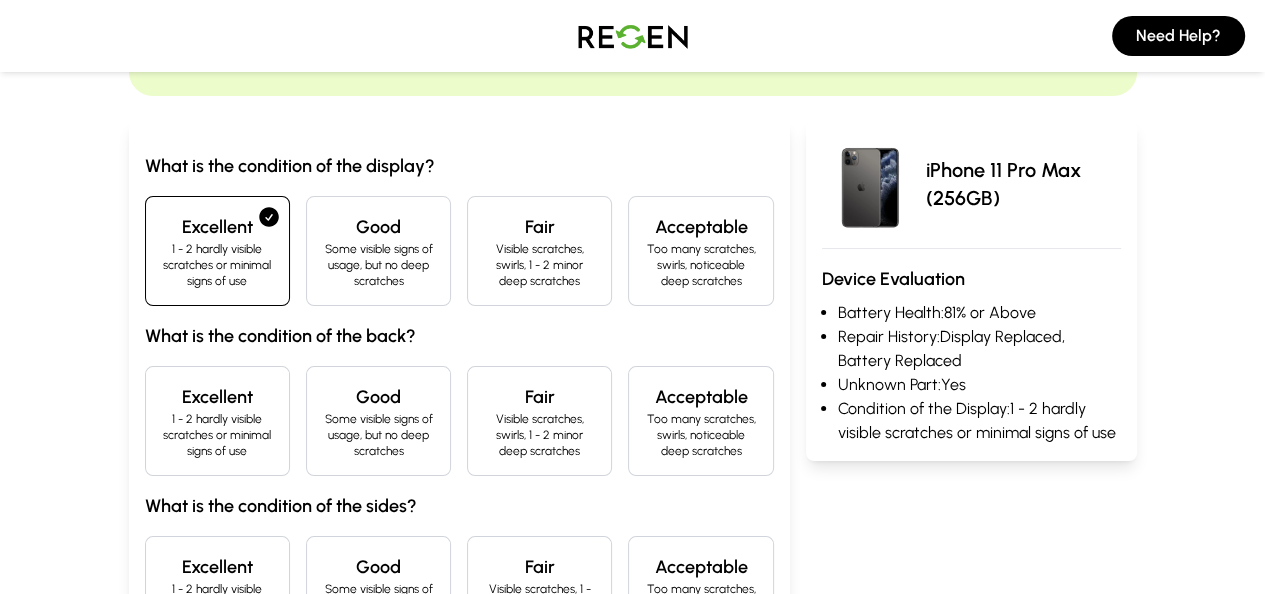click on "Excellent" at bounding box center [217, 397] 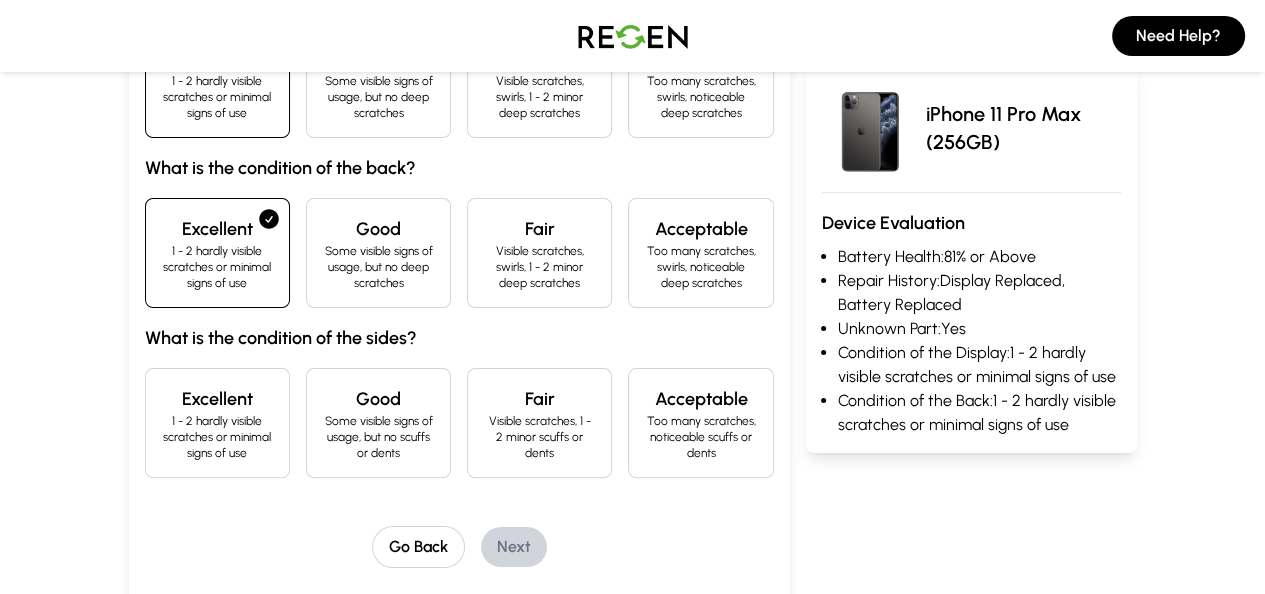 scroll, scrollTop: 349, scrollLeft: 0, axis: vertical 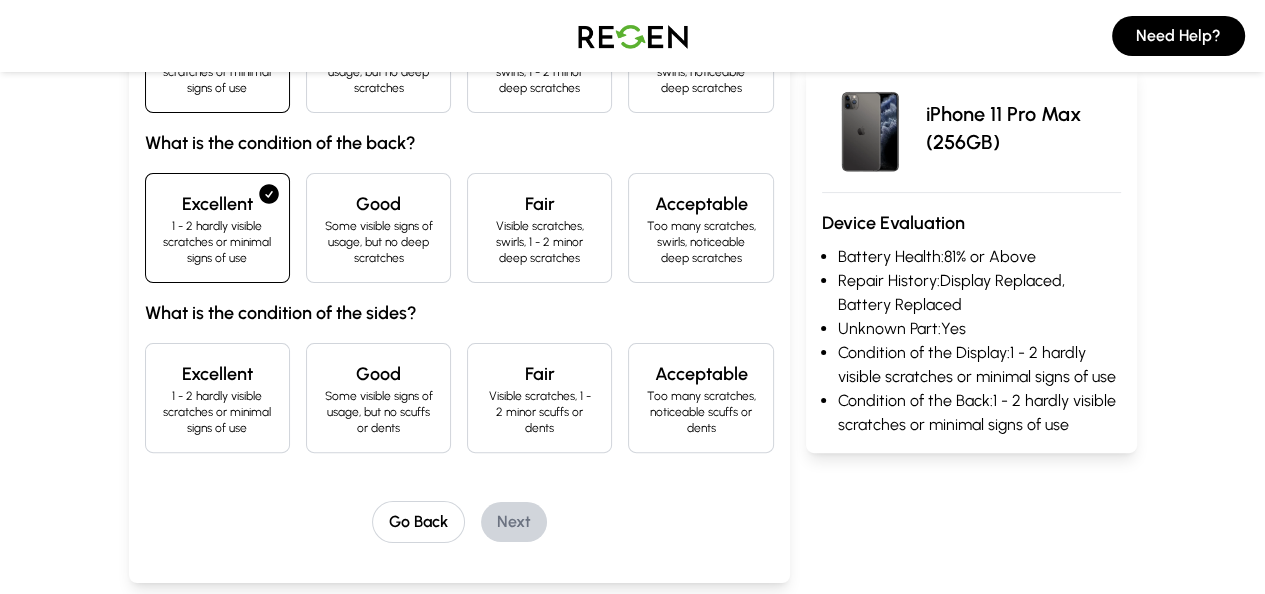 click on "Good Some visible signs of usage, but no scuffs or dents" at bounding box center [378, 398] 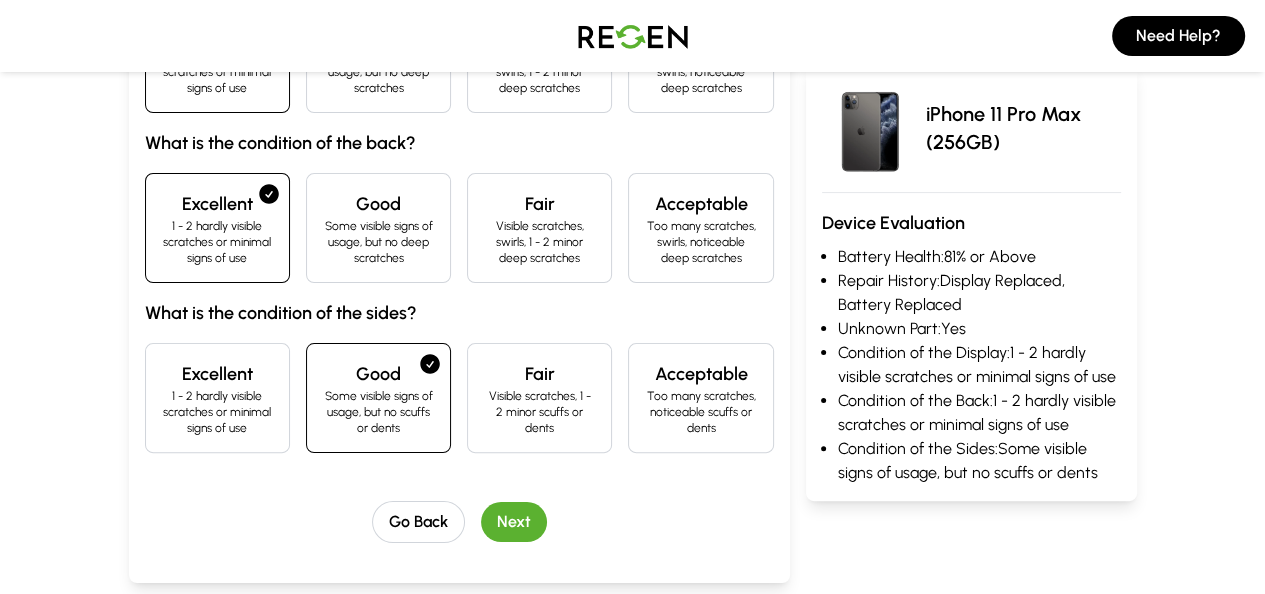 click on "Next" at bounding box center (514, 522) 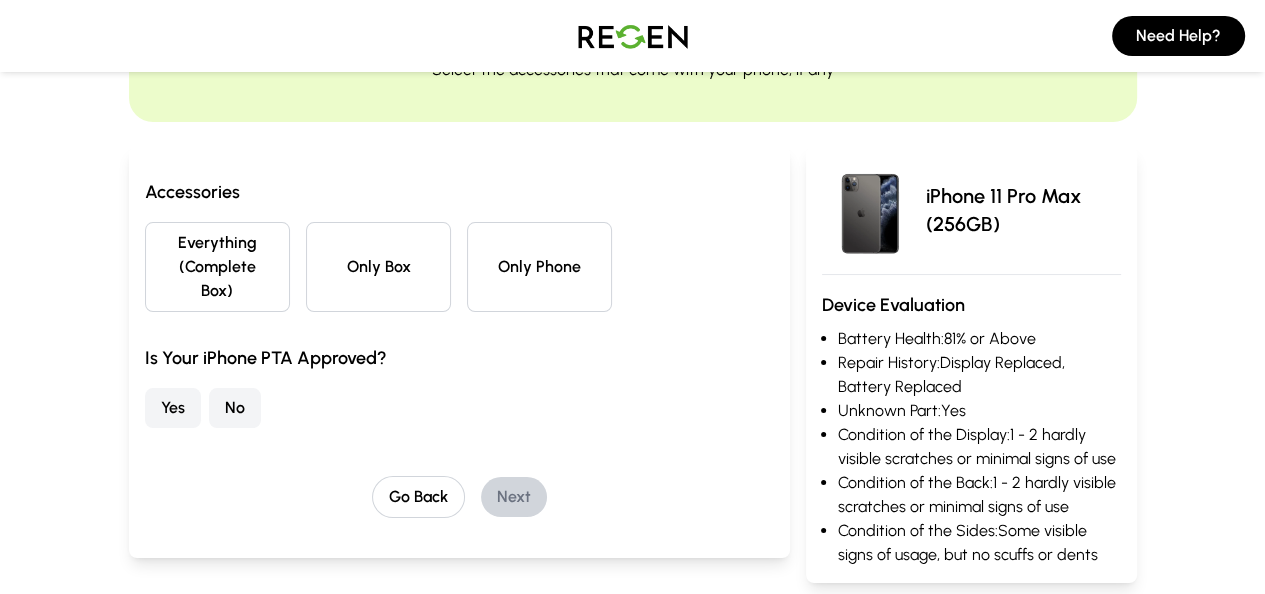 click on "Everything (Complete Box)" at bounding box center [217, 267] 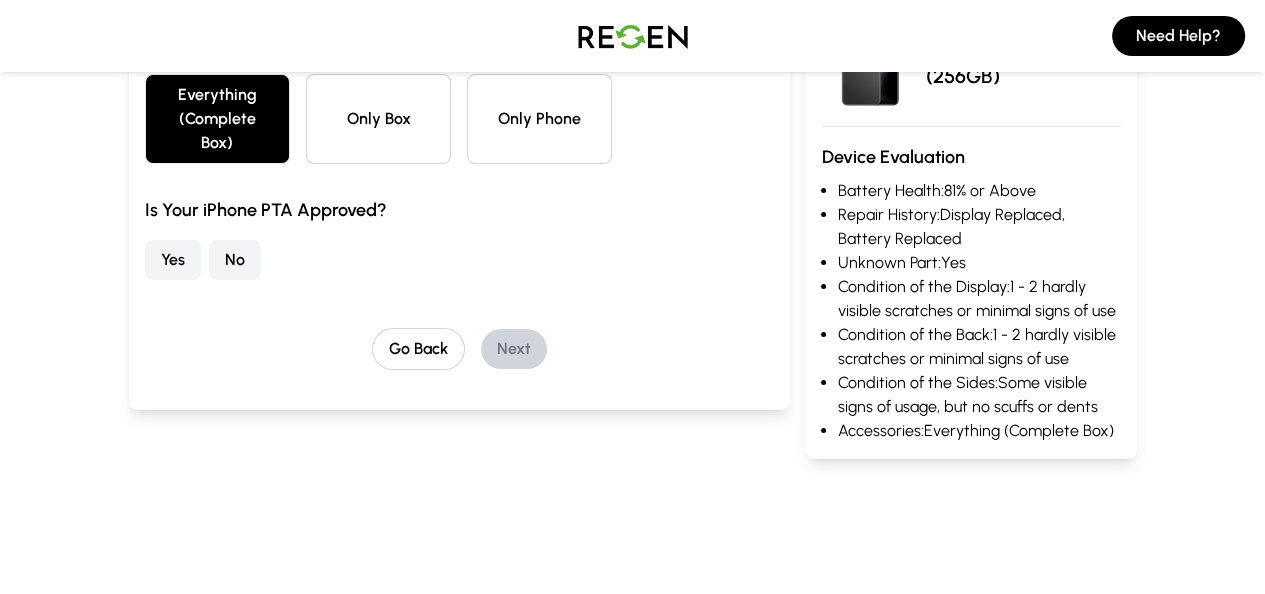scroll, scrollTop: 283, scrollLeft: 0, axis: vertical 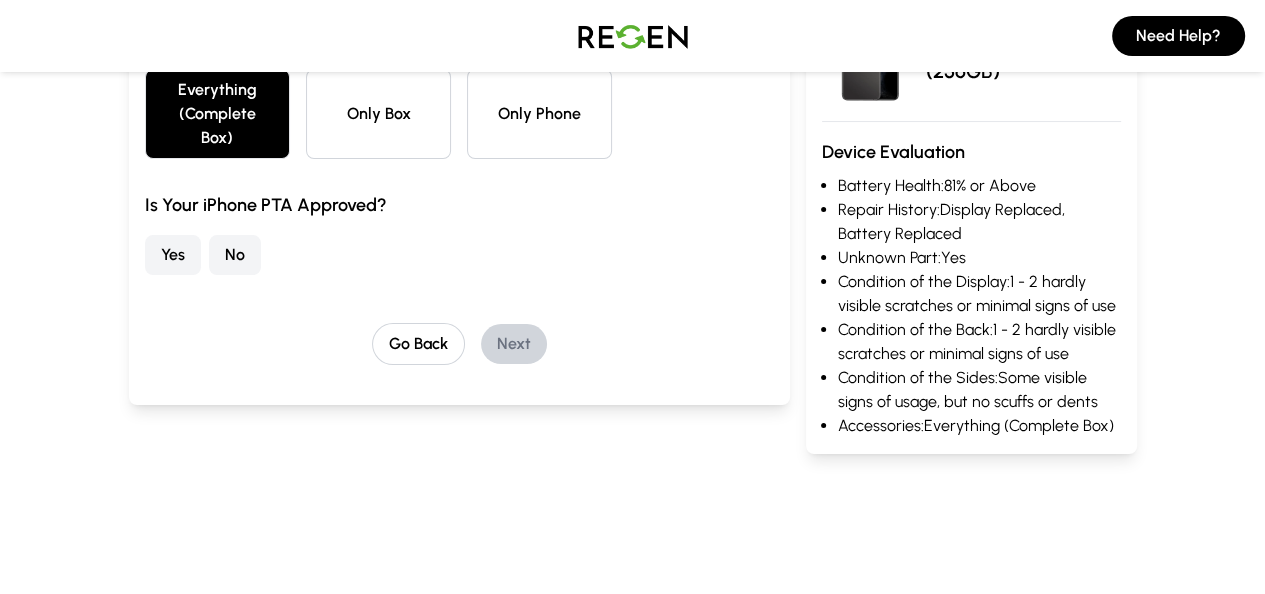 click on "Yes" at bounding box center [173, 255] 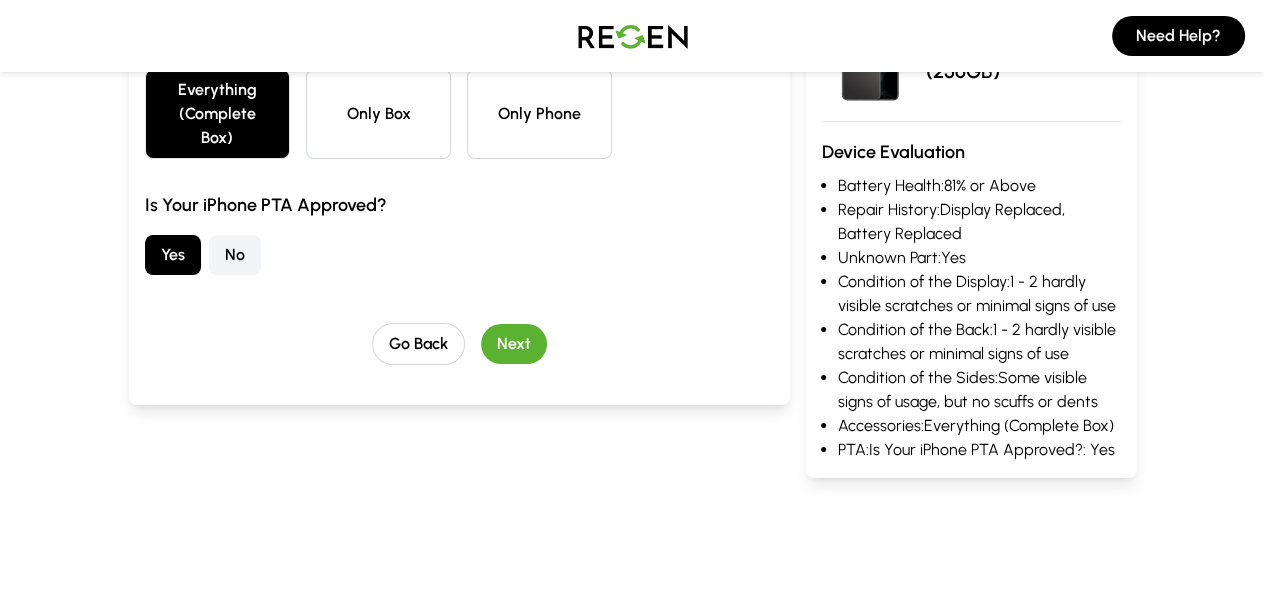 click on "Next" at bounding box center (514, 344) 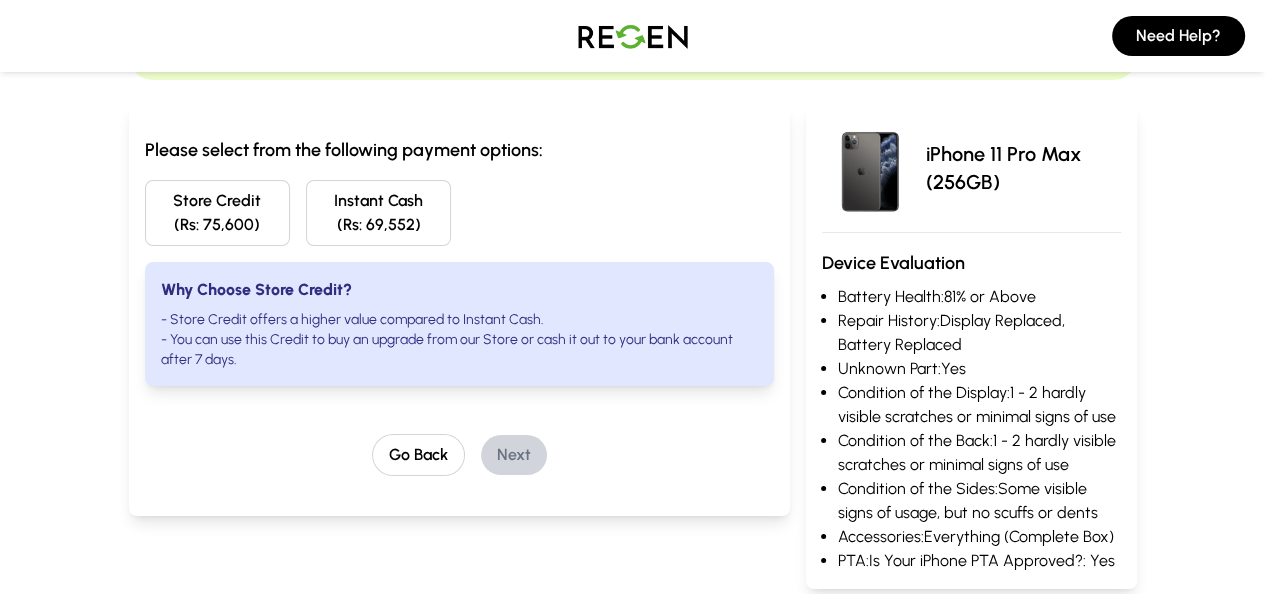 scroll, scrollTop: 170, scrollLeft: 0, axis: vertical 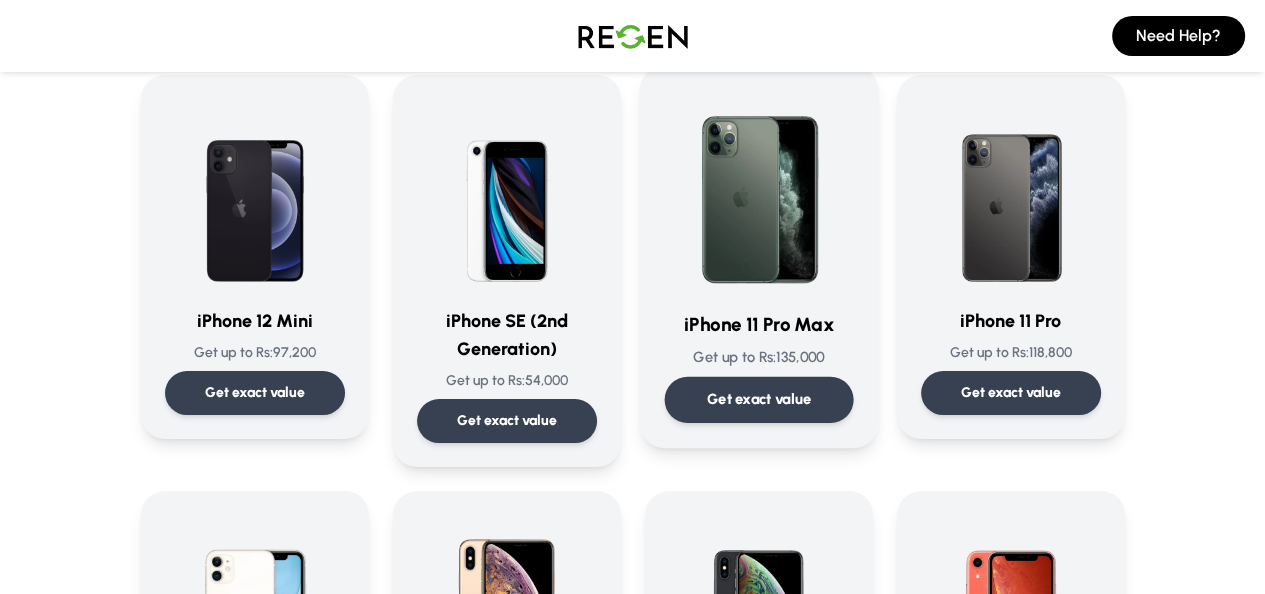 click on "Get exact value" at bounding box center [758, 400] 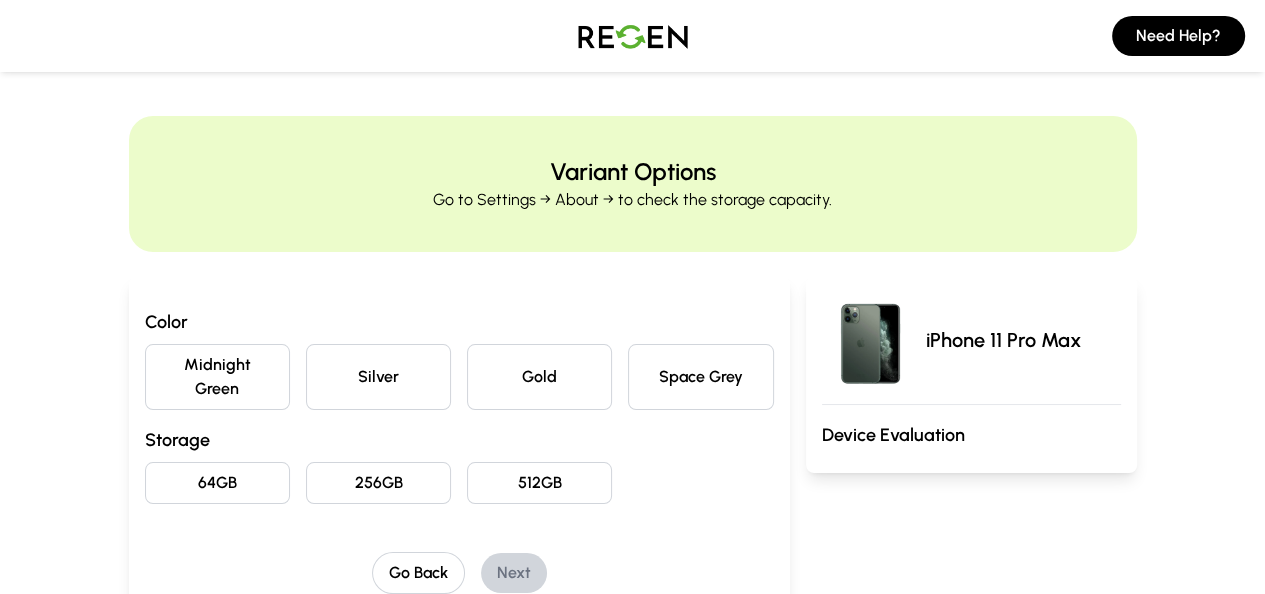 click on "Space Grey" at bounding box center [700, 377] 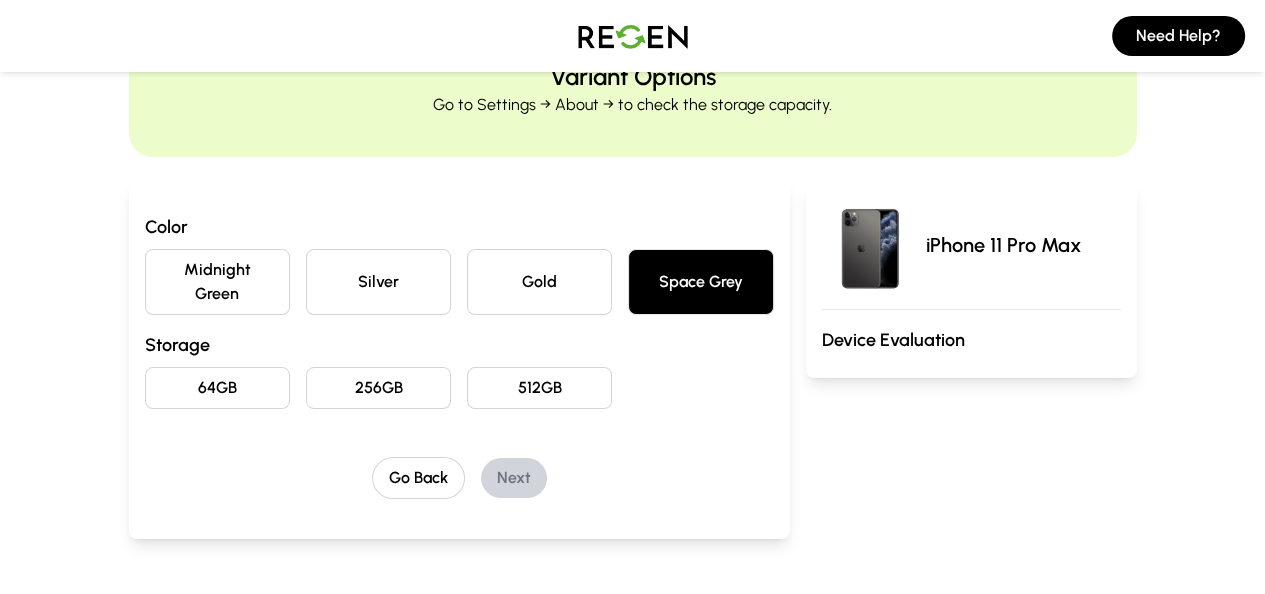scroll, scrollTop: 133, scrollLeft: 0, axis: vertical 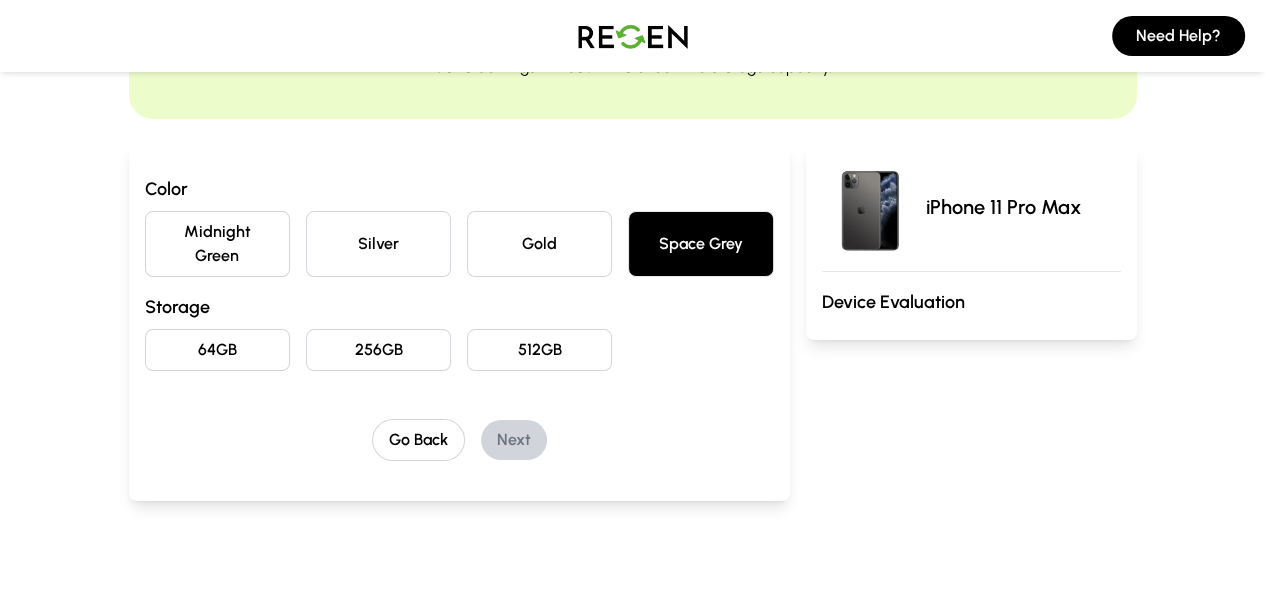 click on "256GB" at bounding box center (378, 350) 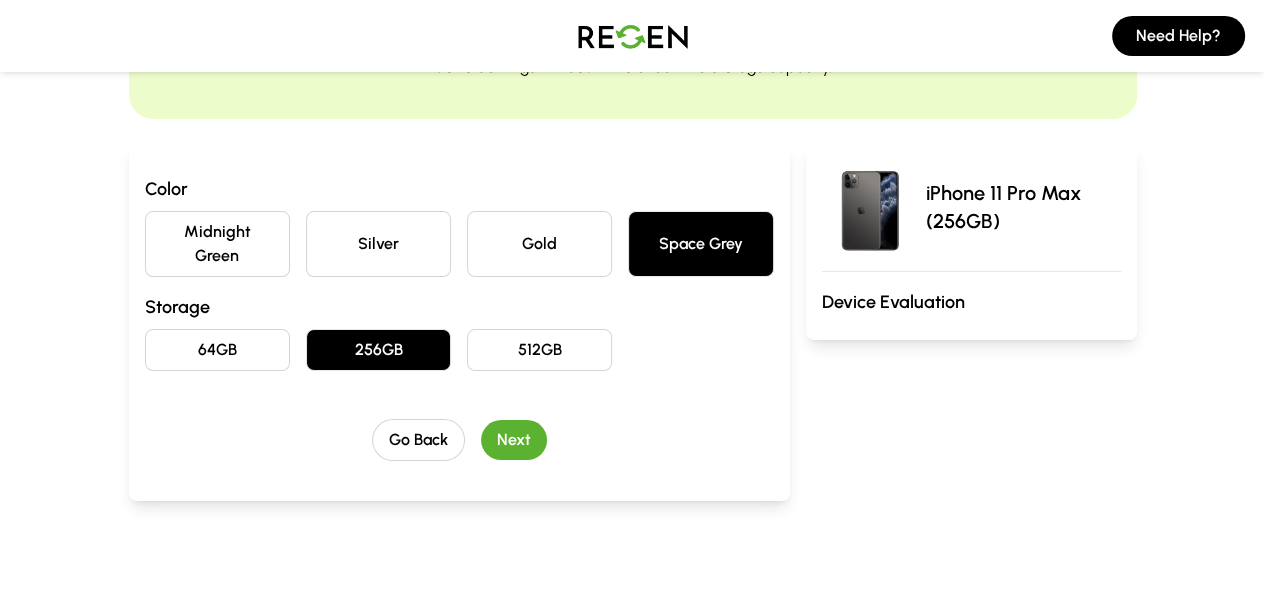 click on "Next" at bounding box center [514, 440] 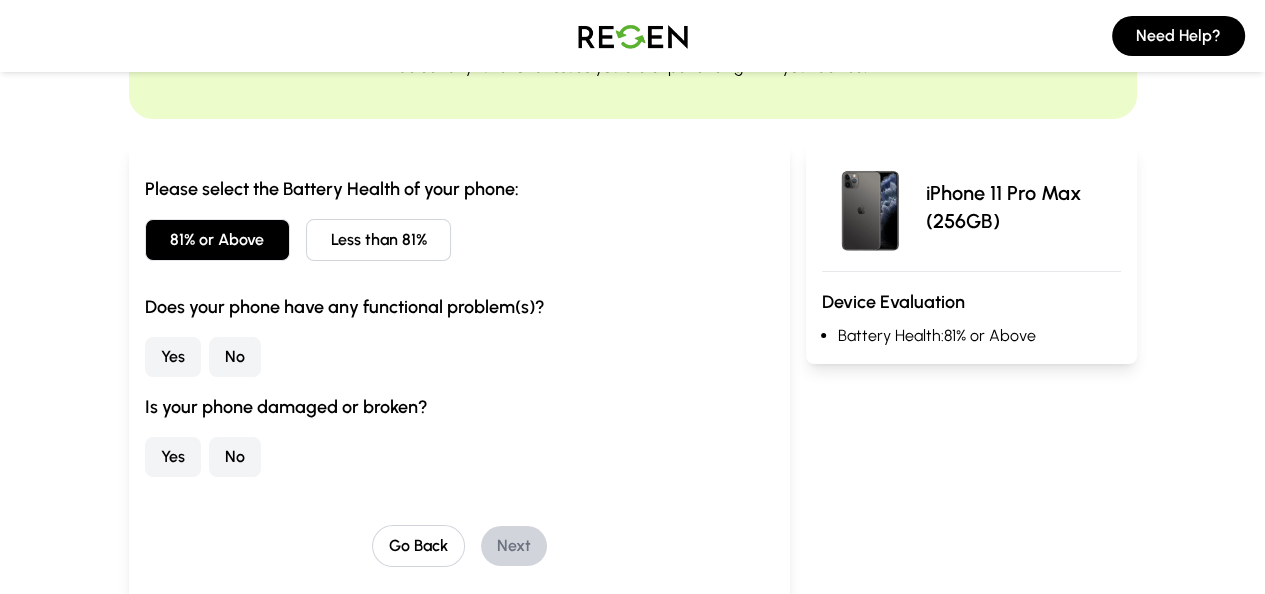 click on "No" at bounding box center [235, 357] 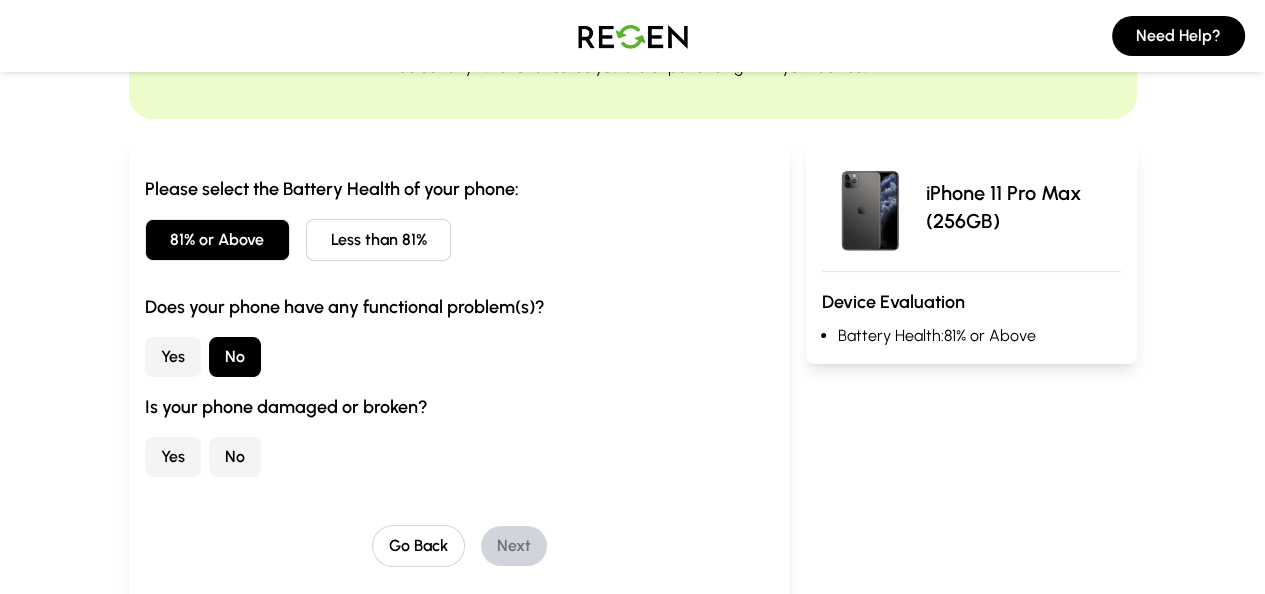 click on "No" at bounding box center (235, 457) 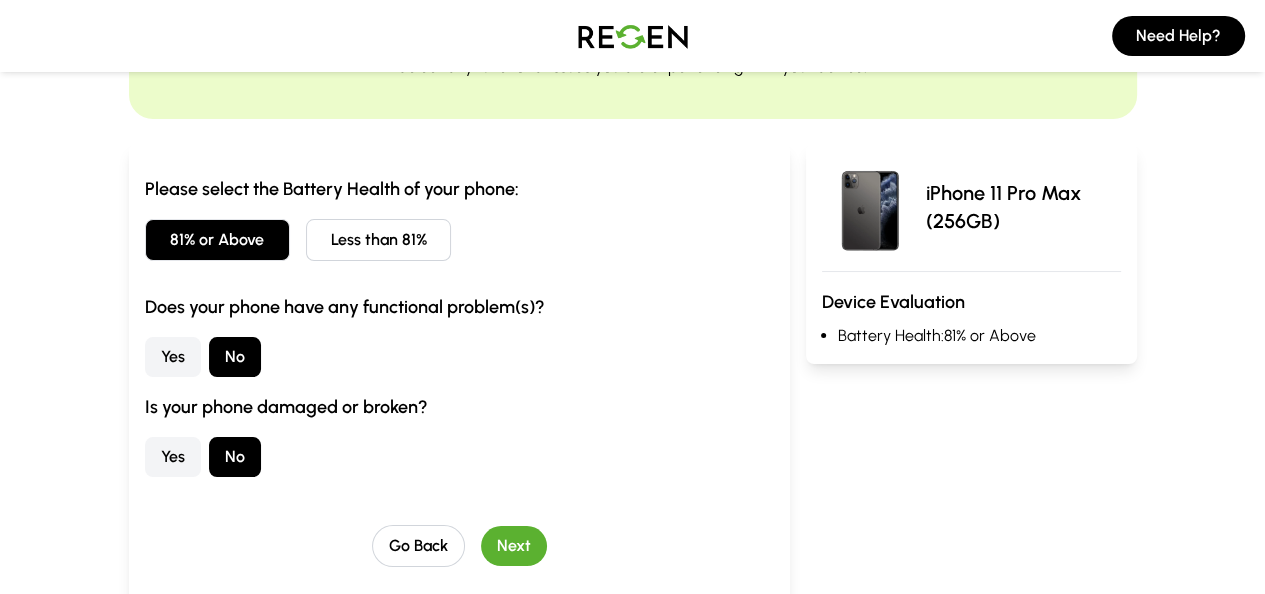 click on "Next" at bounding box center [514, 546] 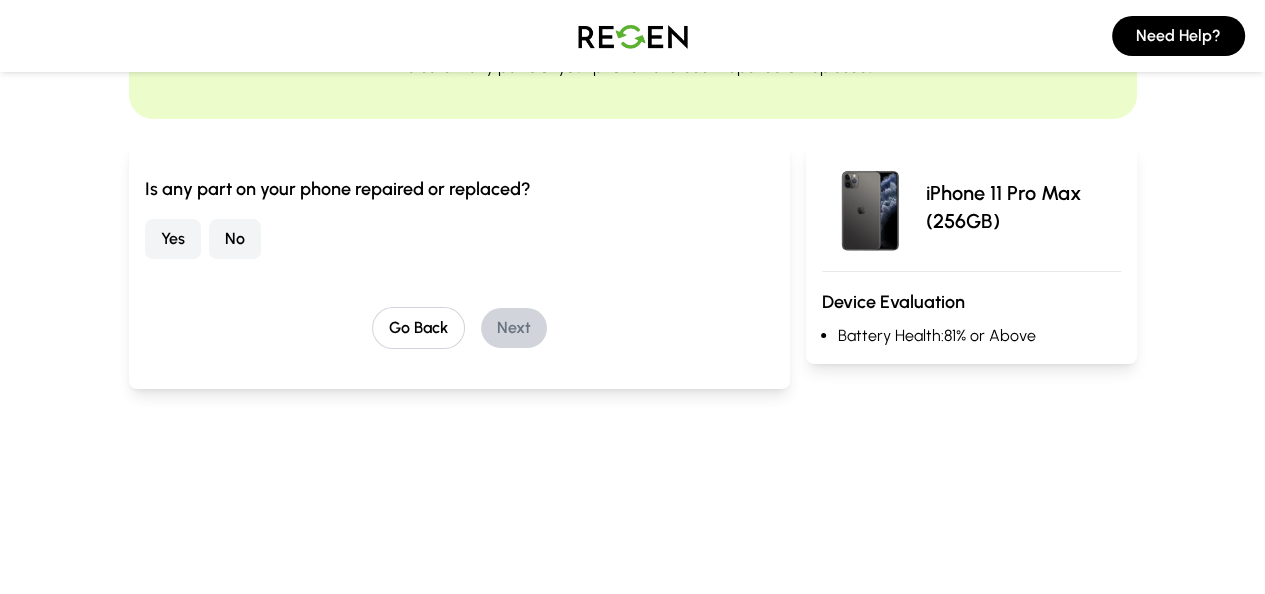 click on "No" at bounding box center [235, 239] 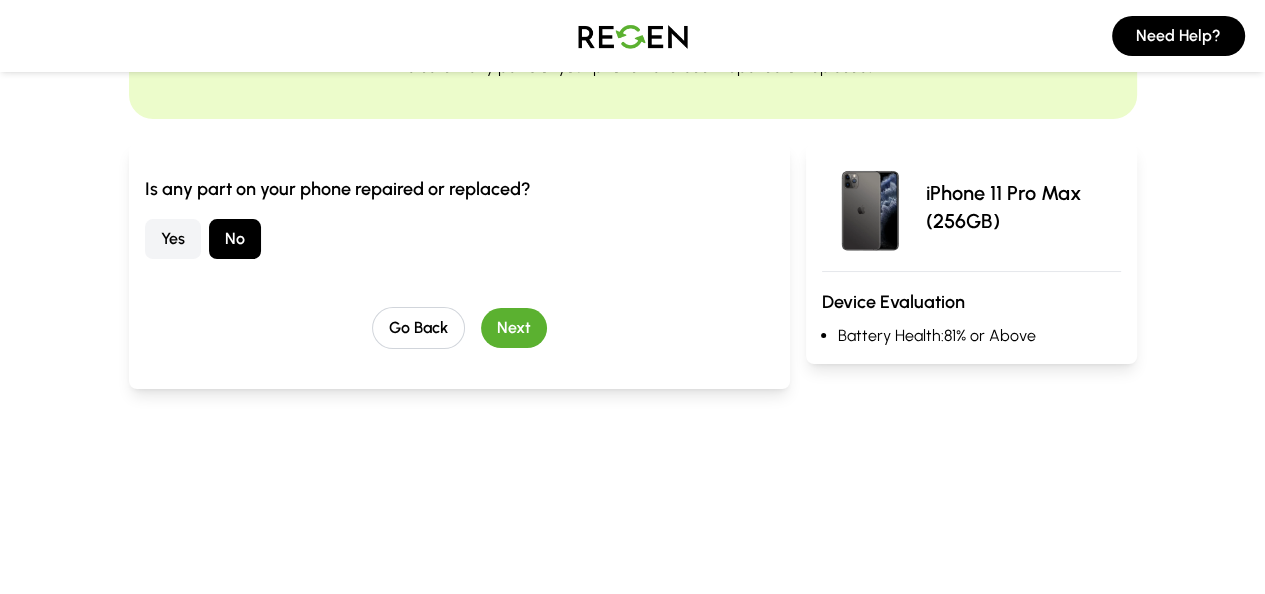 click on "Next" at bounding box center [514, 328] 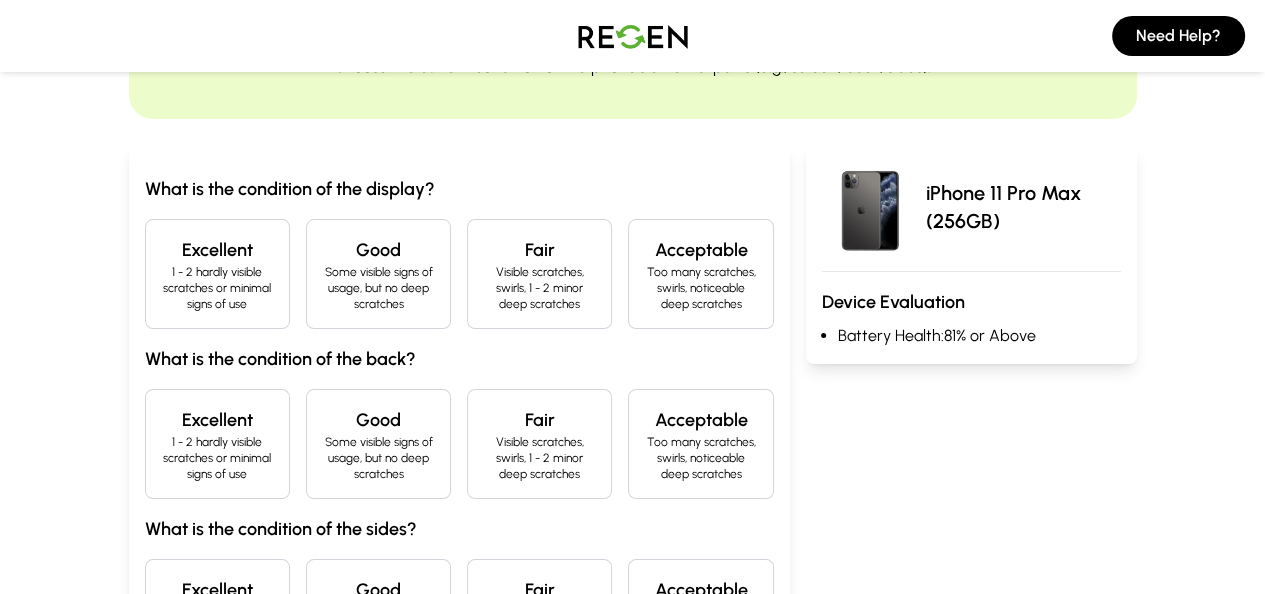 click on "Excellent" at bounding box center (217, 250) 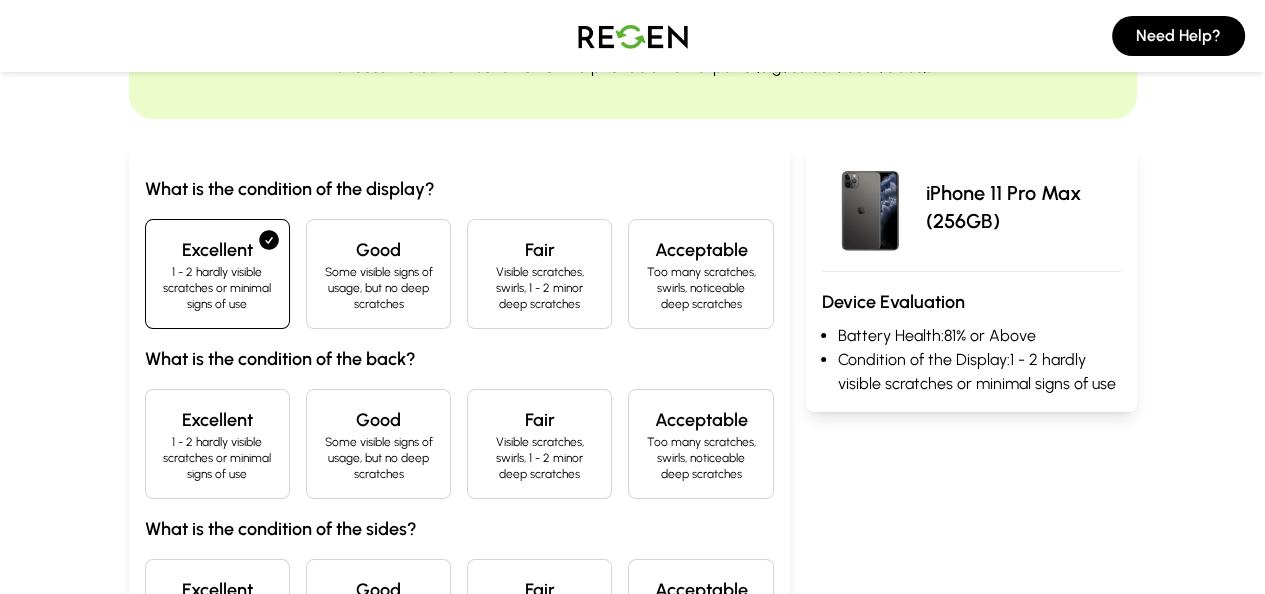 click on "Excellent" at bounding box center [217, 420] 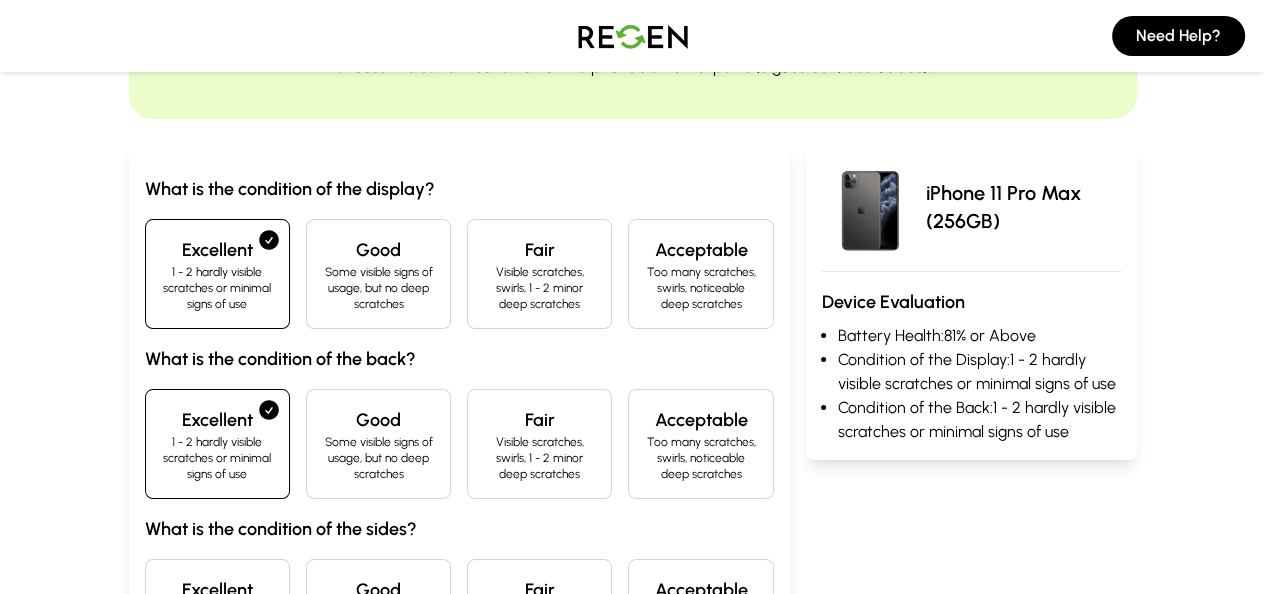 click on "Excellent" at bounding box center (217, 590) 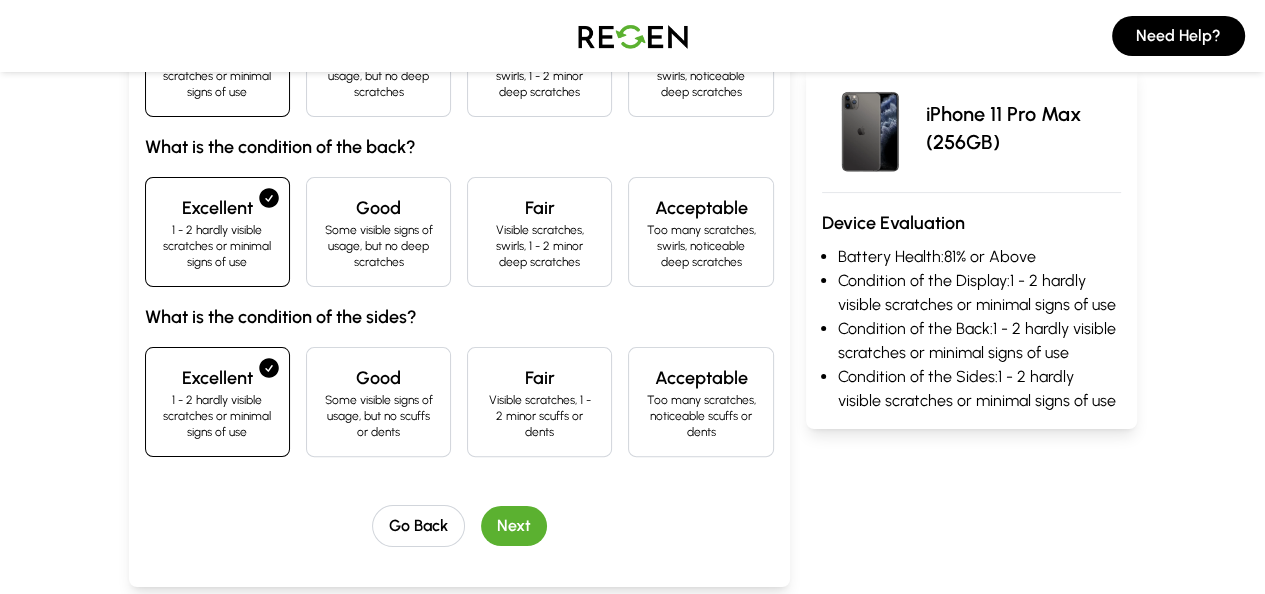 scroll, scrollTop: 380, scrollLeft: 0, axis: vertical 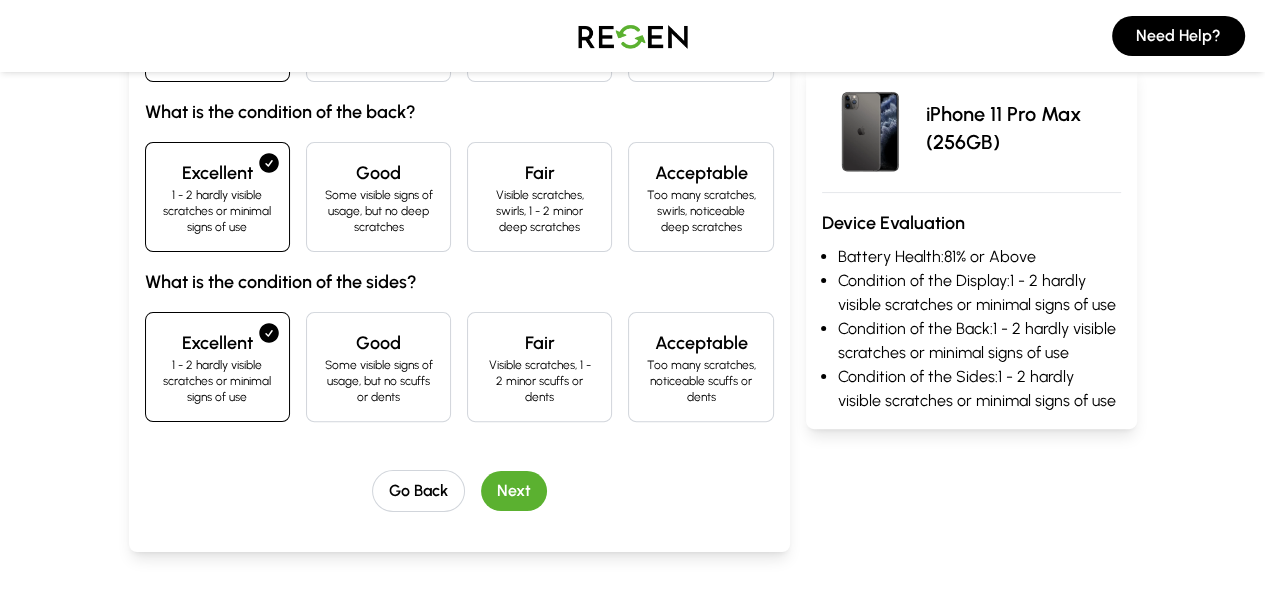 click on "Next" at bounding box center [514, 491] 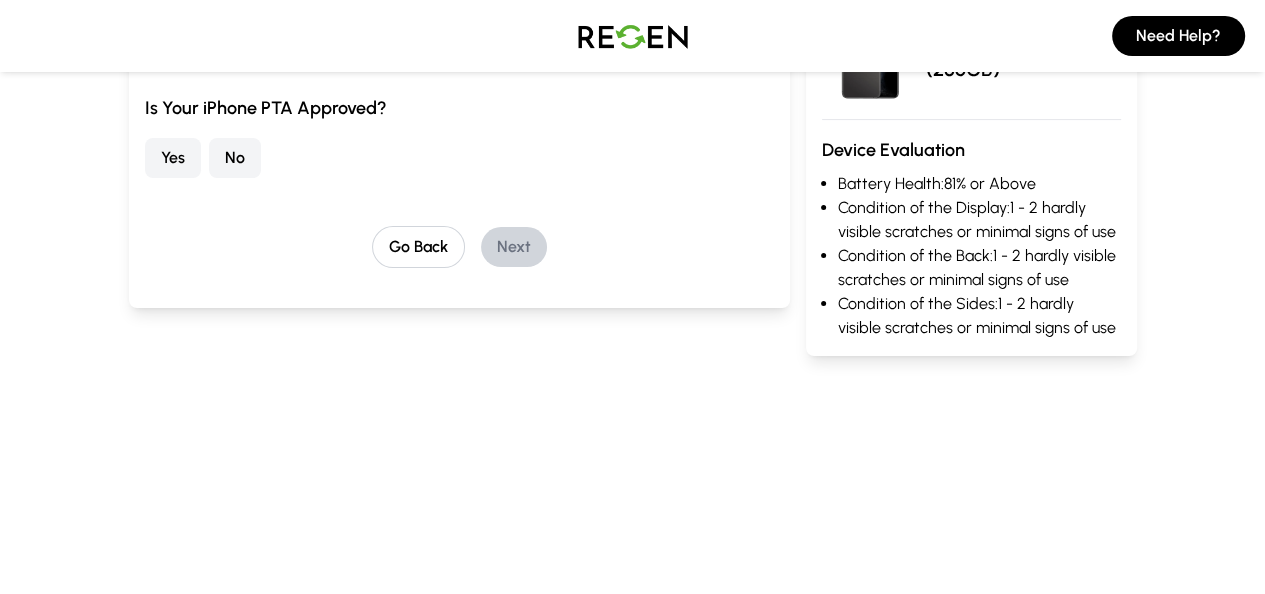scroll, scrollTop: 160, scrollLeft: 0, axis: vertical 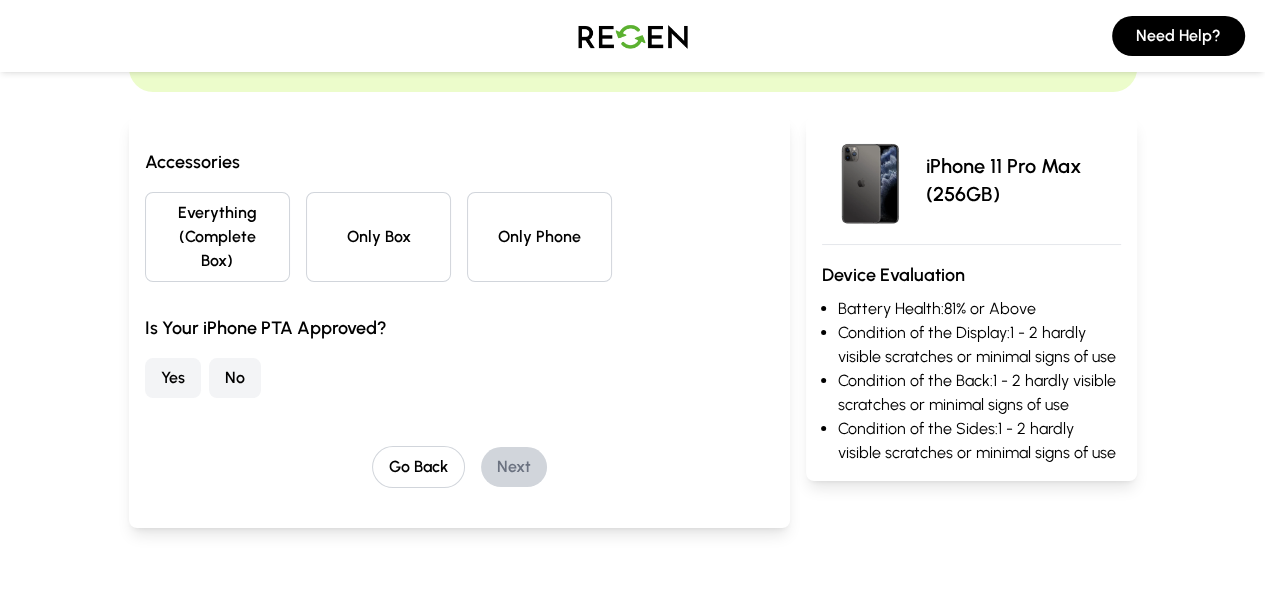 click on "Everything (Complete Box)" at bounding box center (217, 237) 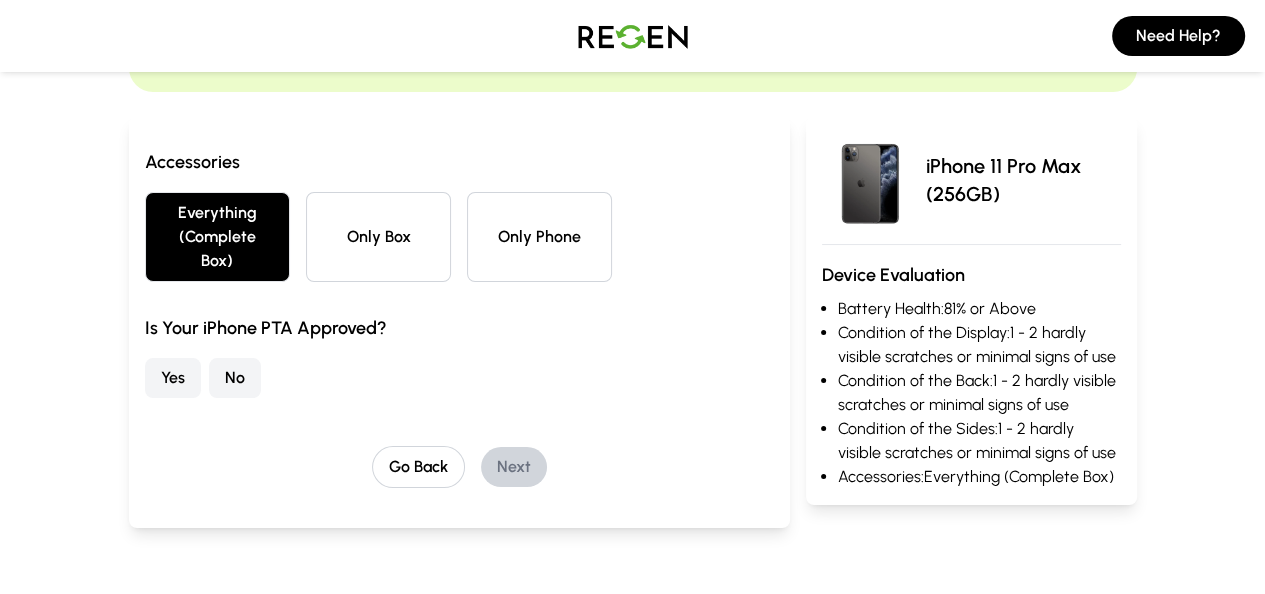 click on "Yes" at bounding box center (173, 378) 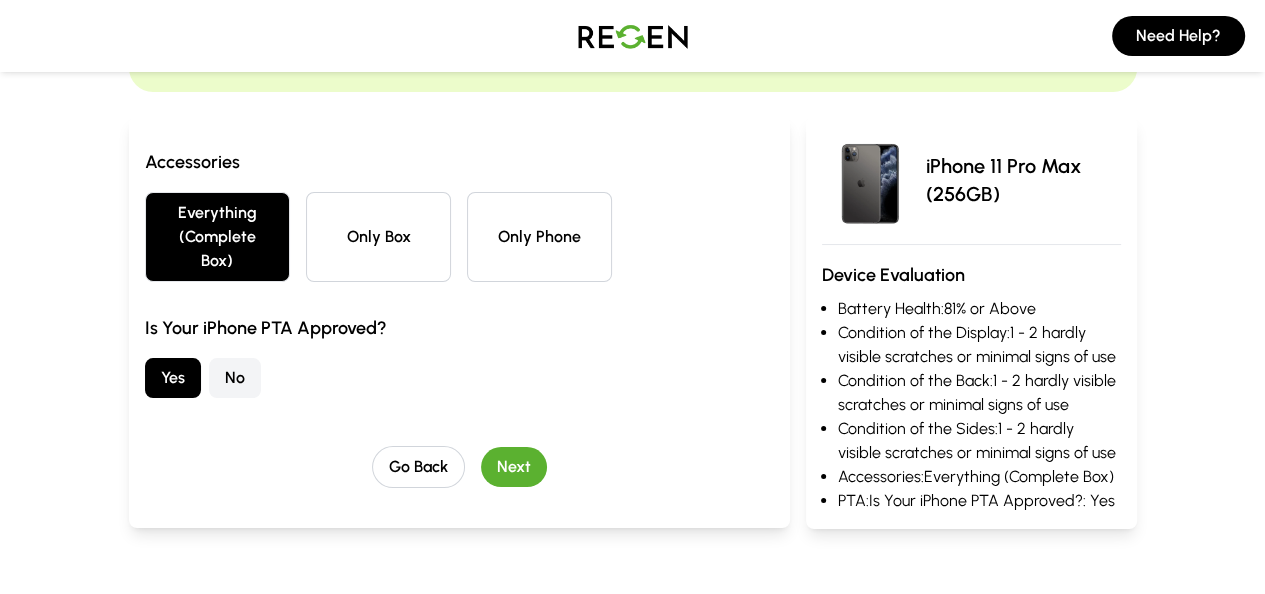 click on "Next" at bounding box center (514, 467) 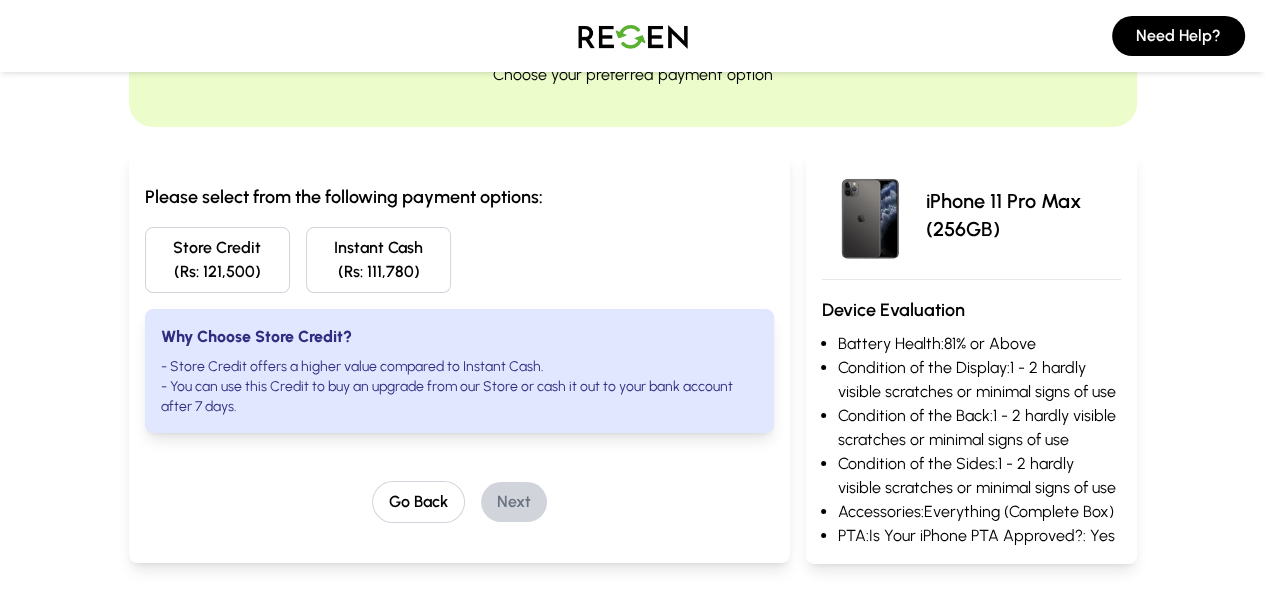scroll, scrollTop: 114, scrollLeft: 0, axis: vertical 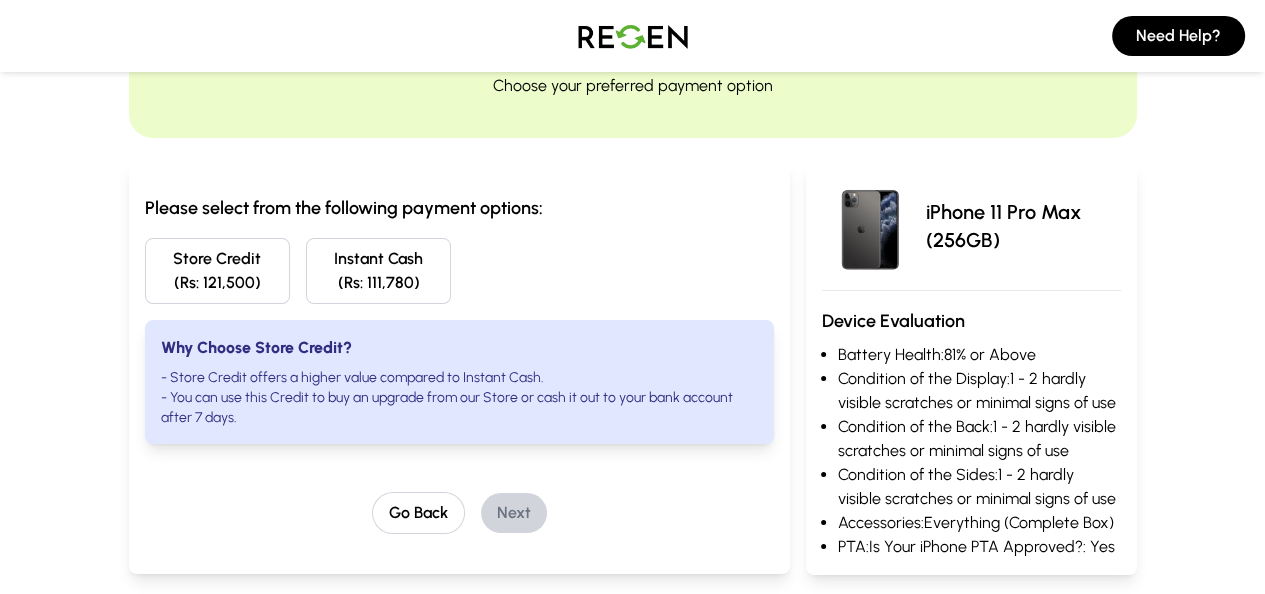 click on "Store Credit (Rs: 121,500)" at bounding box center [217, 271] 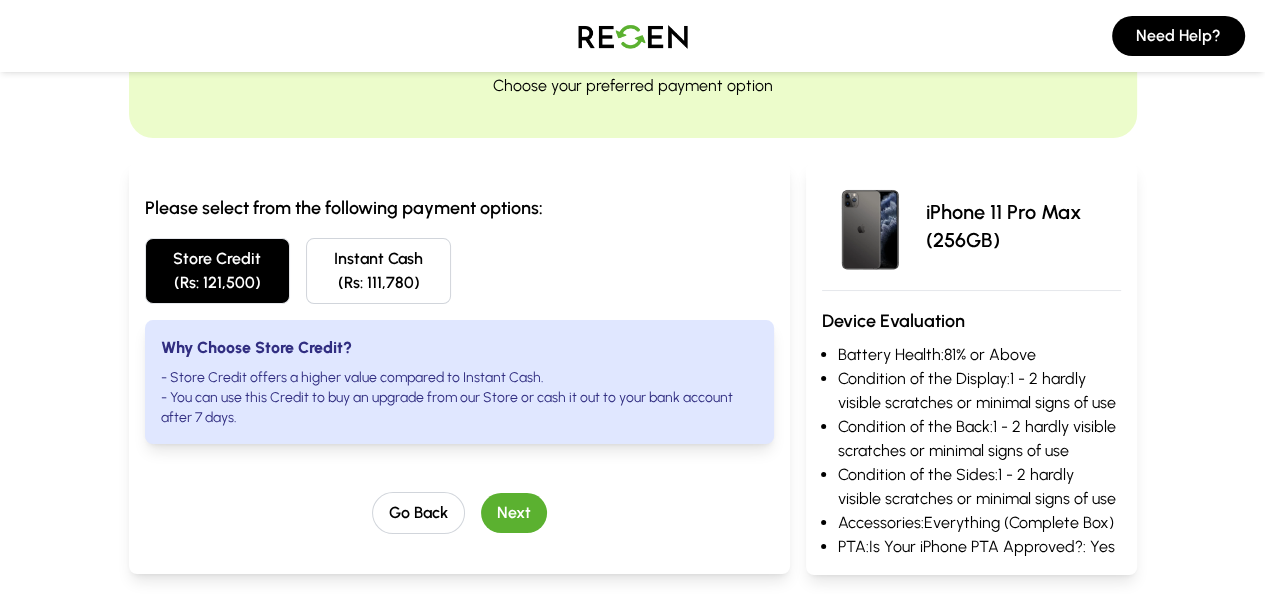click on "Instant Cash (Rs: 111,780)" at bounding box center (378, 271) 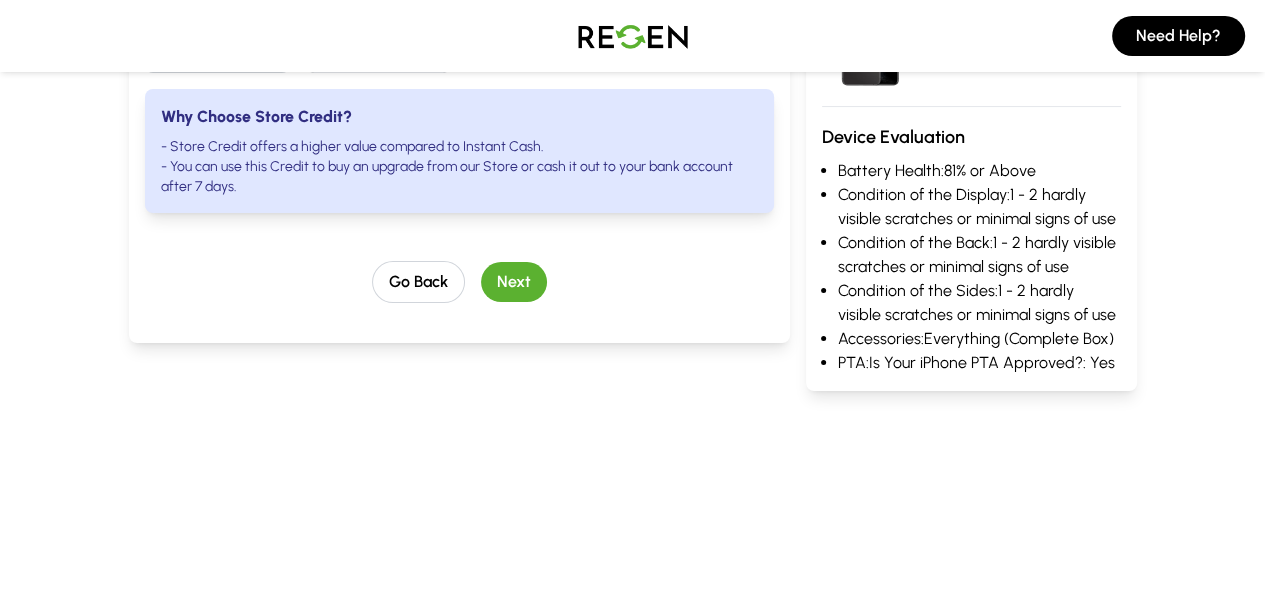 scroll, scrollTop: 347, scrollLeft: 0, axis: vertical 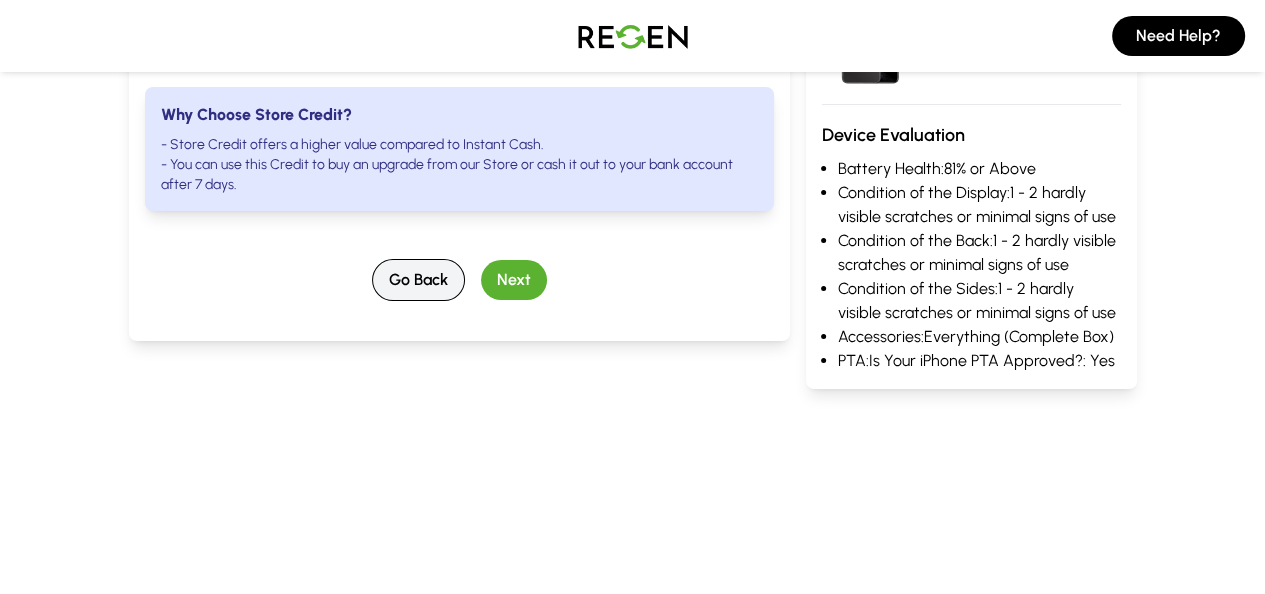 click on "Go Back" at bounding box center (418, 280) 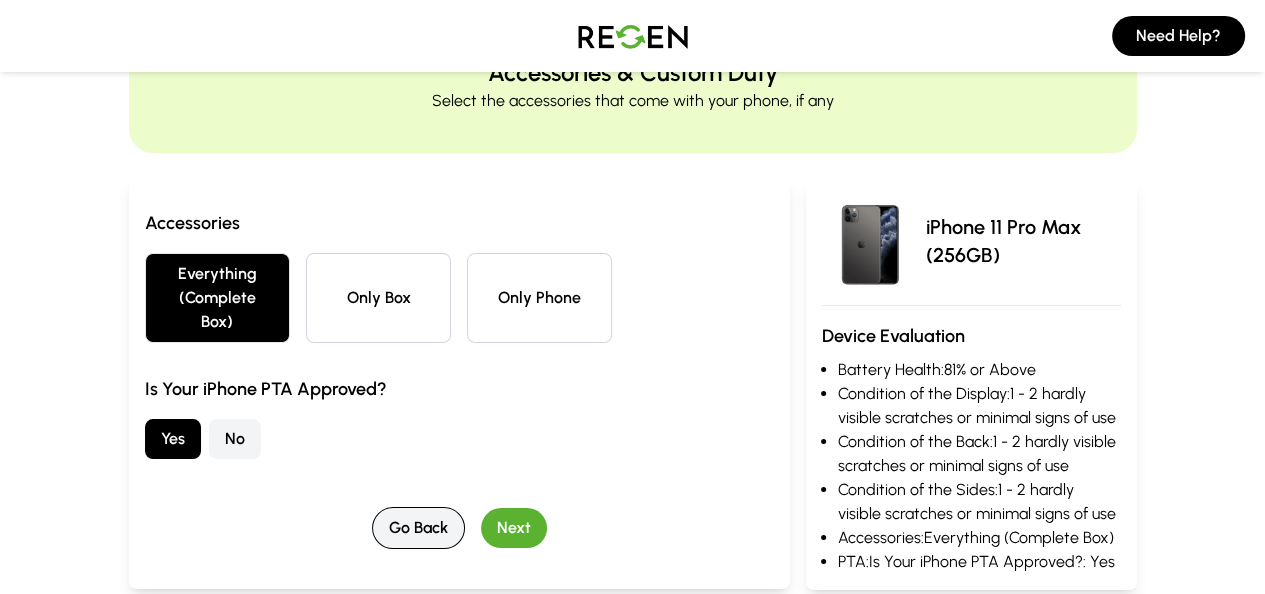 scroll, scrollTop: 0, scrollLeft: 0, axis: both 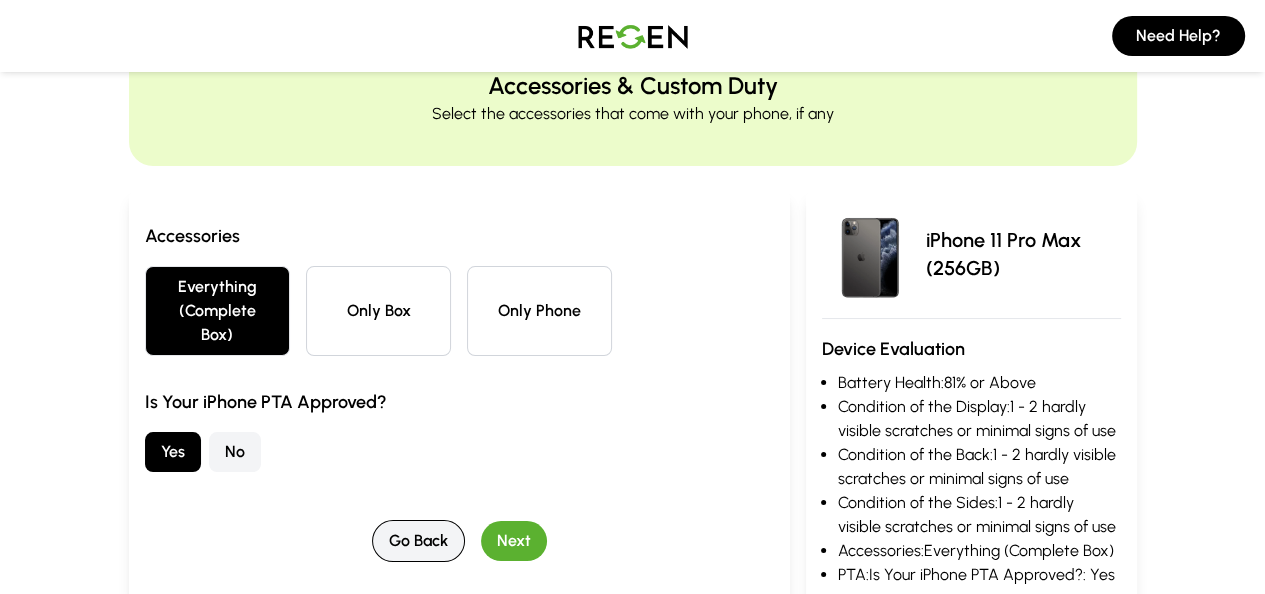 click on "Go Back" at bounding box center (418, 541) 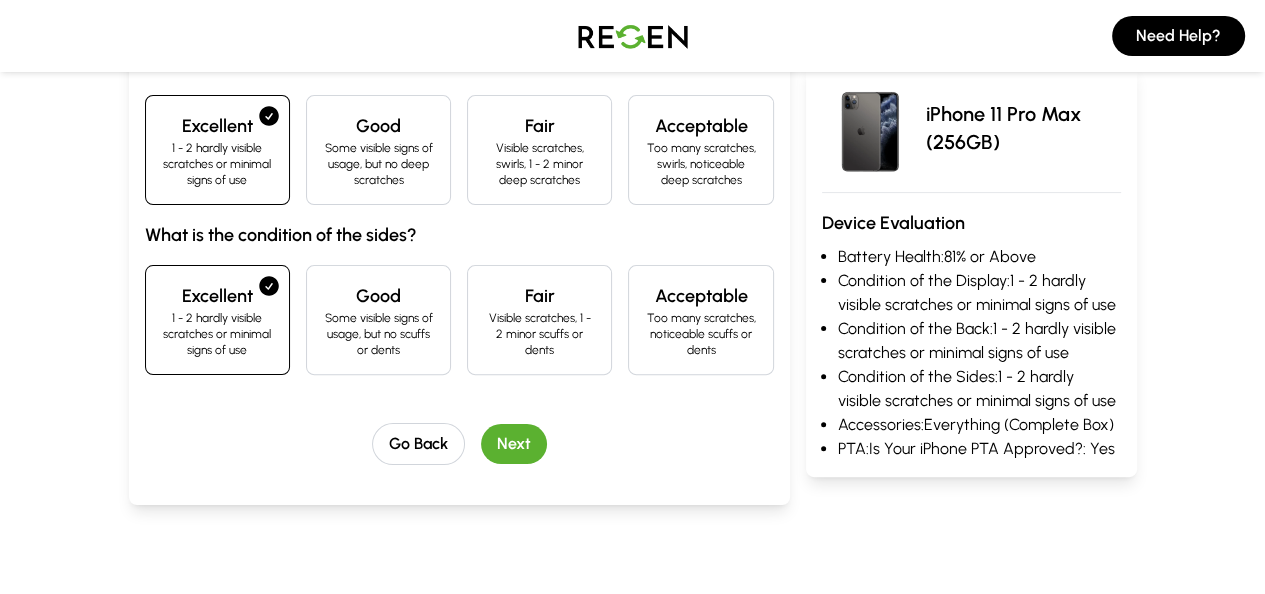 scroll, scrollTop: 426, scrollLeft: 0, axis: vertical 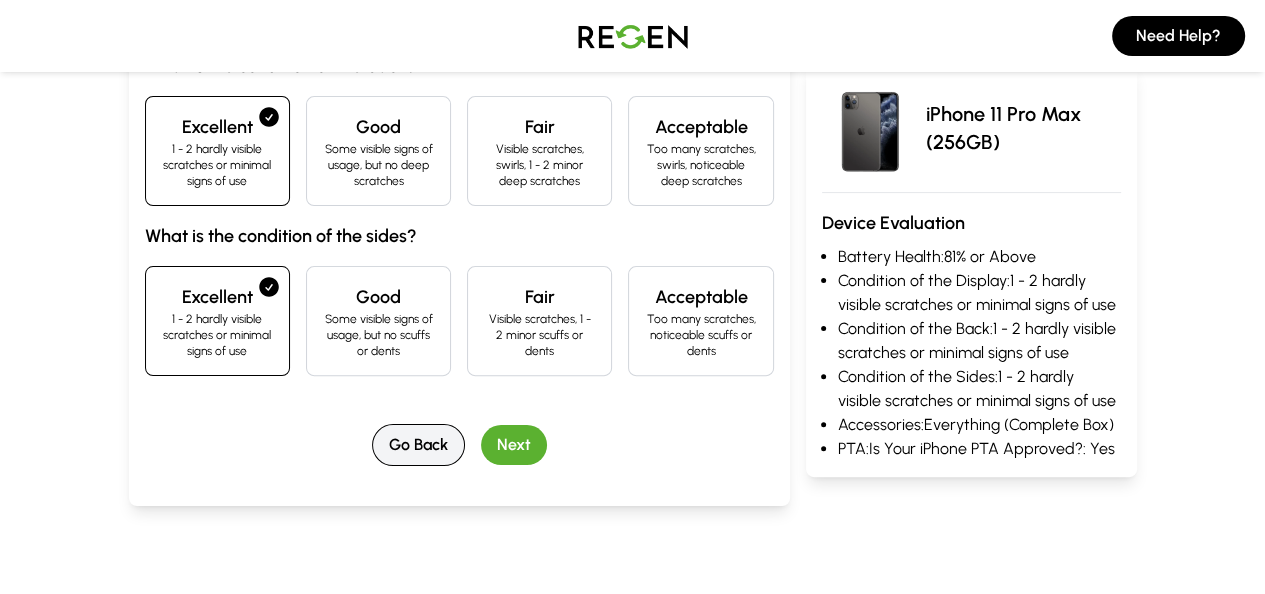 click on "Go Back" at bounding box center [418, 445] 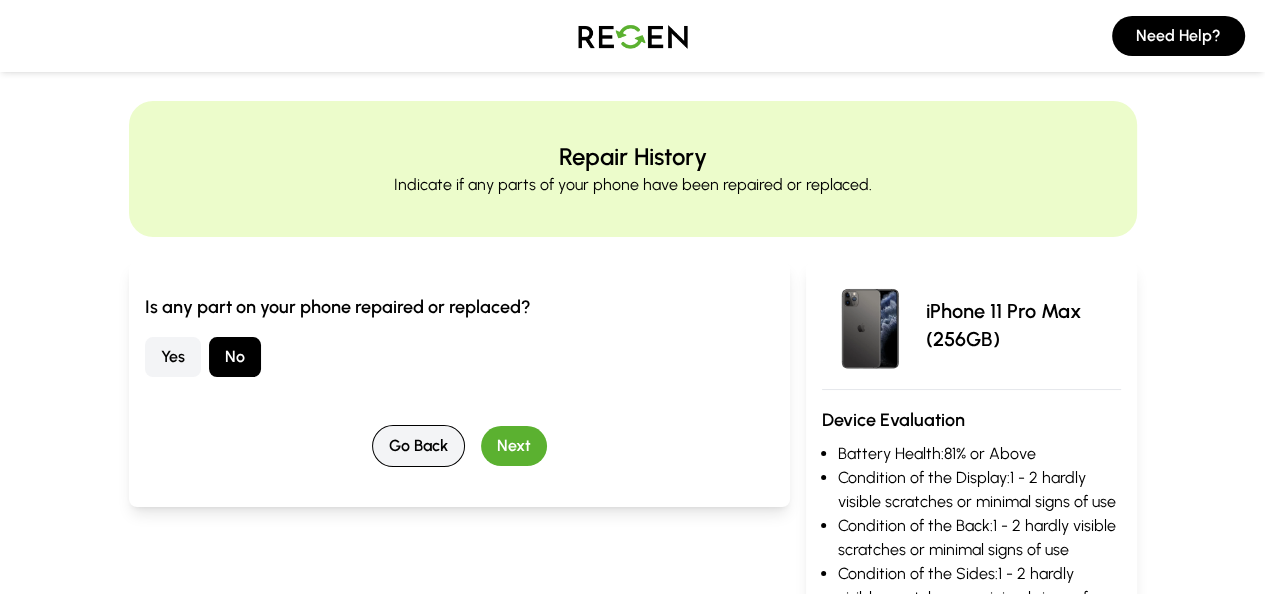scroll, scrollTop: 0, scrollLeft: 0, axis: both 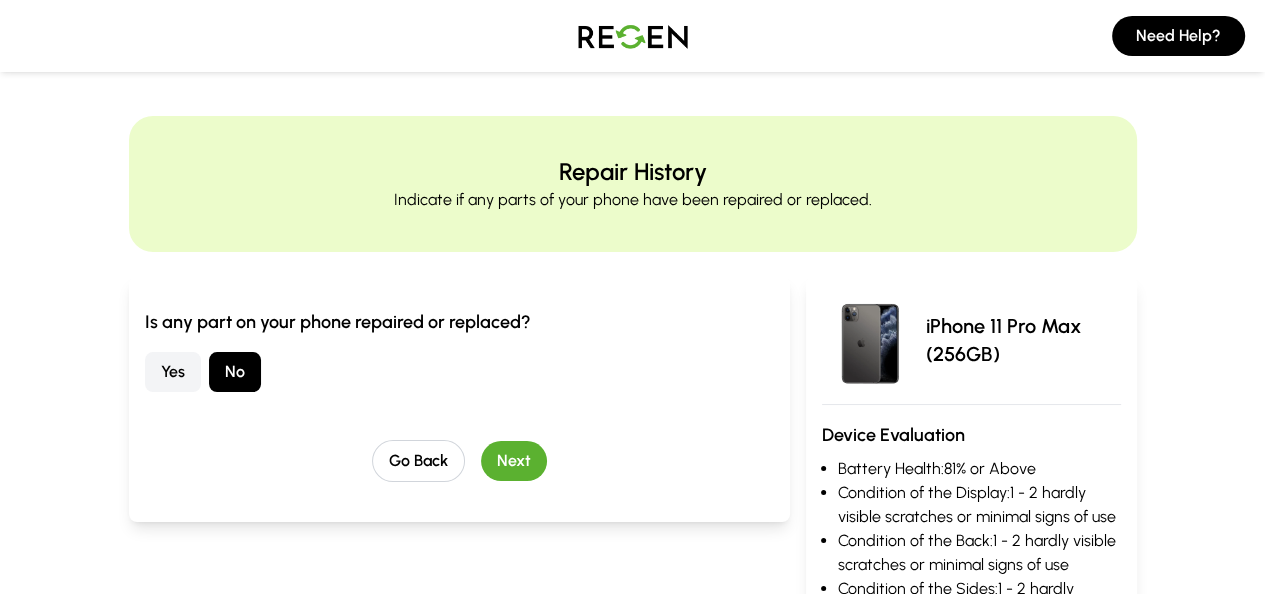 click on "Yes" at bounding box center (173, 372) 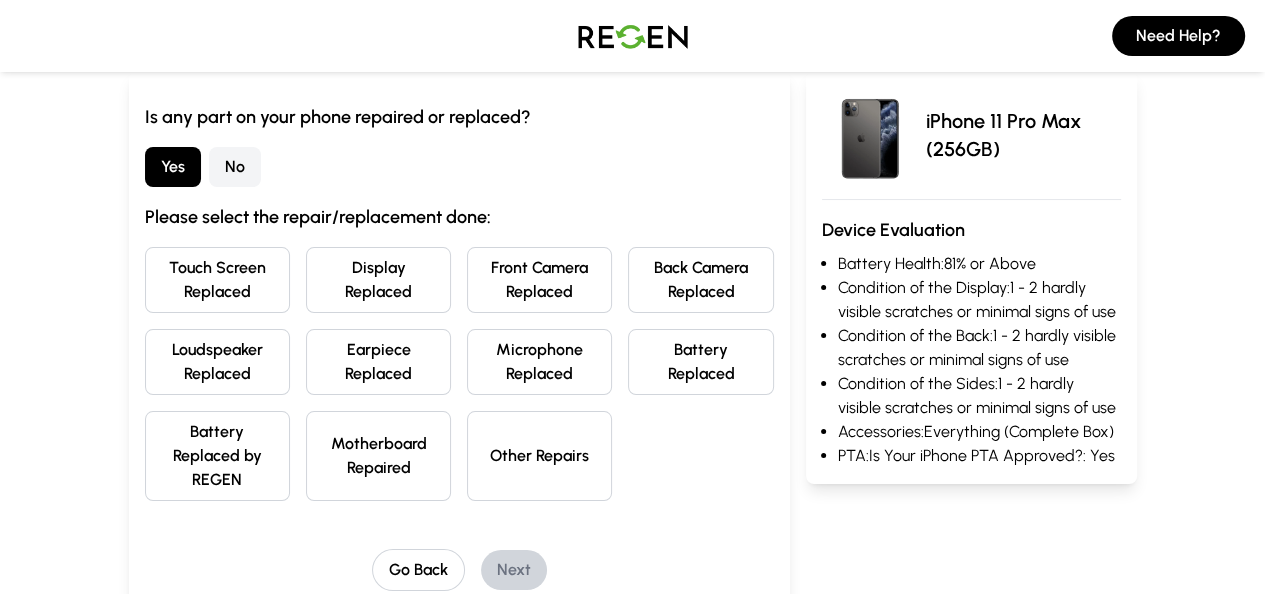 scroll, scrollTop: 213, scrollLeft: 0, axis: vertical 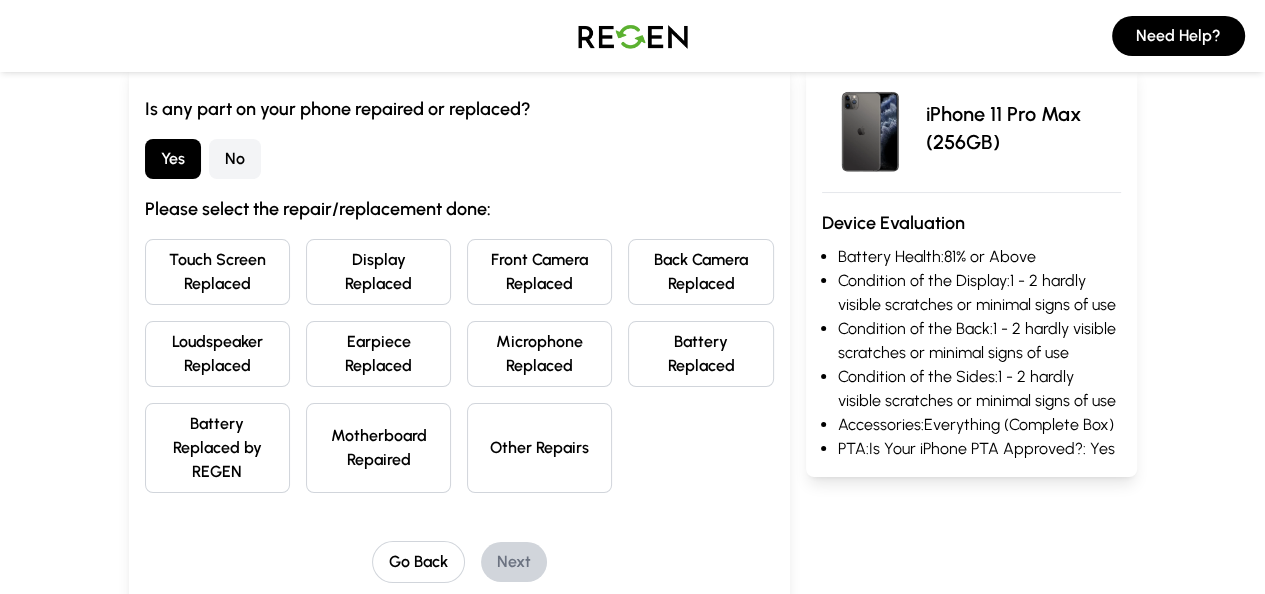 click on "Display Replaced" at bounding box center (378, 272) 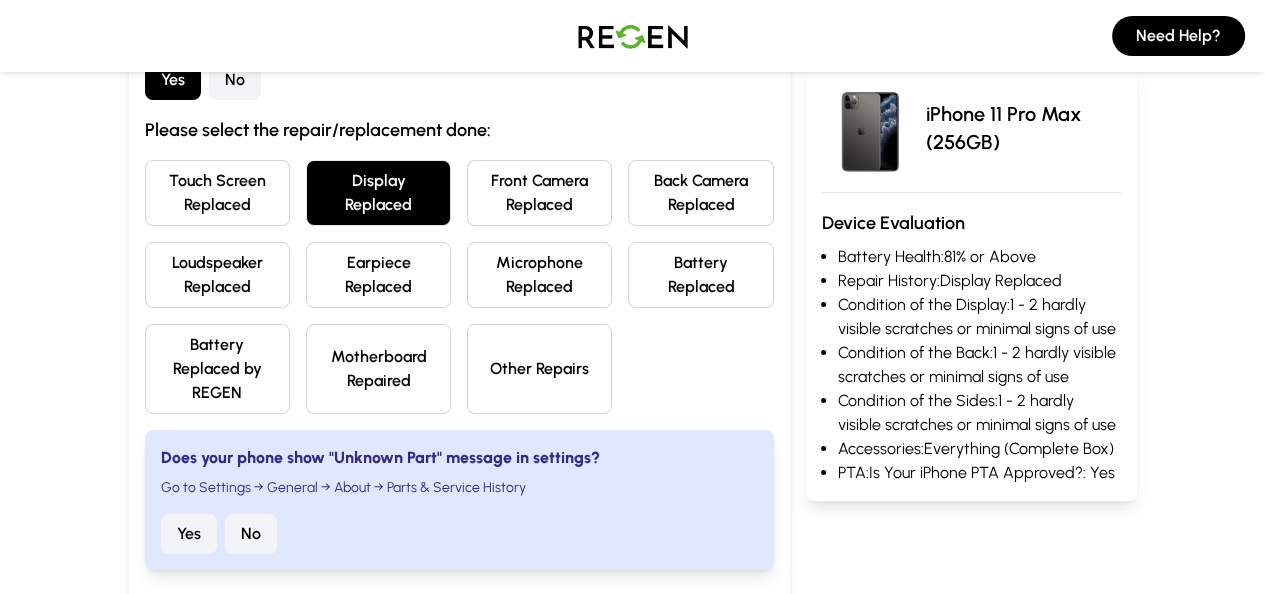 scroll, scrollTop: 380, scrollLeft: 0, axis: vertical 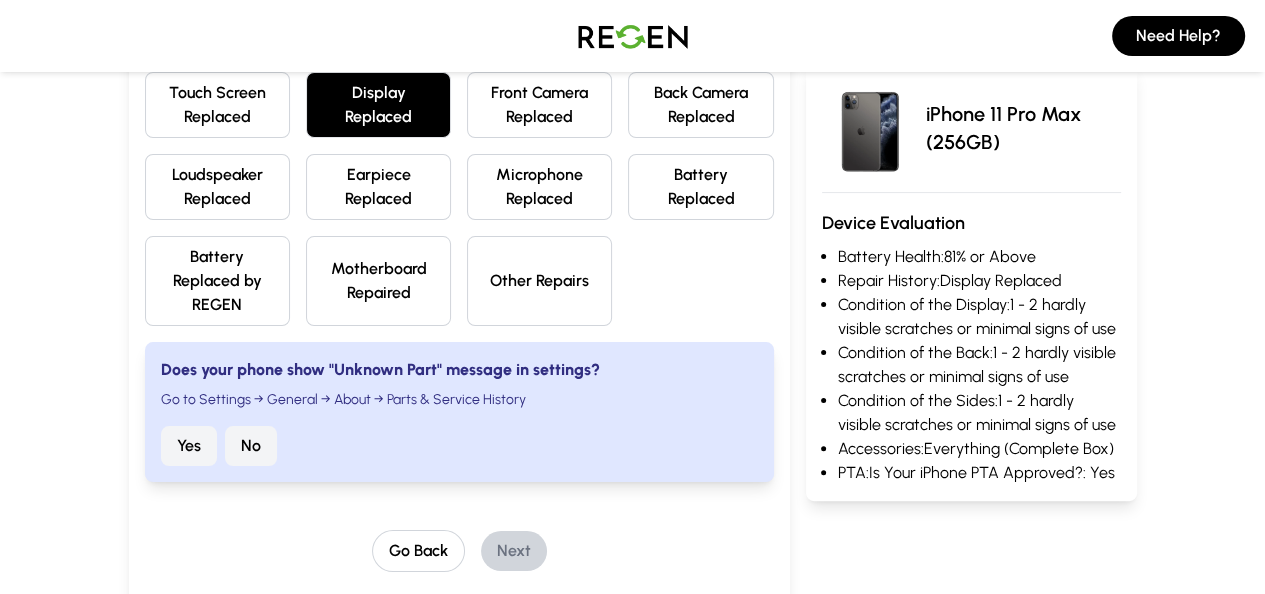 click on "Battery Replaced" at bounding box center [700, 187] 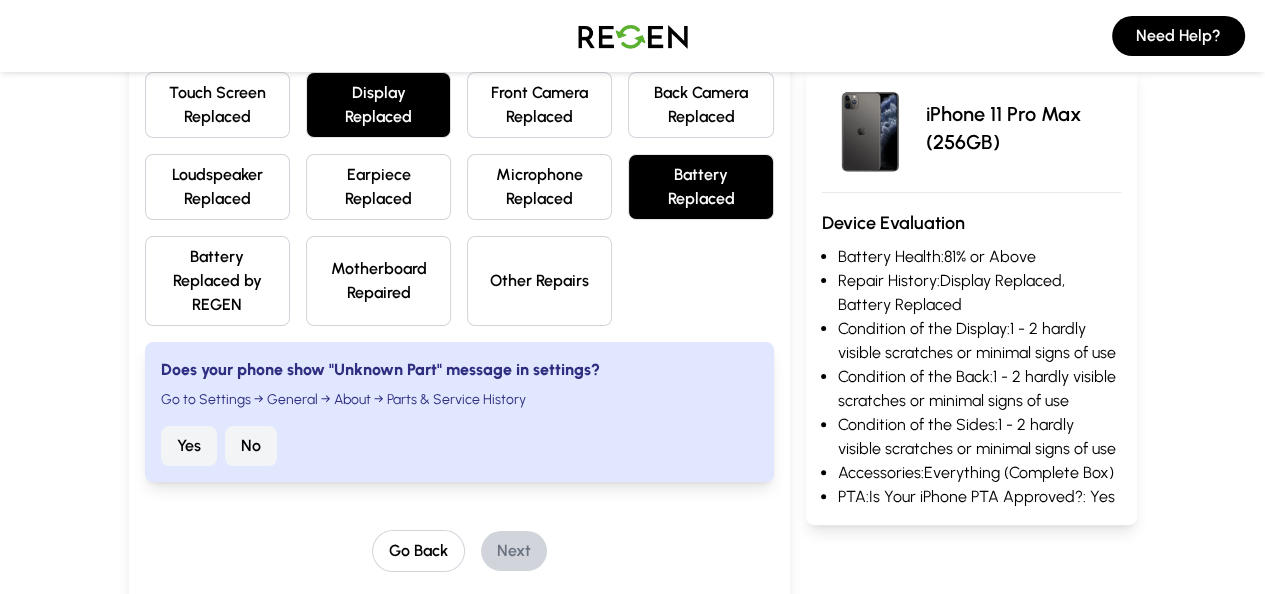 click on "Yes" at bounding box center [189, 446] 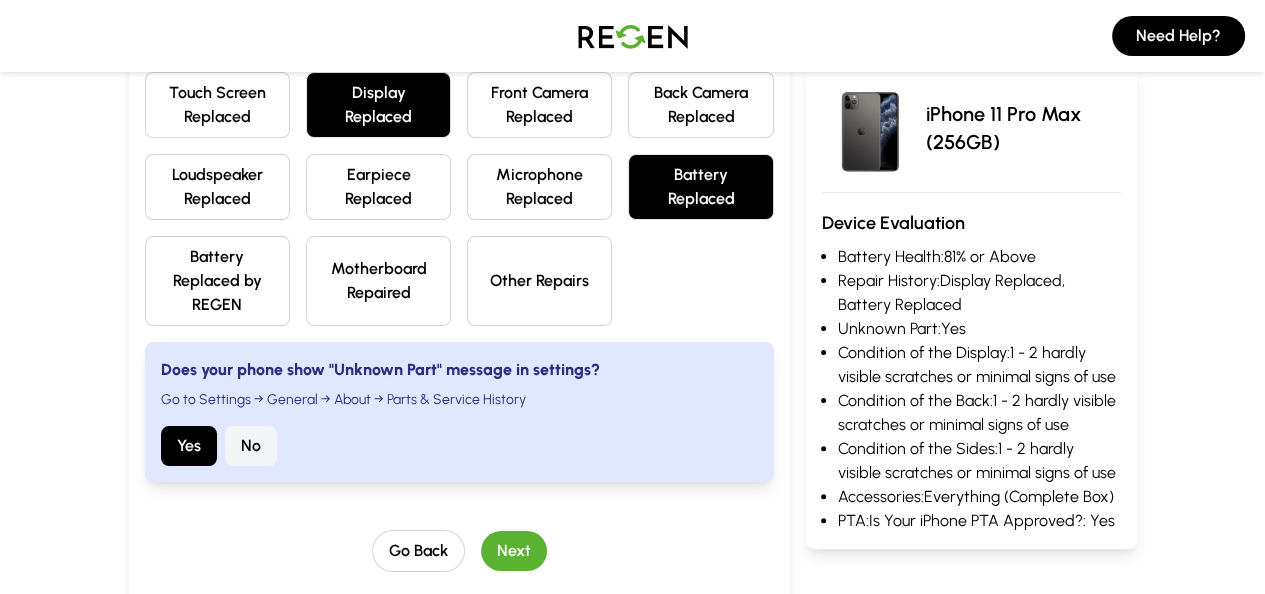 click on "Next" at bounding box center [514, 551] 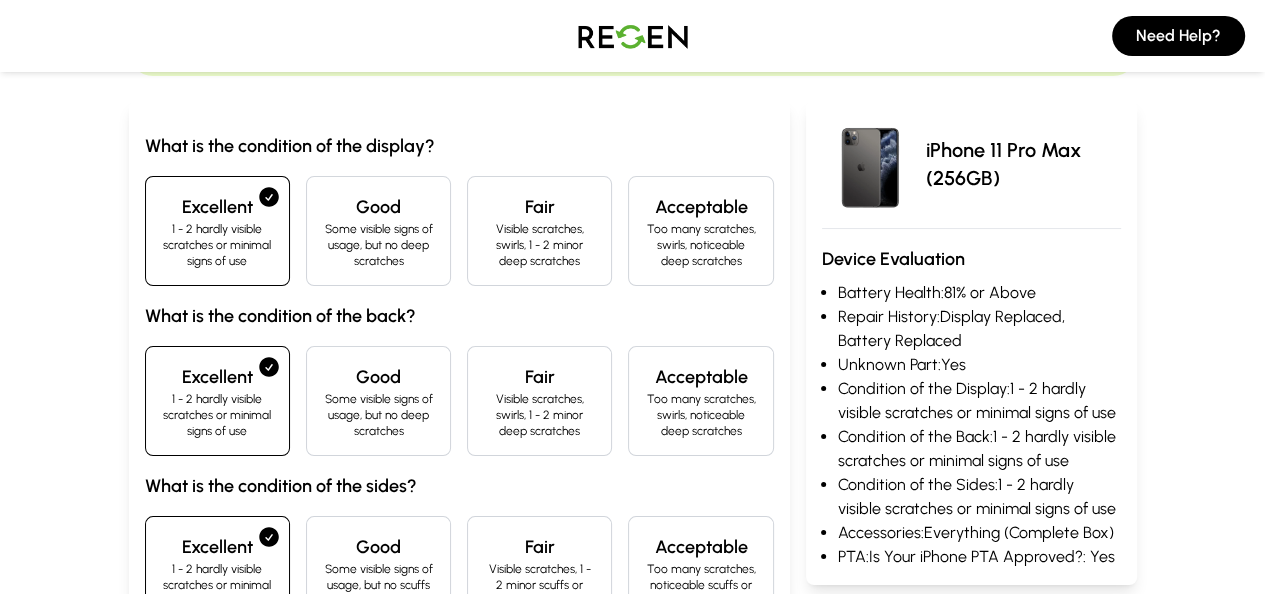 scroll, scrollTop: 360, scrollLeft: 0, axis: vertical 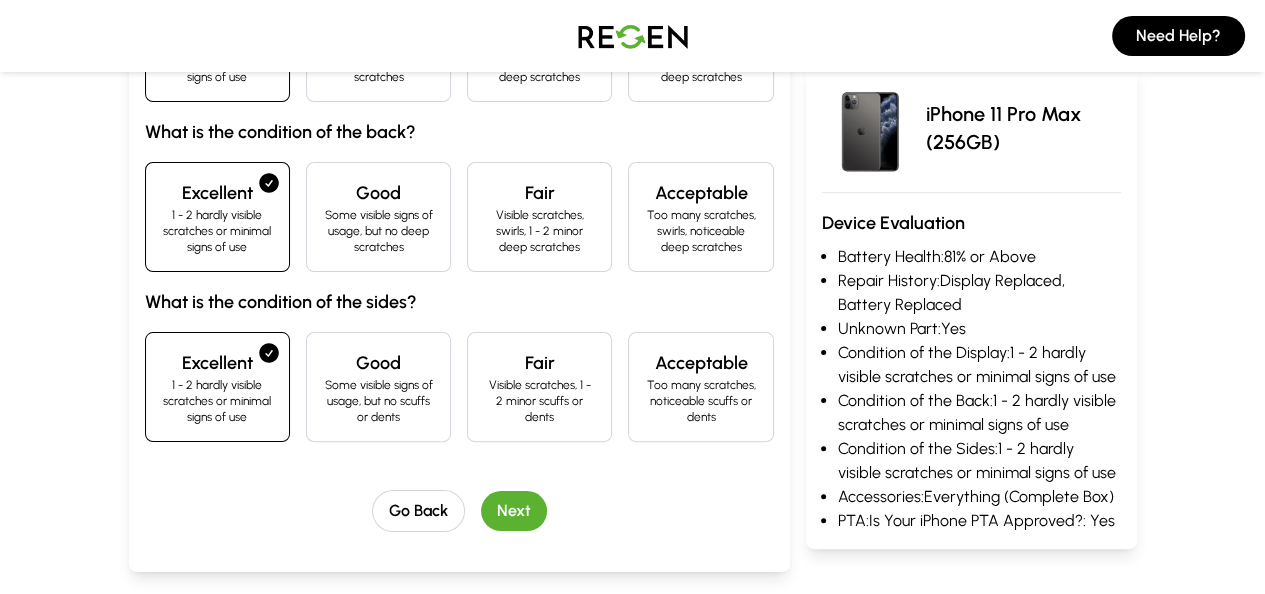 click on "Next" at bounding box center (514, 511) 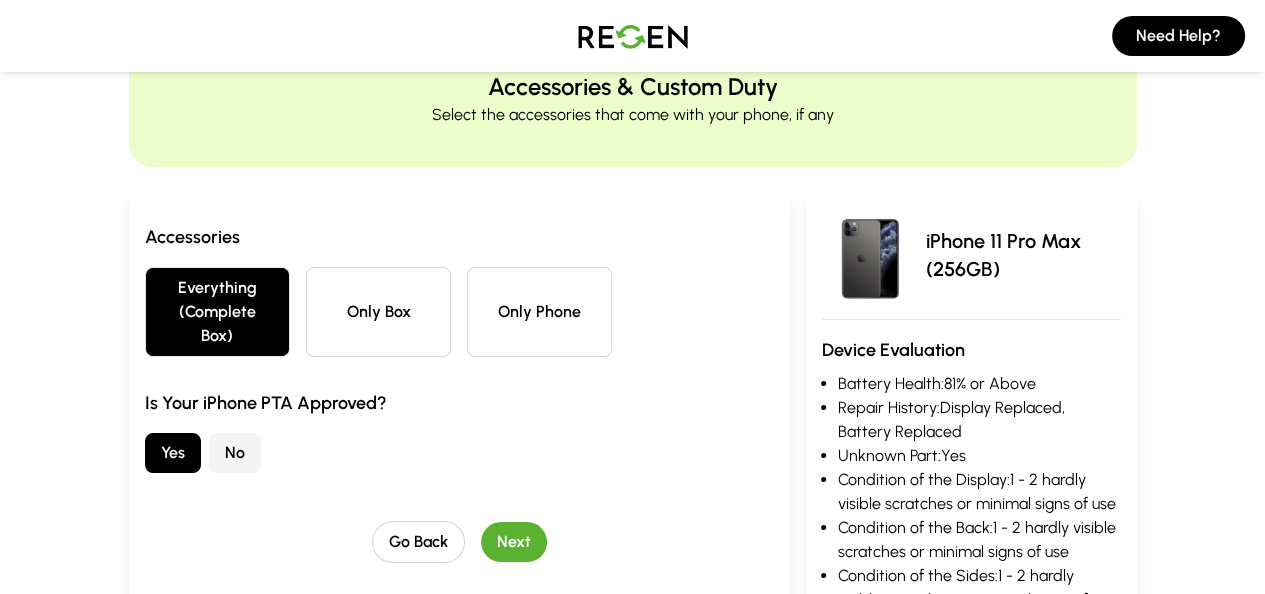 scroll, scrollTop: 106, scrollLeft: 0, axis: vertical 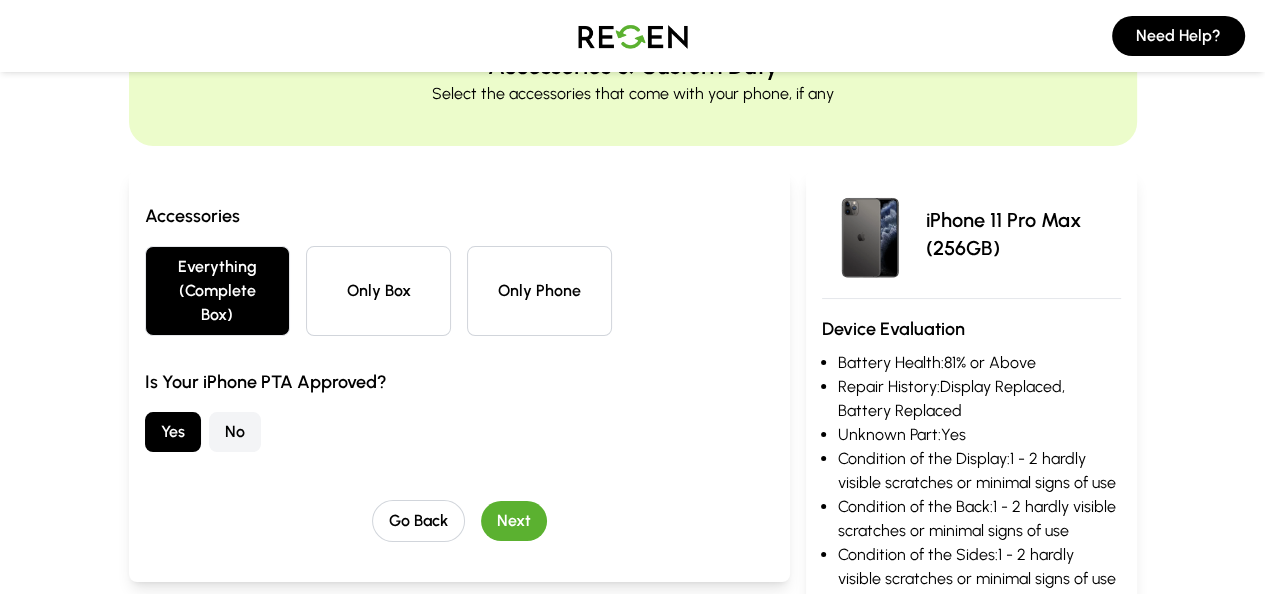 click on "Next" at bounding box center [514, 521] 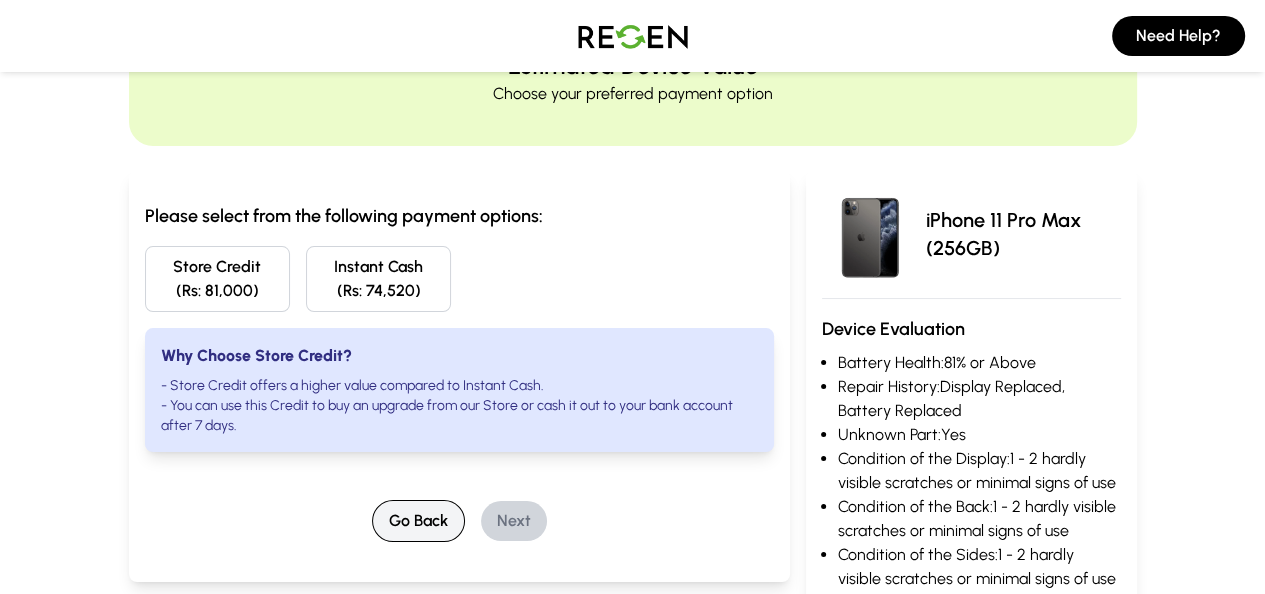 click on "Go Back" at bounding box center (418, 521) 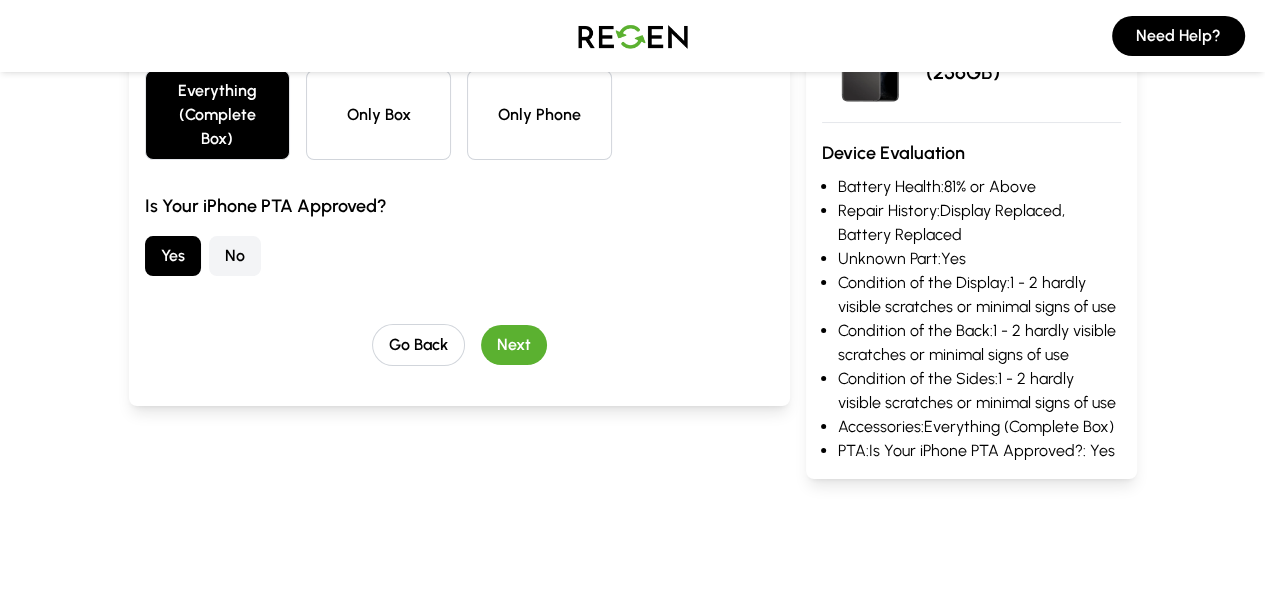 scroll, scrollTop: 260, scrollLeft: 0, axis: vertical 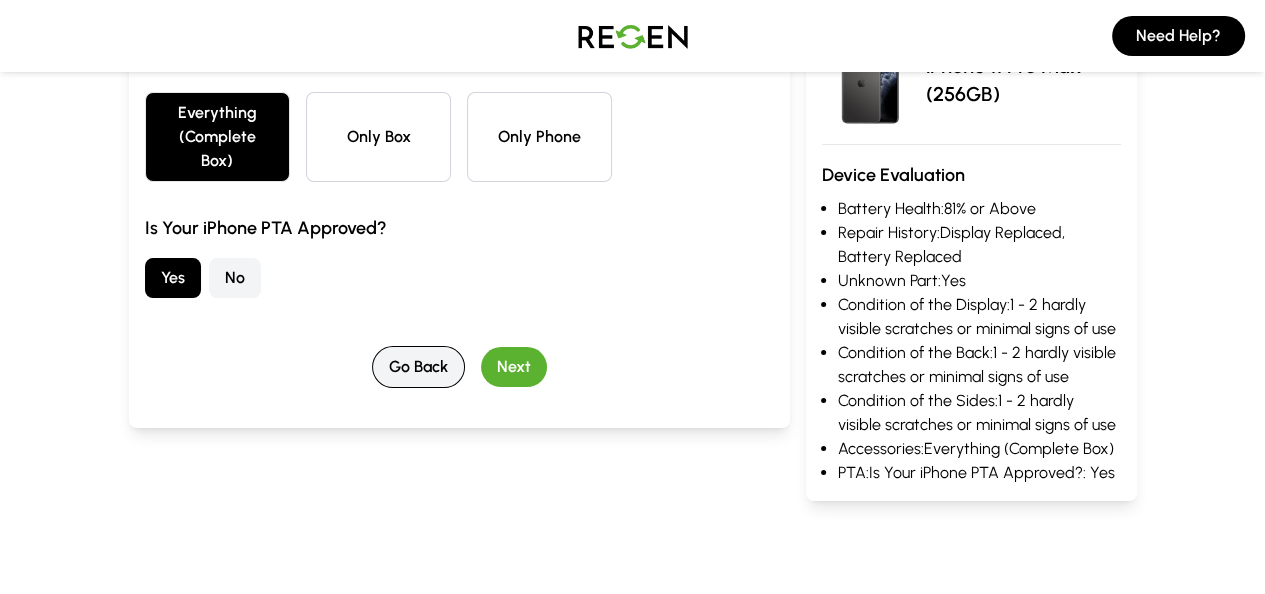 click on "Go Back" at bounding box center (418, 367) 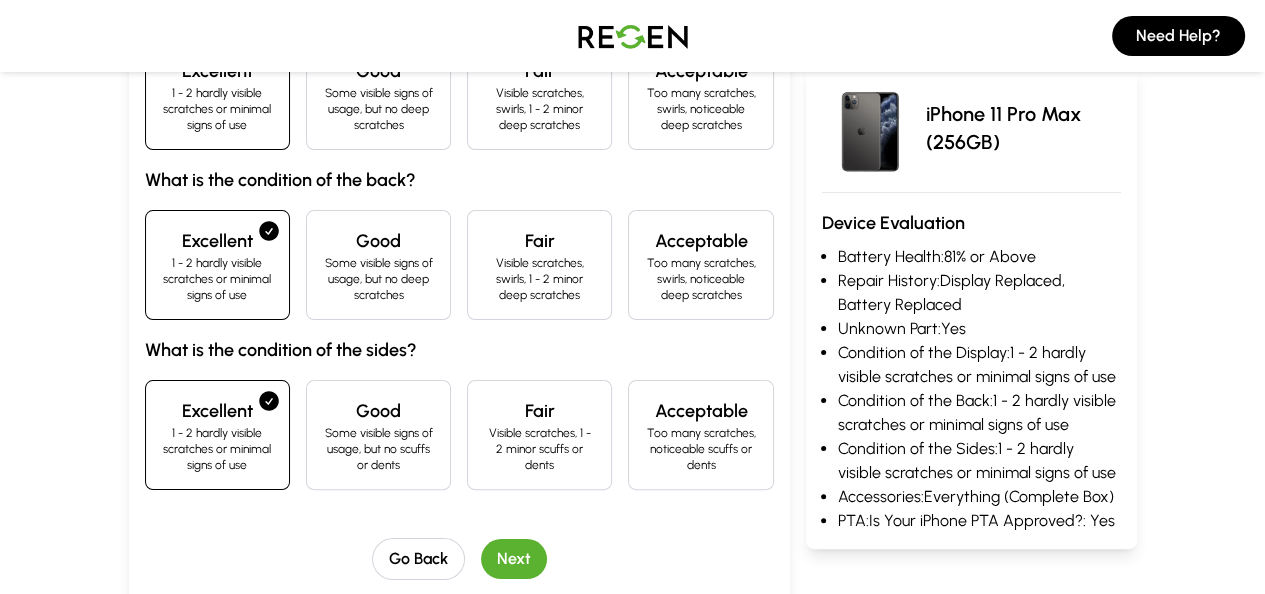 scroll, scrollTop: 306, scrollLeft: 0, axis: vertical 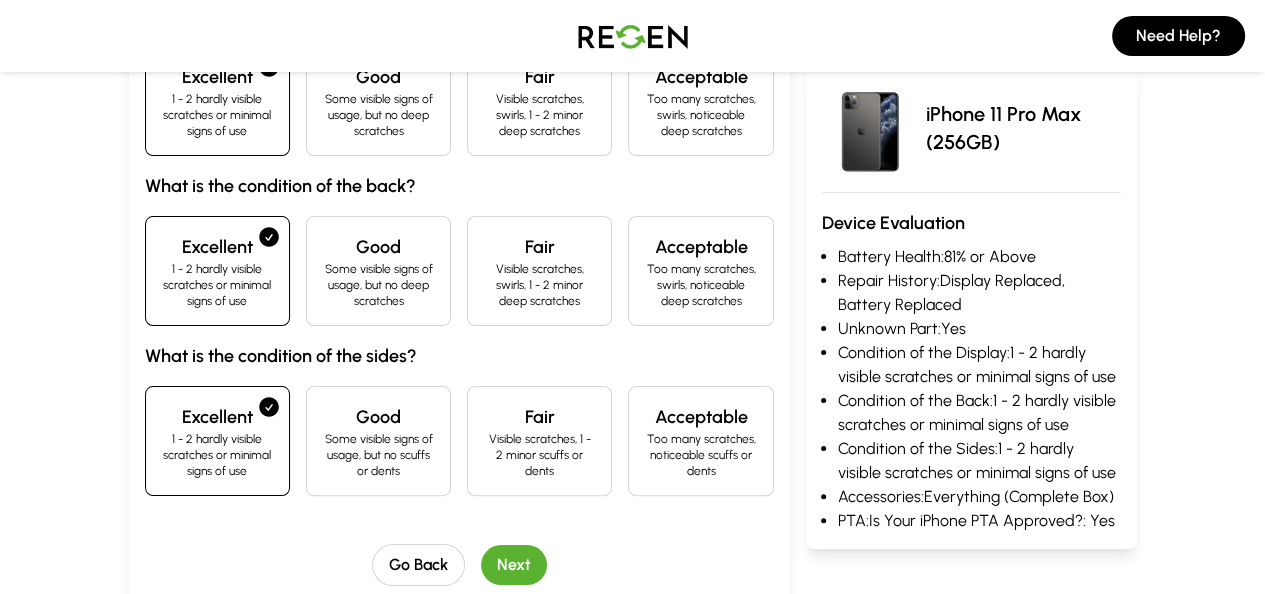 drag, startPoint x: 386, startPoint y: 511, endPoint x: 531, endPoint y: 423, distance: 169.61427 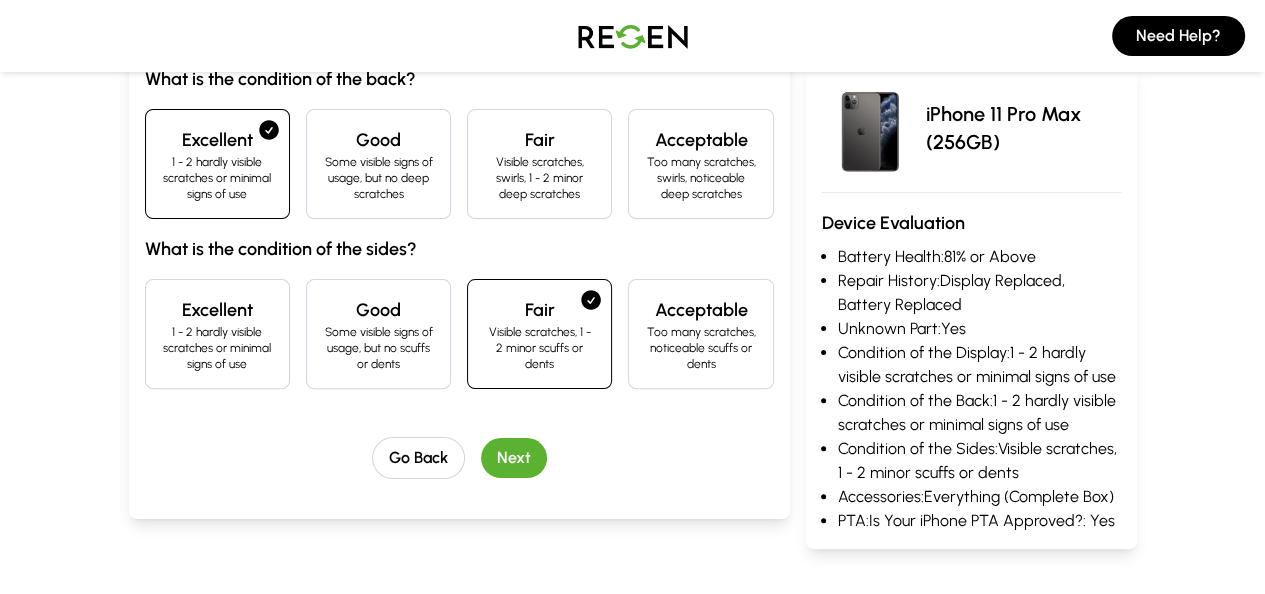 click on "Next" at bounding box center [514, 458] 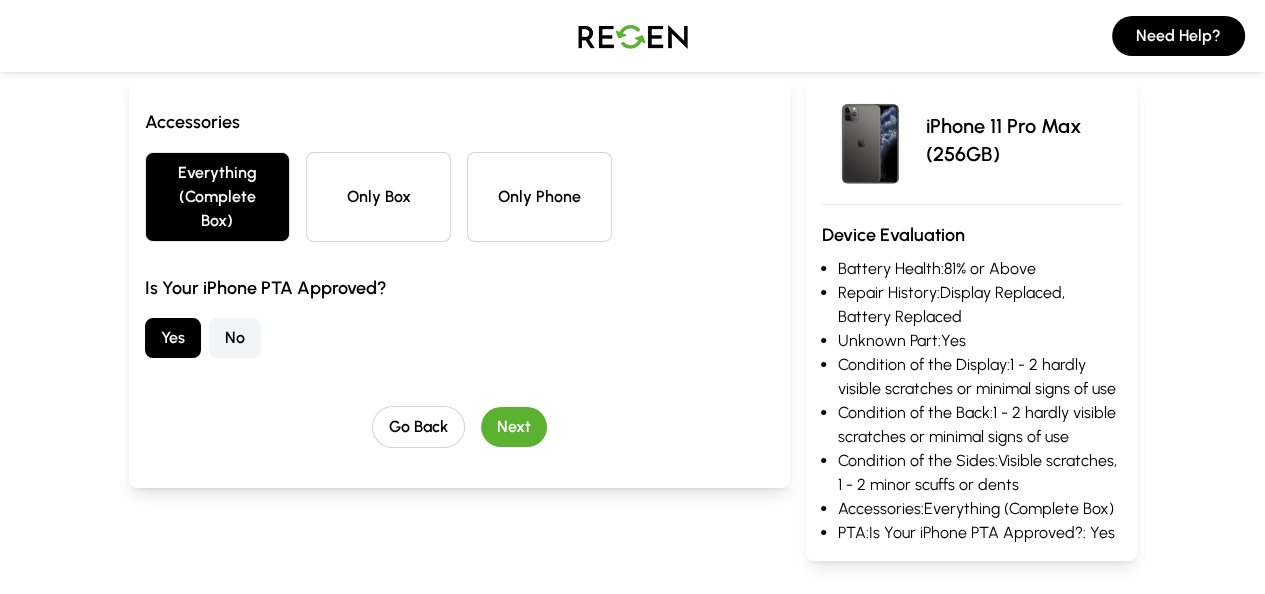 scroll, scrollTop: 280, scrollLeft: 0, axis: vertical 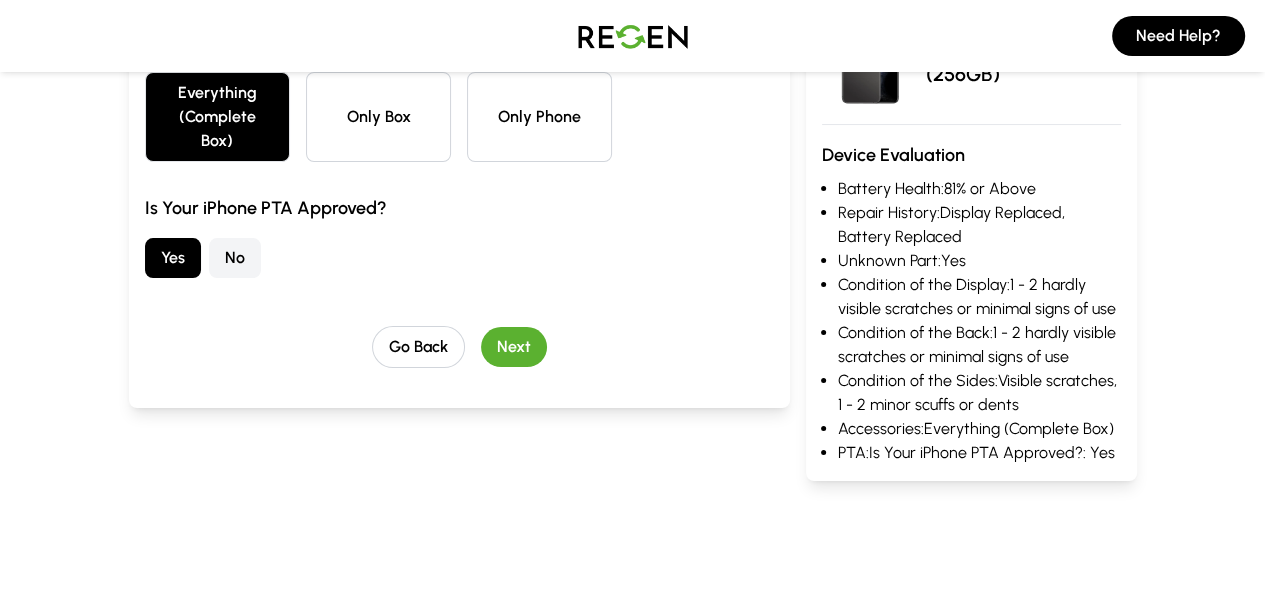 click on "Next" at bounding box center (514, 347) 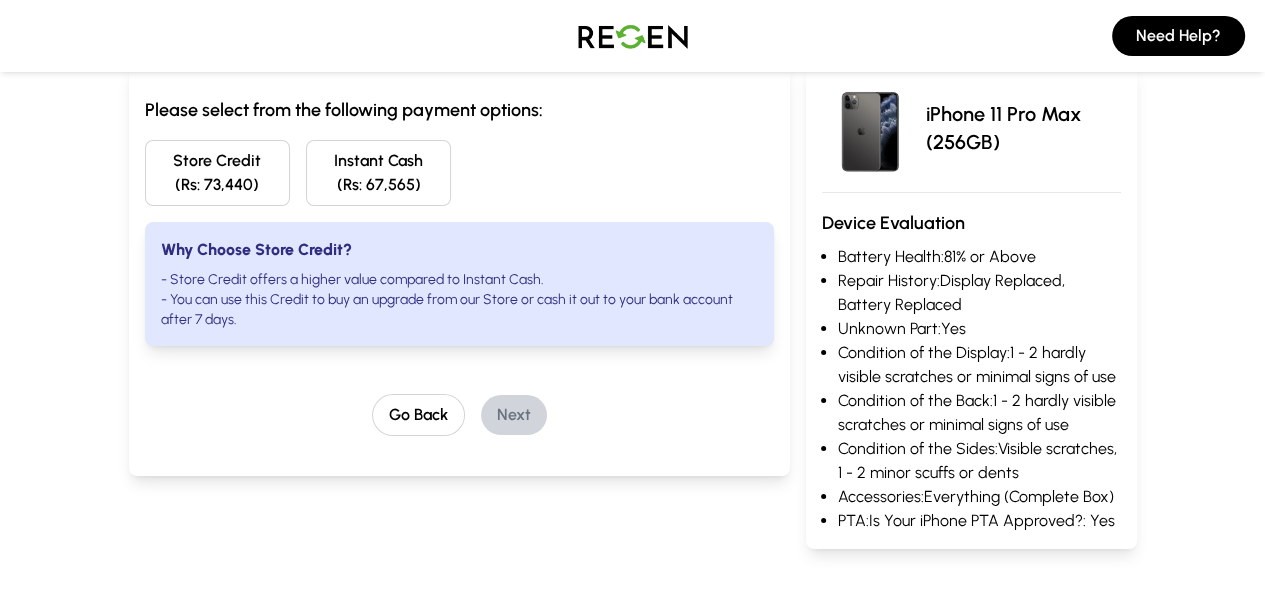 scroll, scrollTop: 206, scrollLeft: 0, axis: vertical 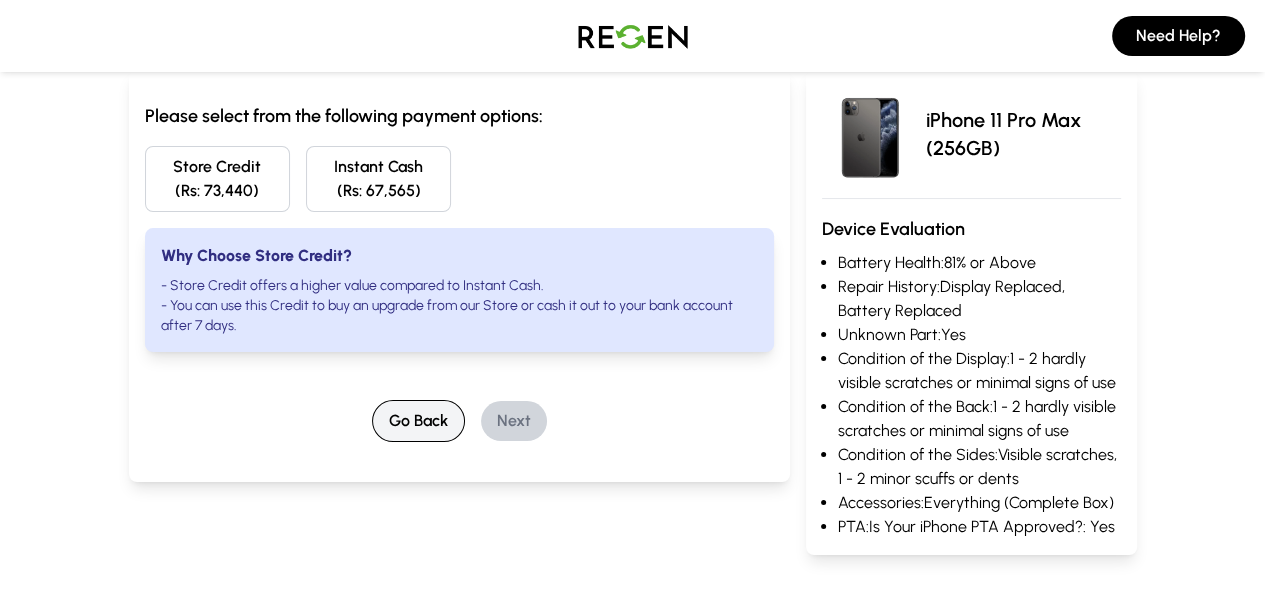 click on "Go Back" at bounding box center [418, 421] 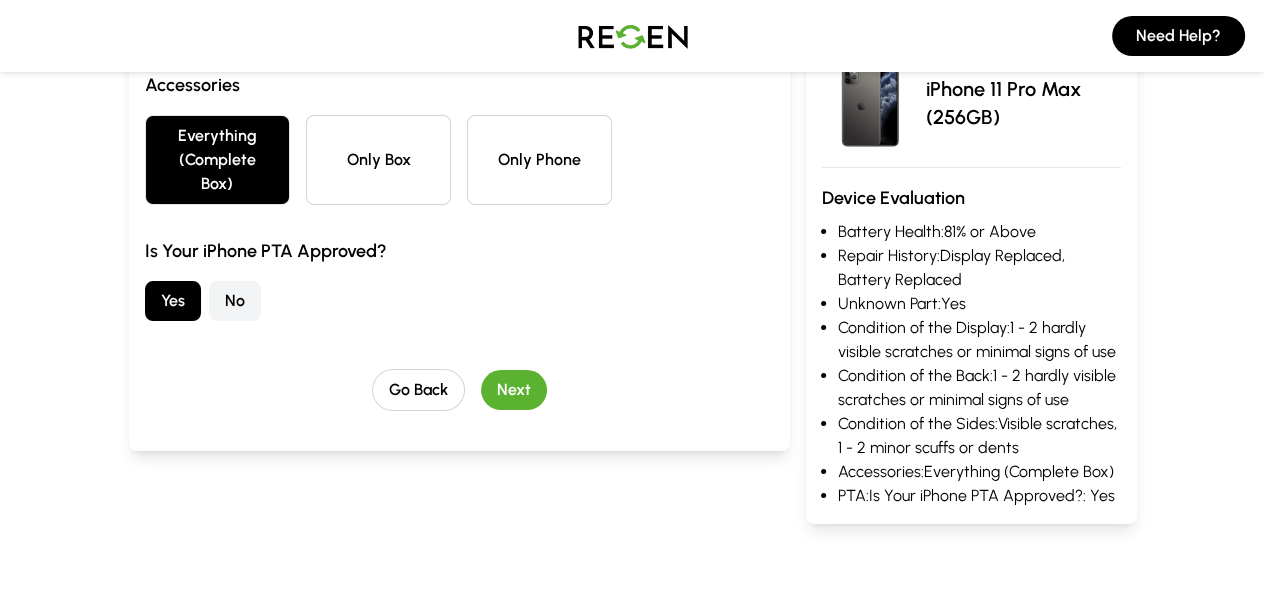 scroll, scrollTop: 373, scrollLeft: 0, axis: vertical 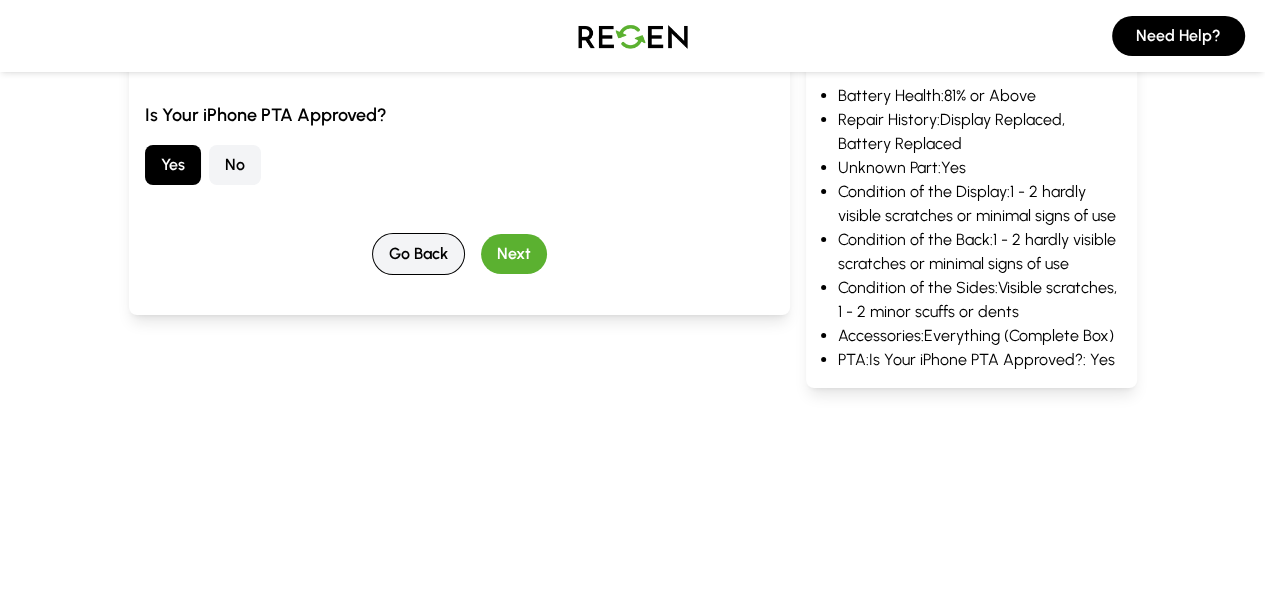click on "Go Back" at bounding box center (418, 254) 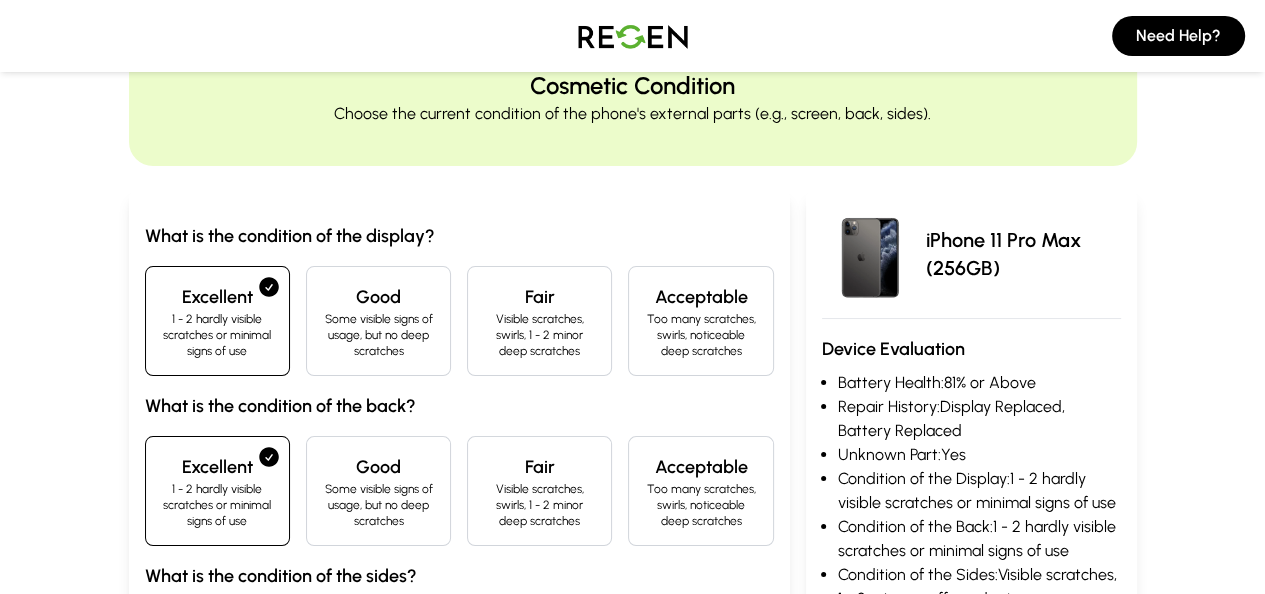 scroll, scrollTop: 0, scrollLeft: 0, axis: both 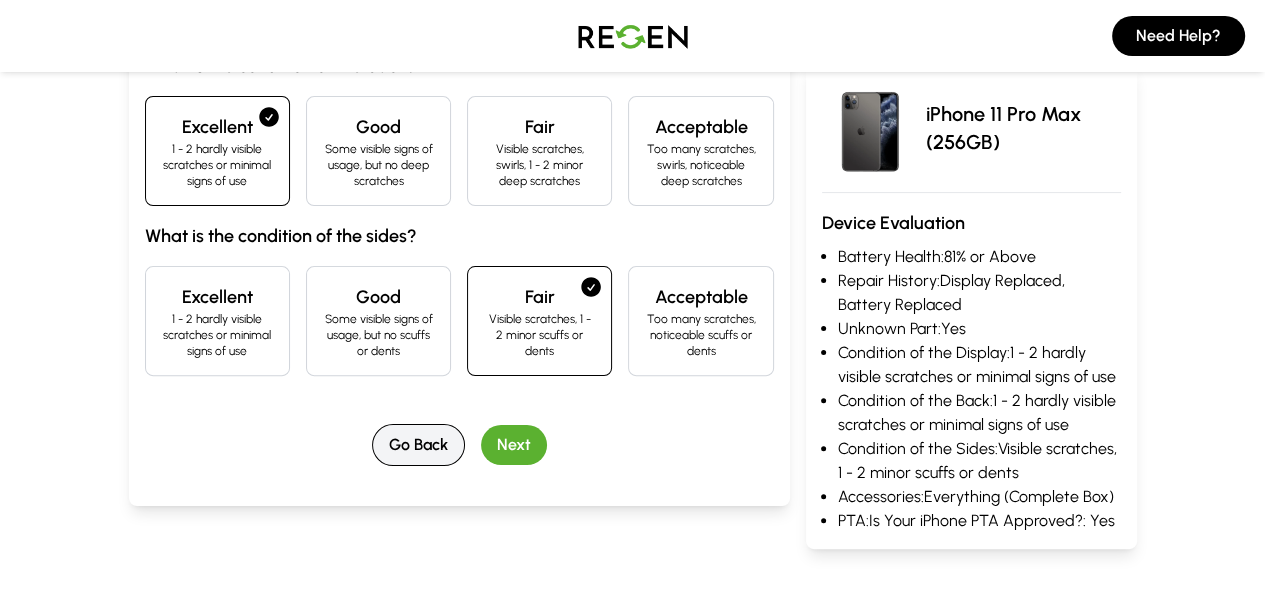 click on "Go Back" at bounding box center (418, 445) 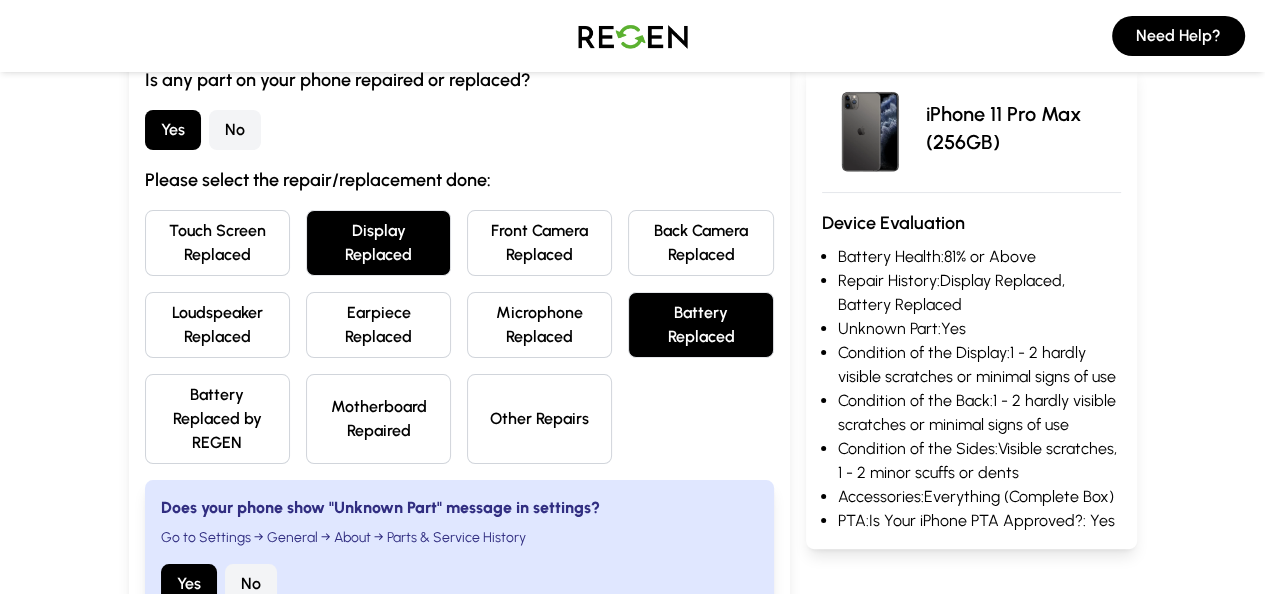 scroll, scrollTop: 45, scrollLeft: 0, axis: vertical 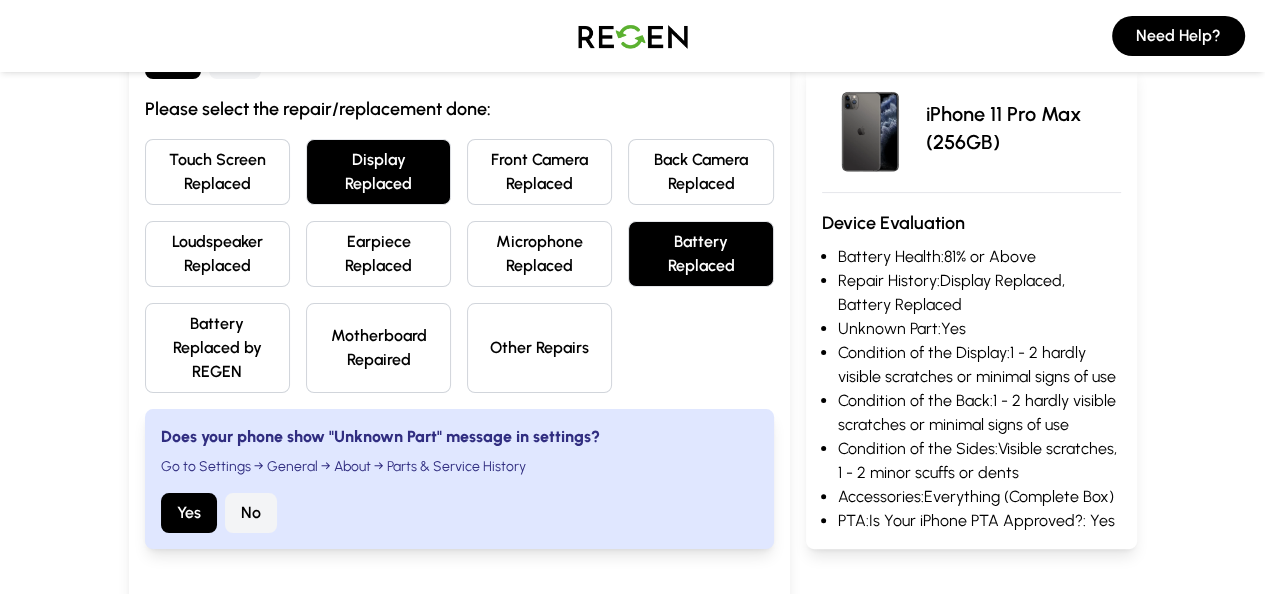 click on "Touch Screen Replaced Display Replaced Front Camera Replaced Back Camera Replaced Loudspeaker Replaced Earpiece Replaced Microphone Replaced Battery Replaced Battery Replaced by REGEN Motherboard Repaired Other Repairs" at bounding box center [459, 266] 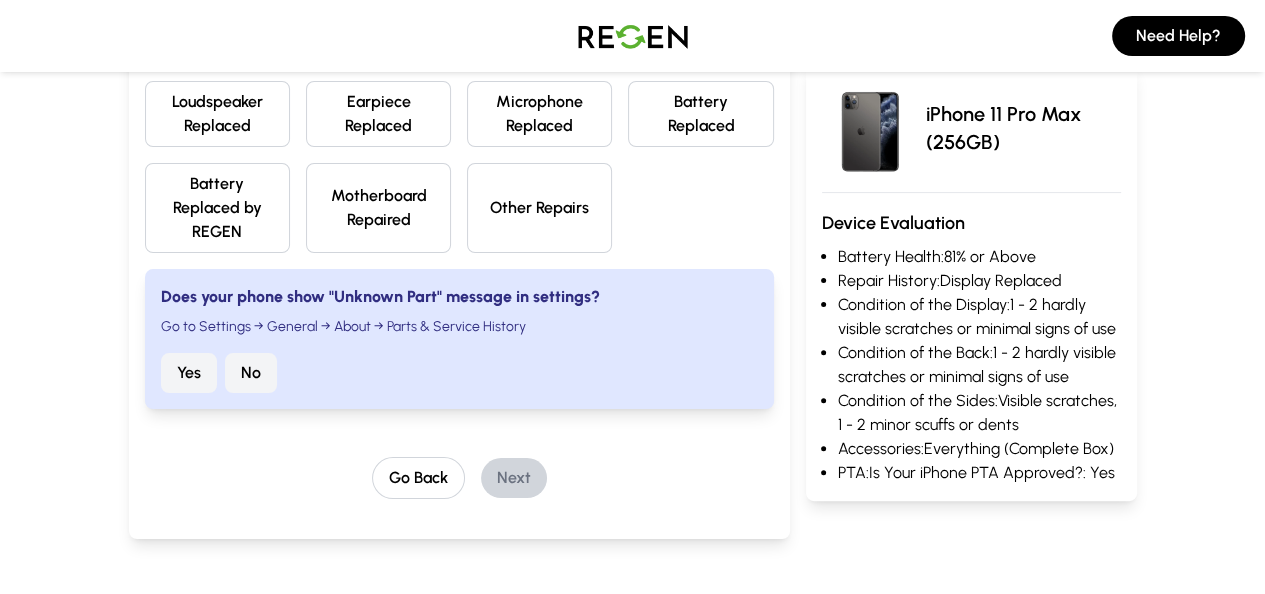 click on "Yes" at bounding box center (189, 373) 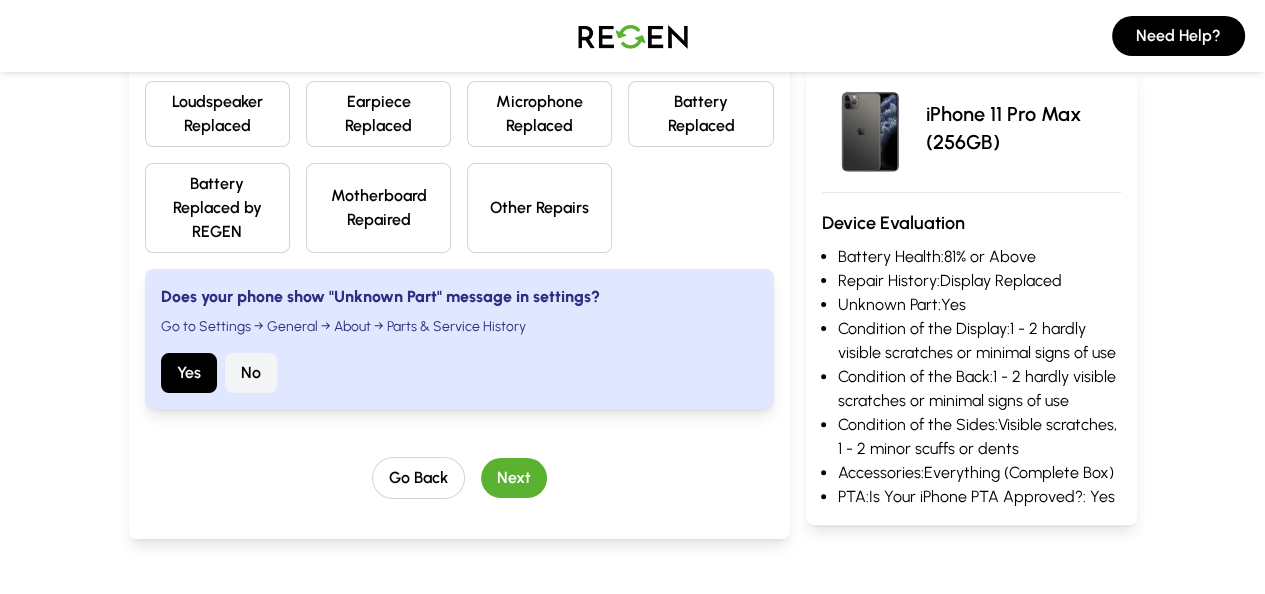 click on "Yes" at bounding box center [189, 373] 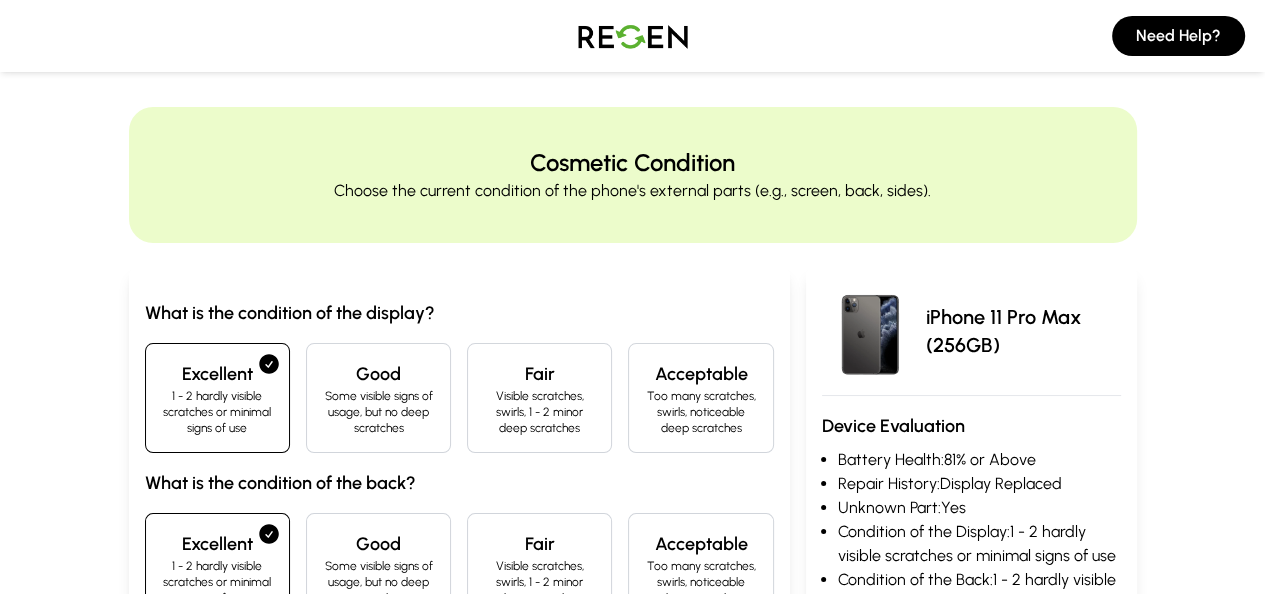 scroll, scrollTop: 0, scrollLeft: 0, axis: both 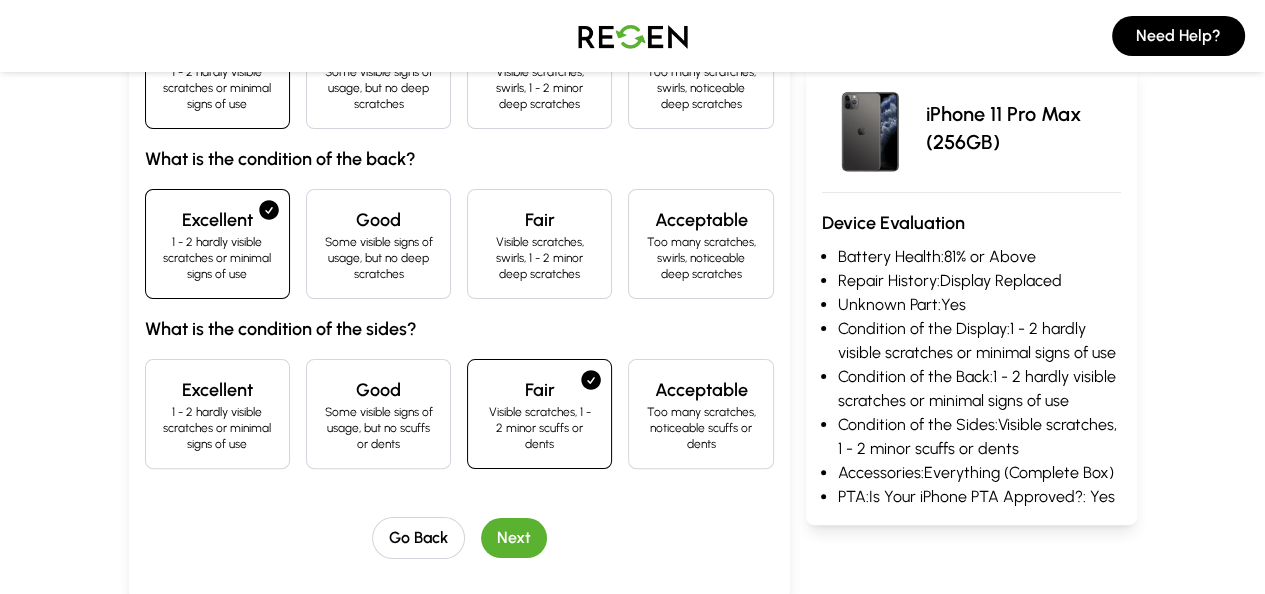 click on "Next" at bounding box center [514, 538] 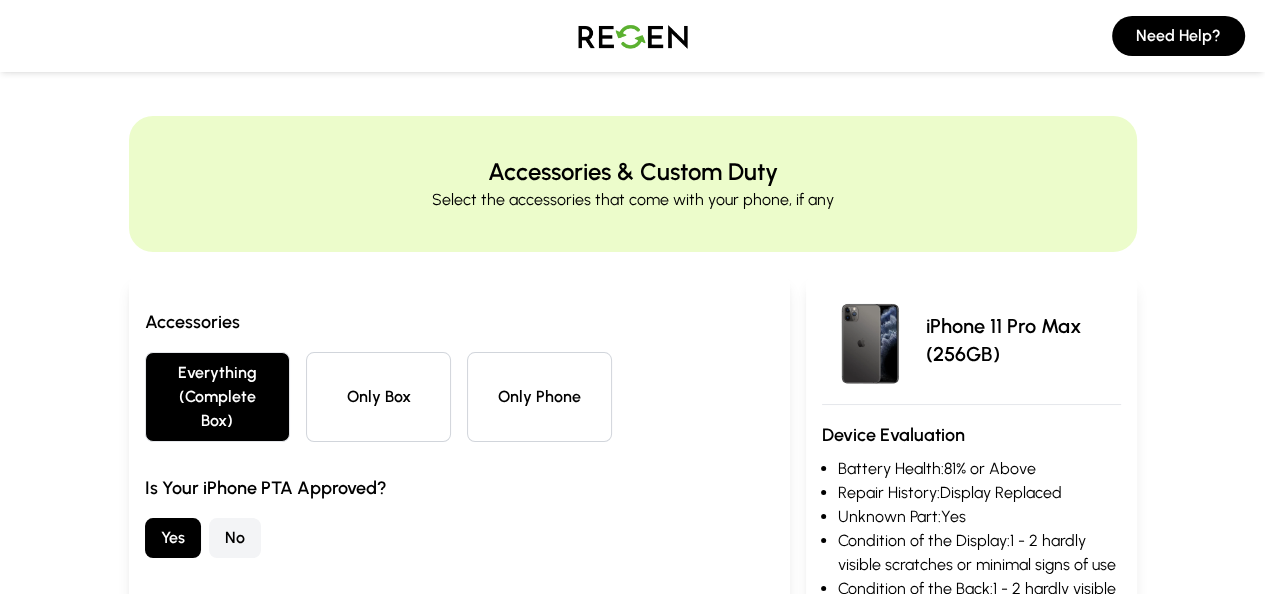 click on "Only Box" at bounding box center [378, 397] 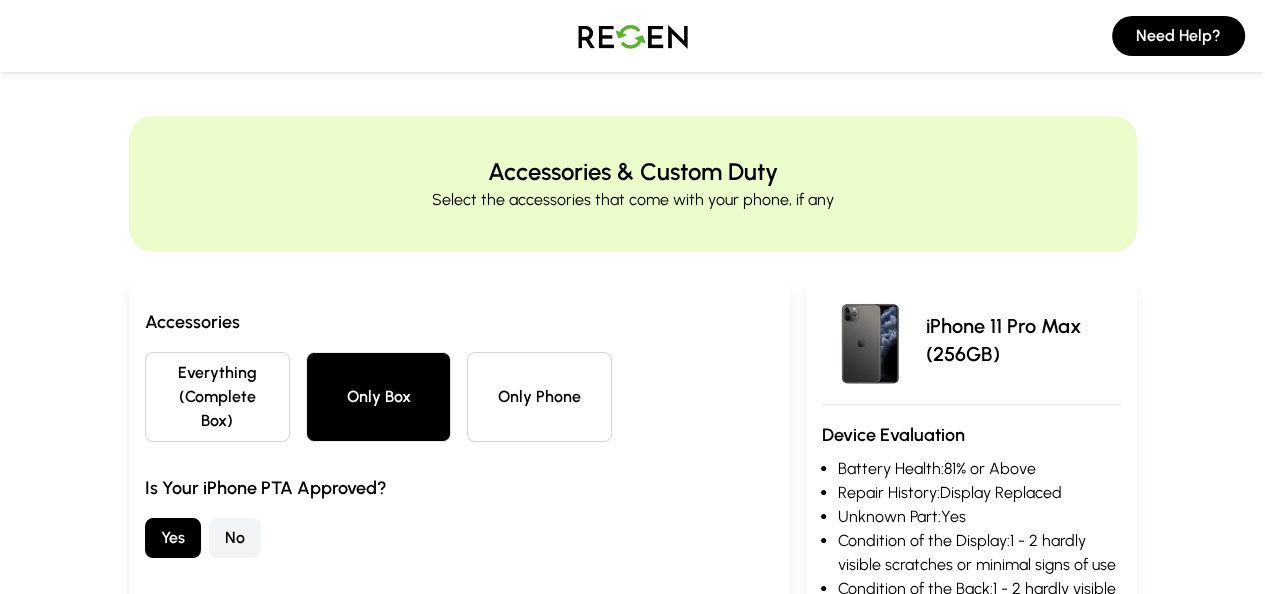 click on "Only Phone" at bounding box center [539, 397] 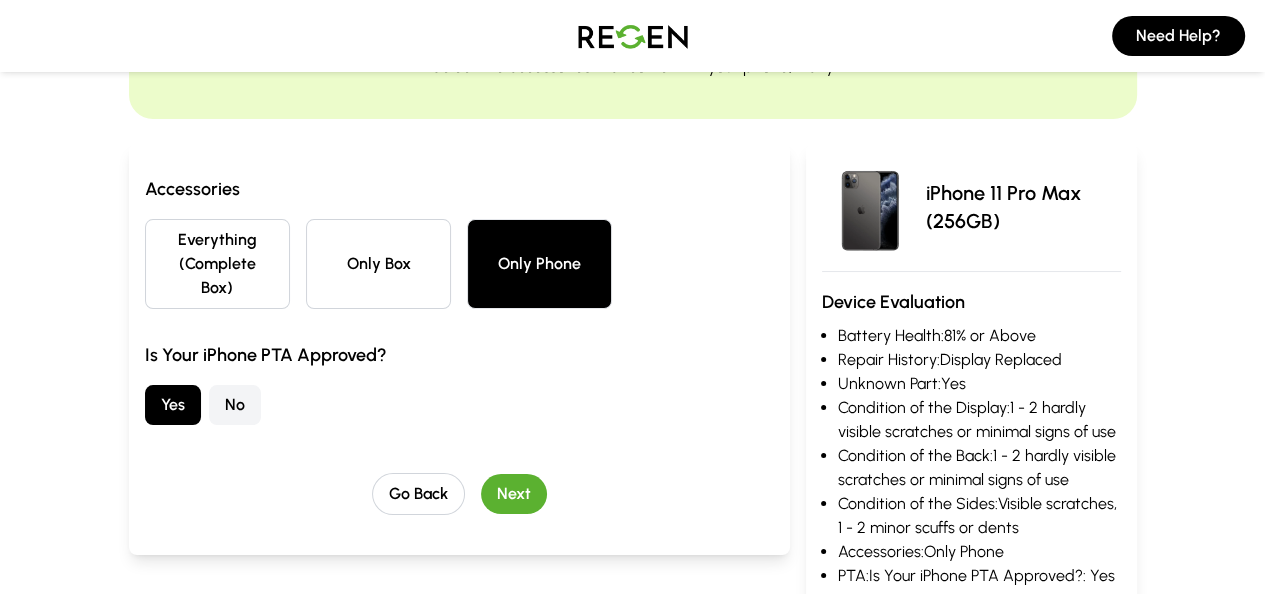 click on "Next" at bounding box center (514, 494) 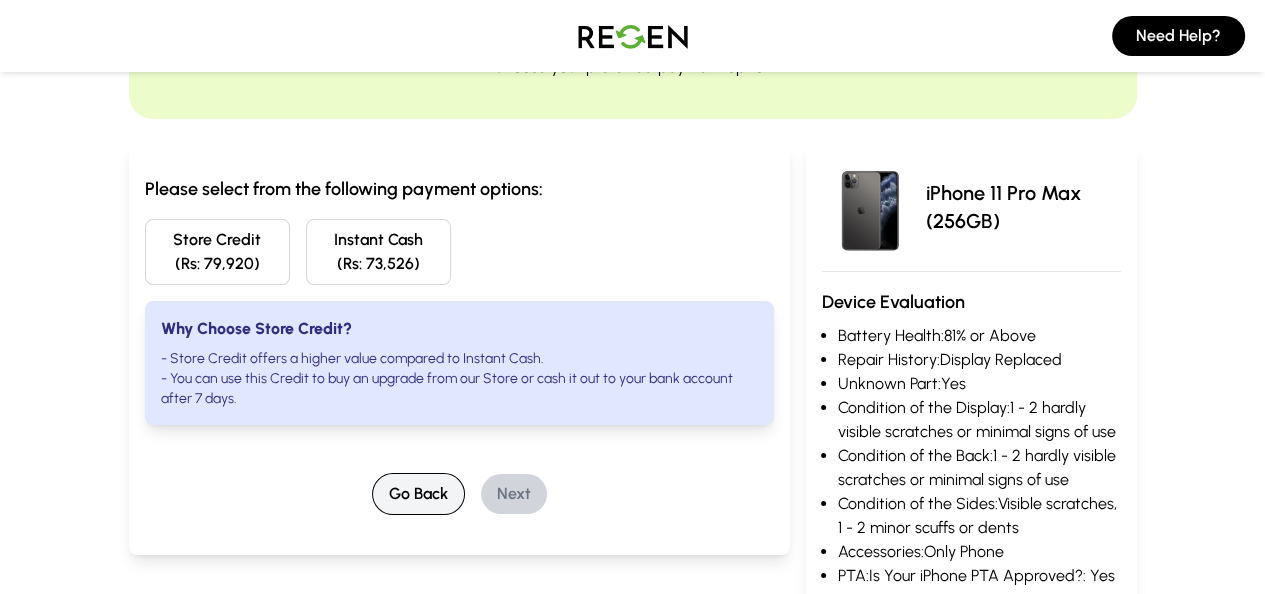 click on "Go Back" at bounding box center (418, 494) 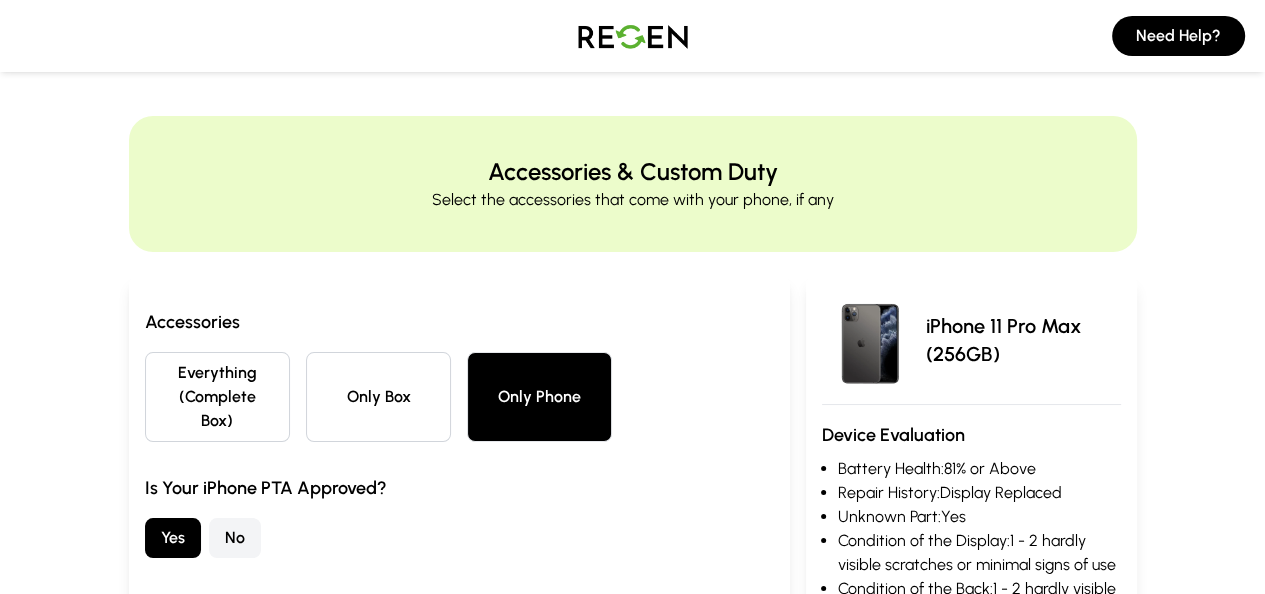 click on "Everything (Complete Box)" at bounding box center (217, 397) 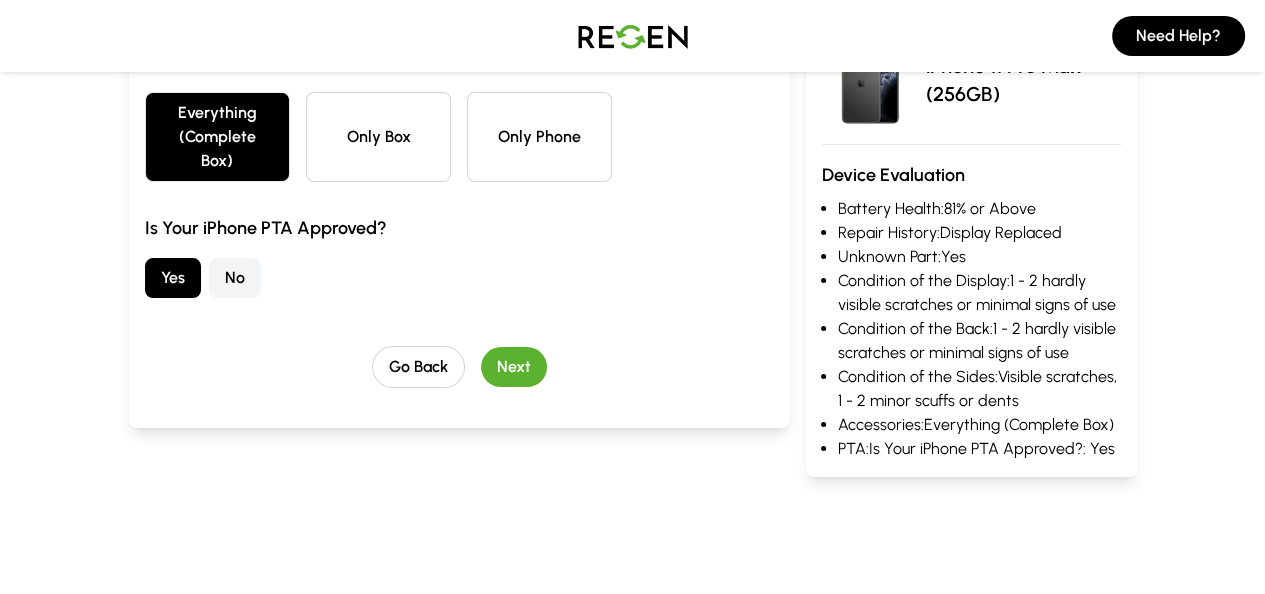 click on "Next" at bounding box center [514, 367] 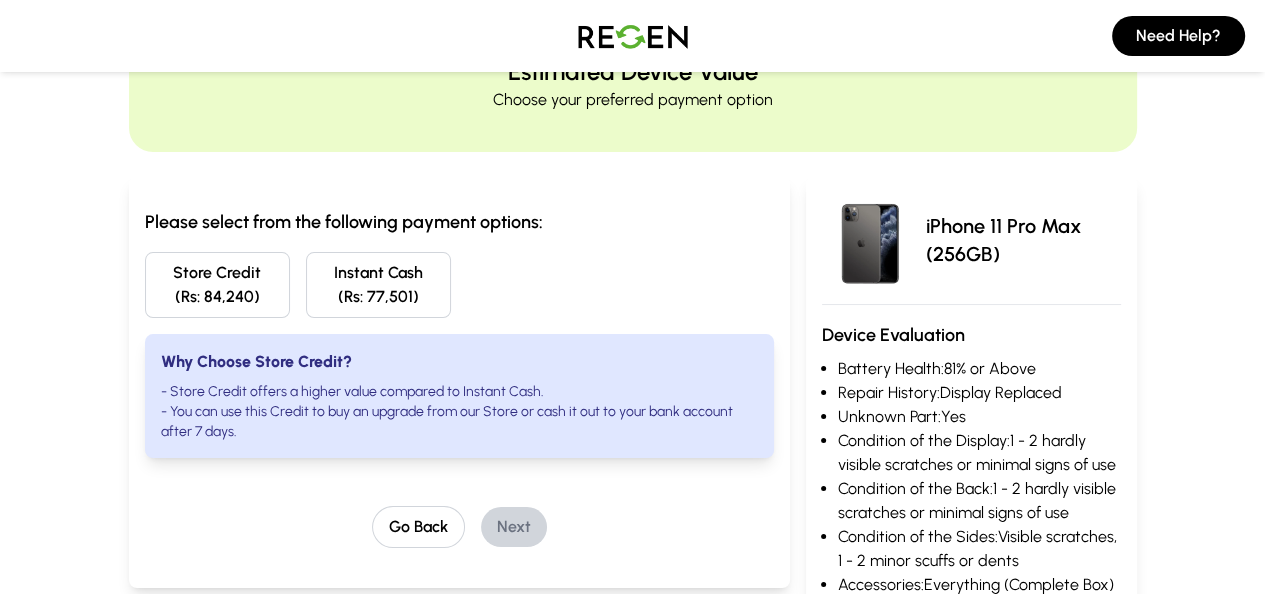 click on "Store Credit (Rs: 84,240)" at bounding box center [217, 285] 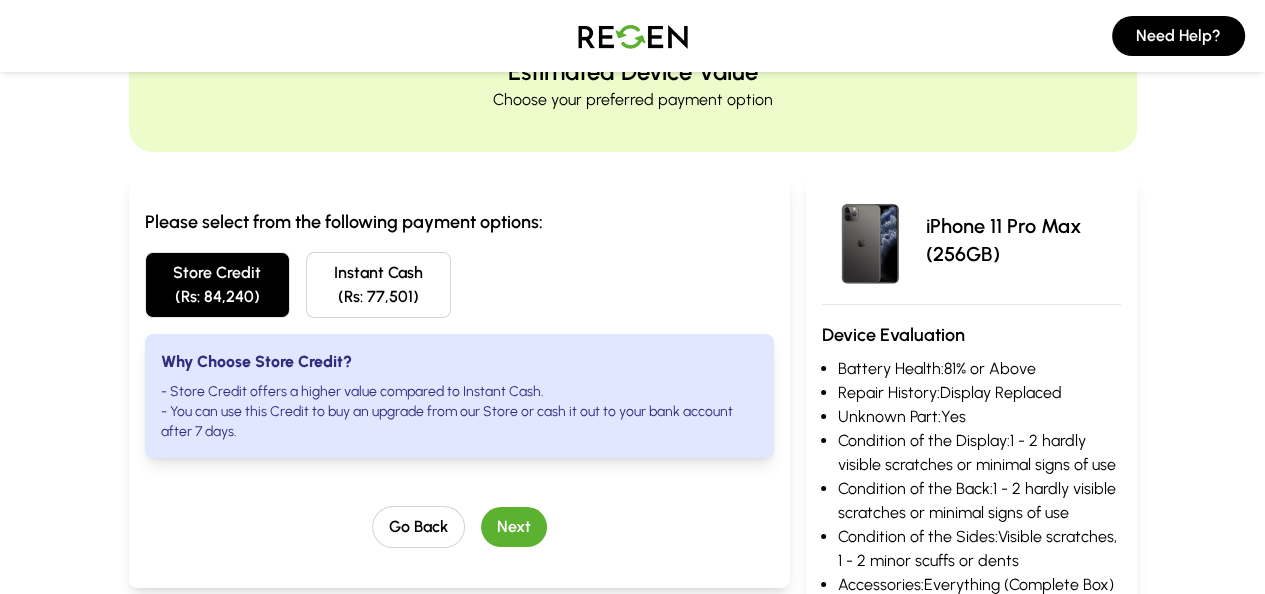 click on "Next" at bounding box center [514, 527] 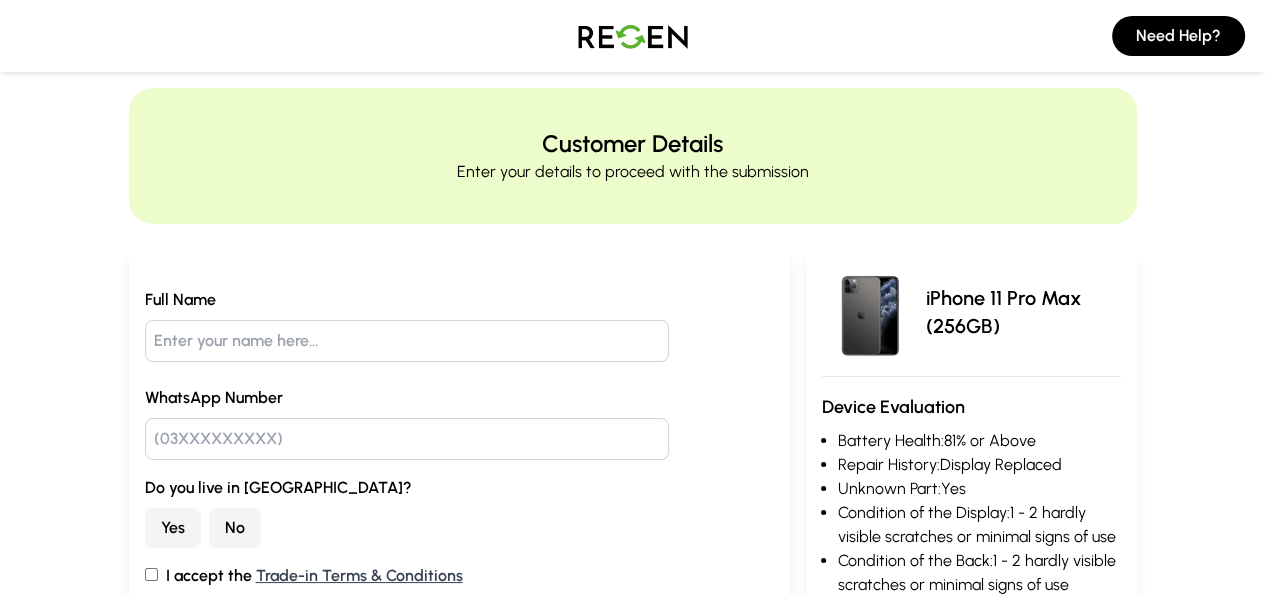 scroll, scrollTop: 0, scrollLeft: 0, axis: both 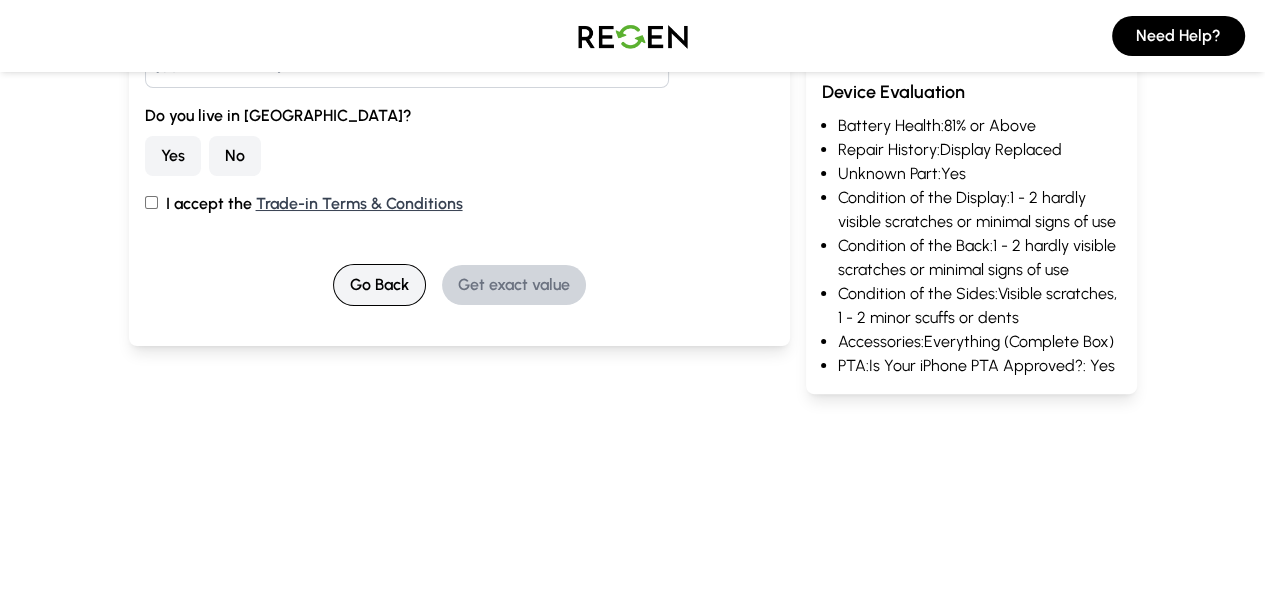 click on "Go Back" at bounding box center [379, 285] 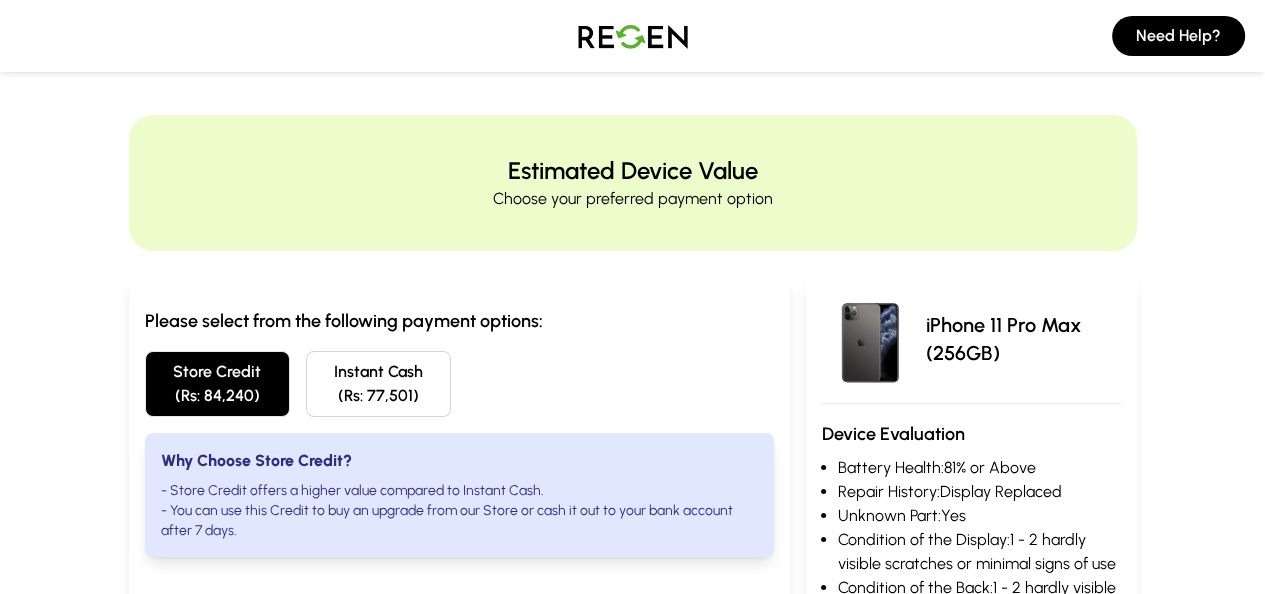 scroll, scrollTop: 0, scrollLeft: 0, axis: both 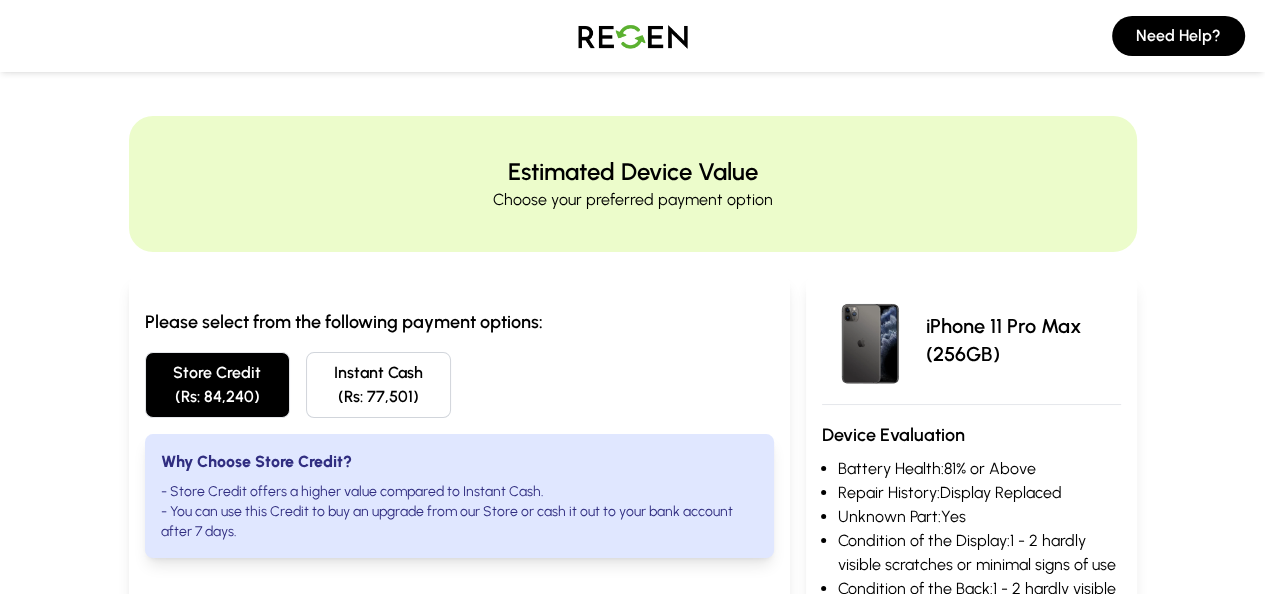 click on "Instant Cash (Rs: 77,501)" at bounding box center [378, 385] 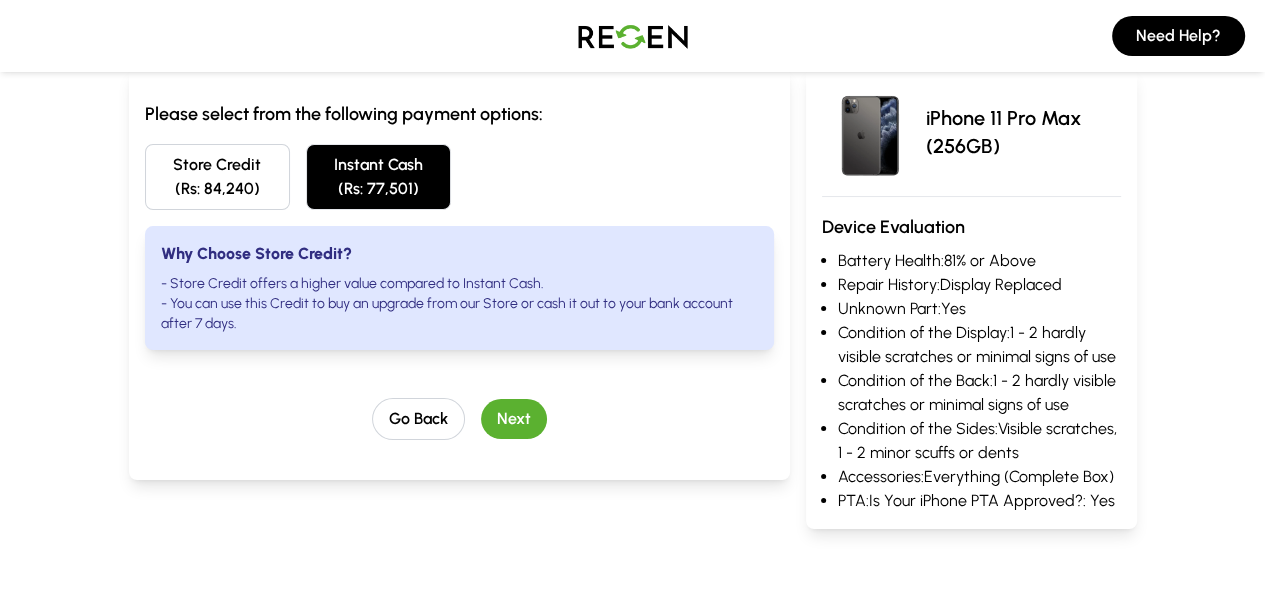 scroll, scrollTop: 213, scrollLeft: 0, axis: vertical 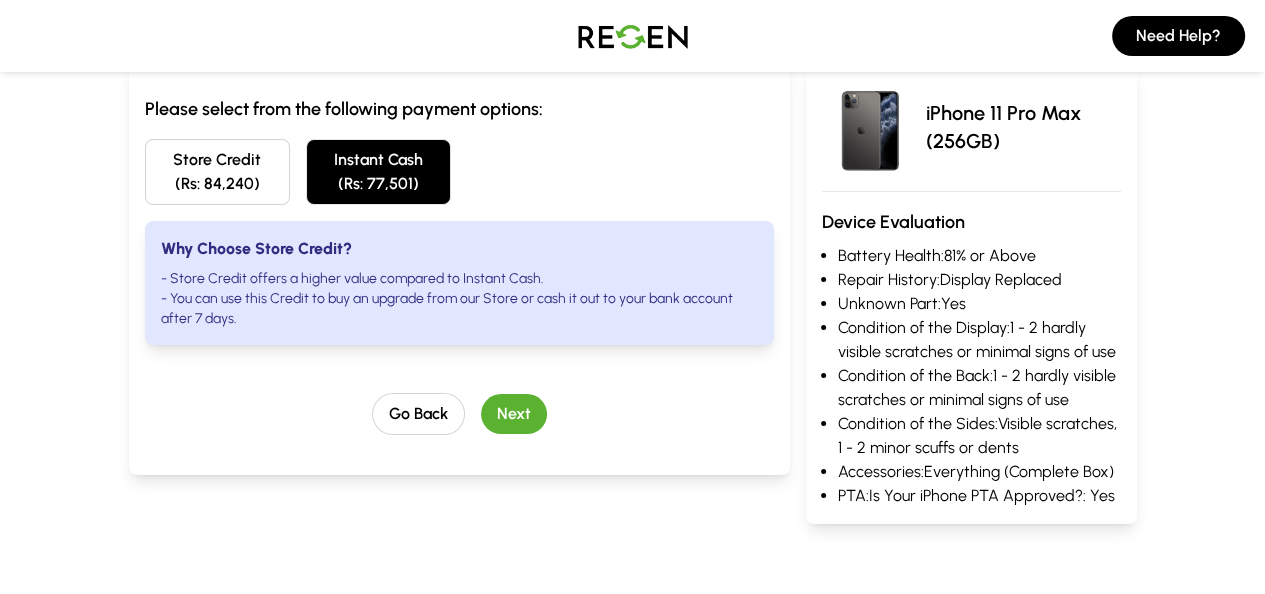 click on "Next" at bounding box center (514, 414) 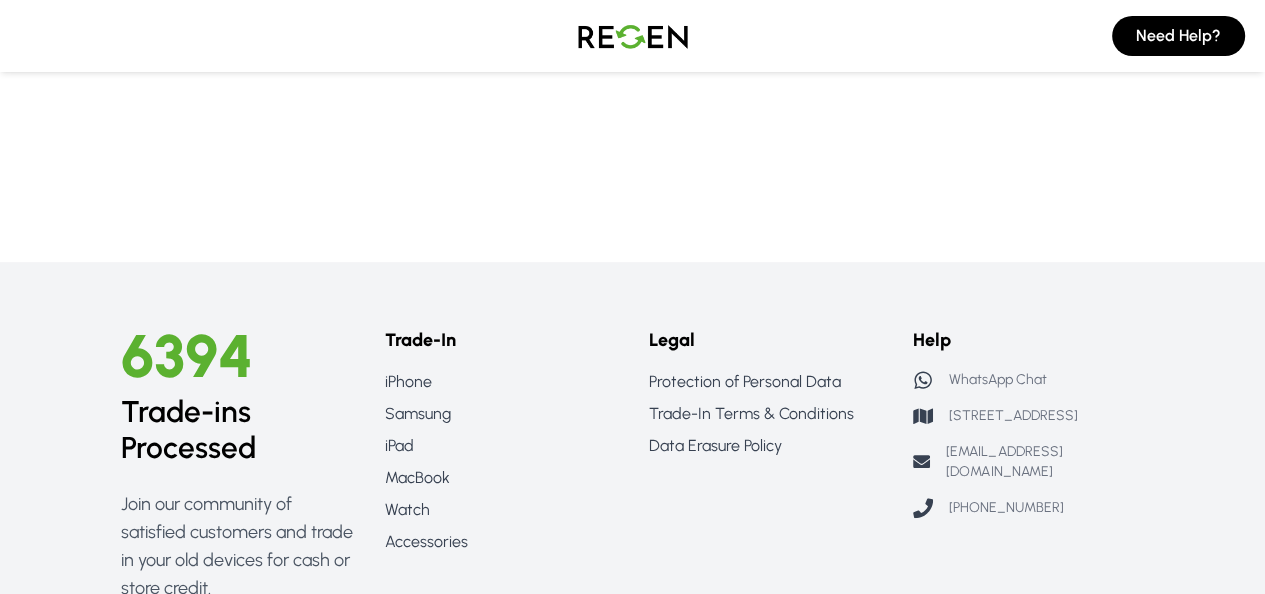 scroll, scrollTop: 773, scrollLeft: 0, axis: vertical 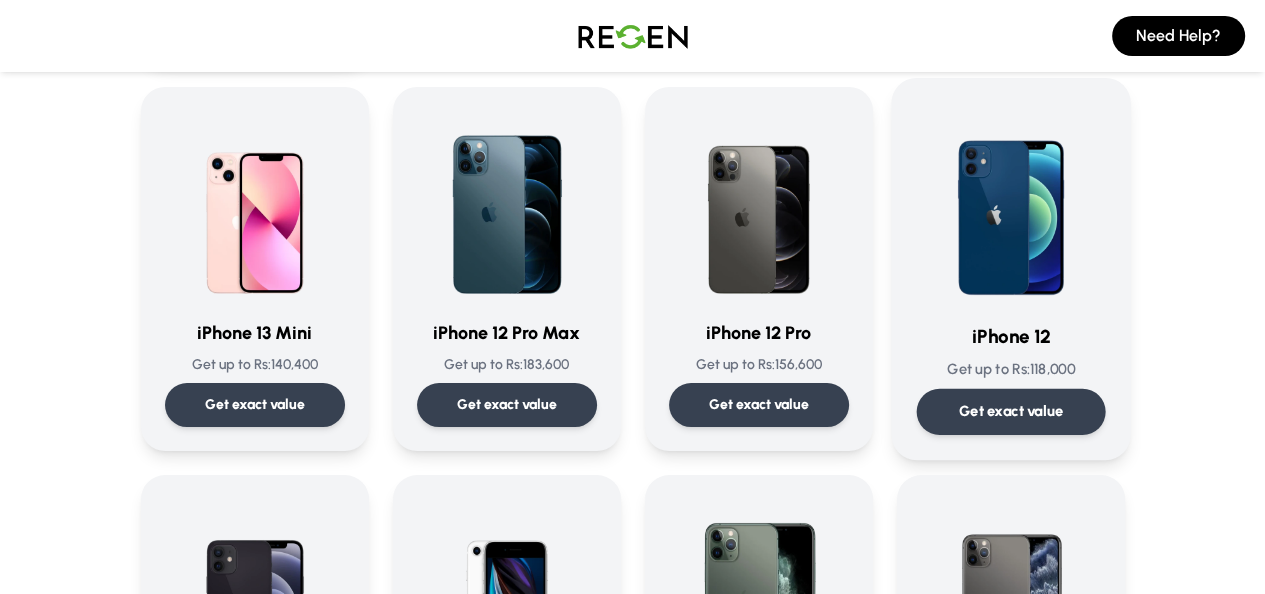 click on "Get exact value" at bounding box center (1010, 411) 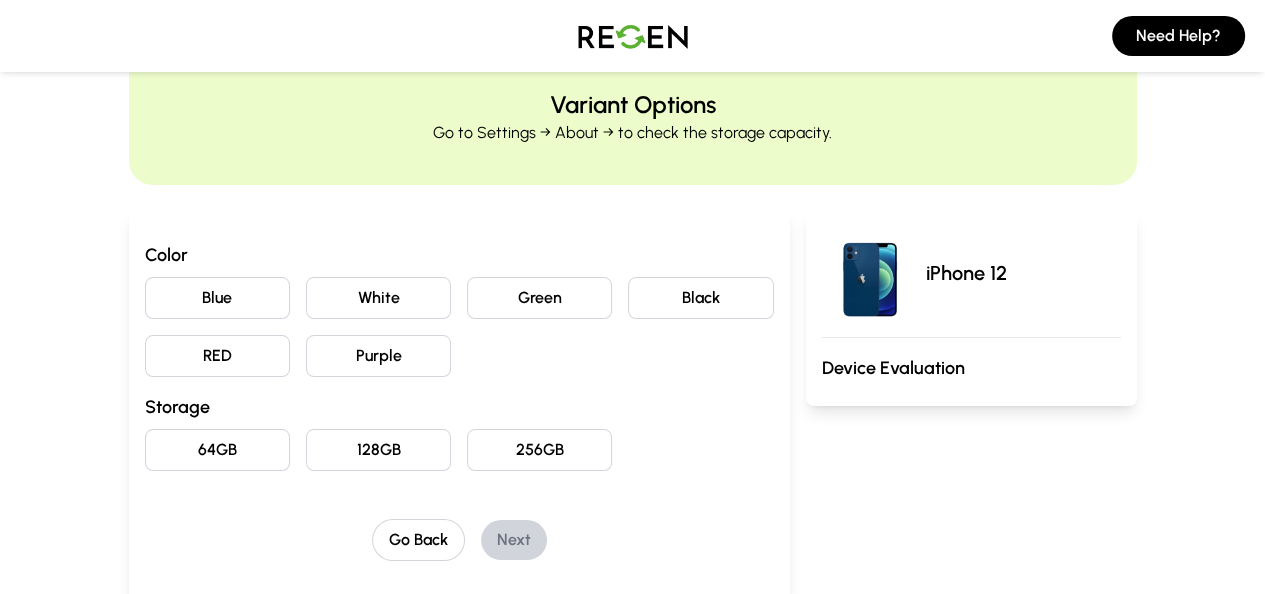 scroll, scrollTop: 73, scrollLeft: 0, axis: vertical 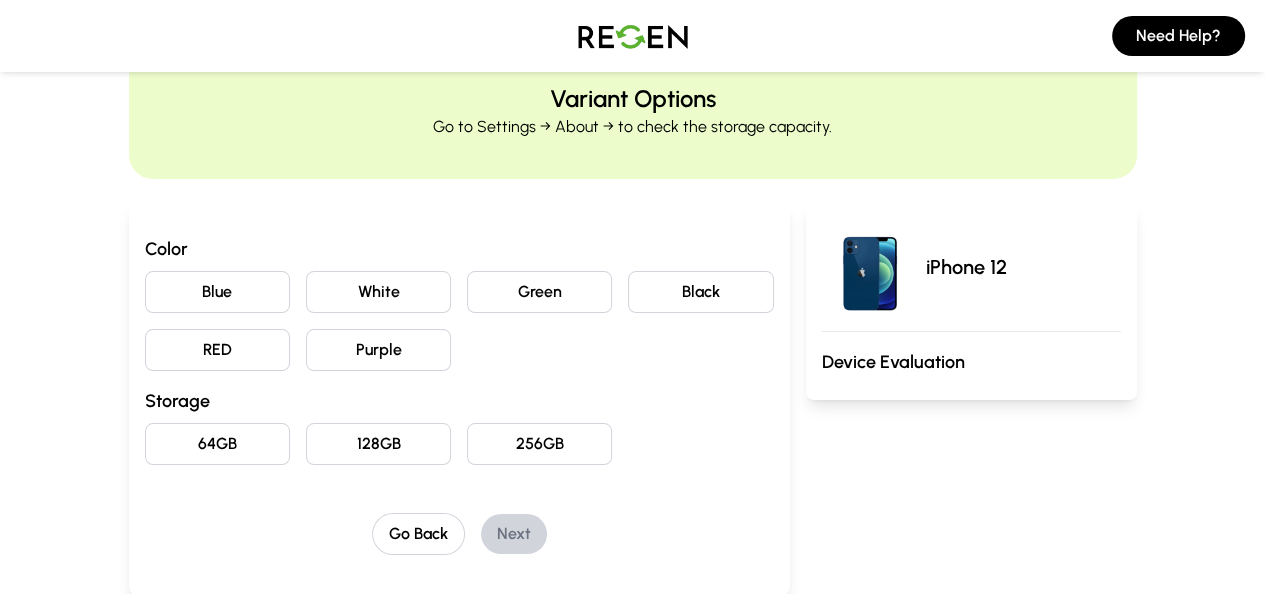 click on "Blue" at bounding box center (217, 292) 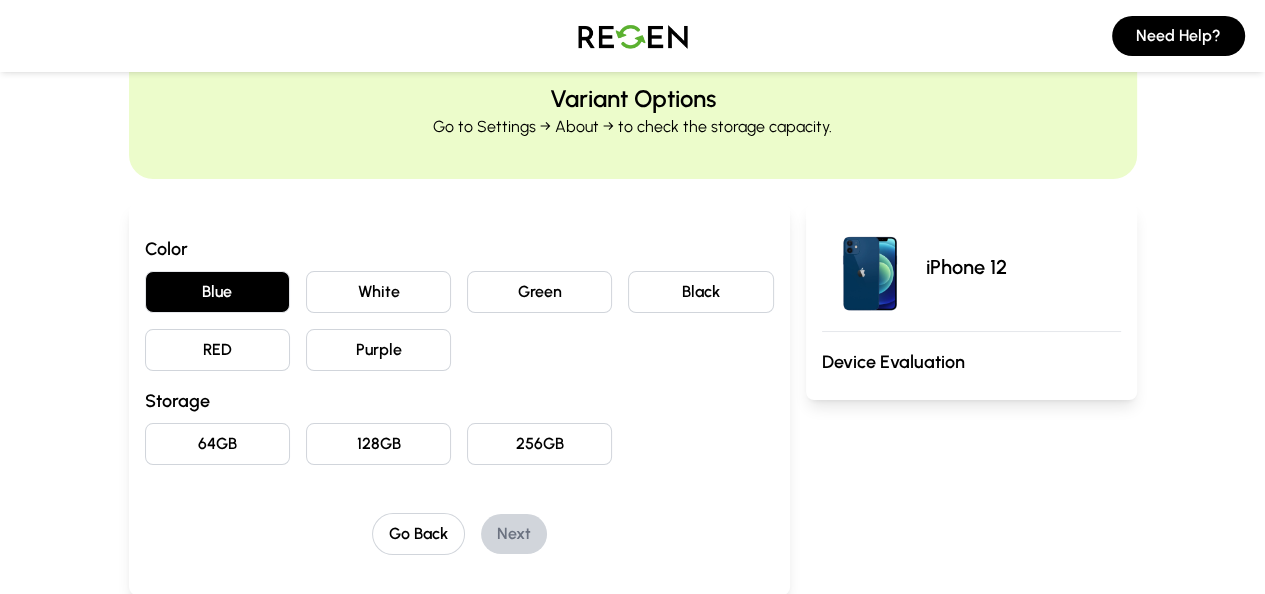 click on "64GB" at bounding box center (217, 444) 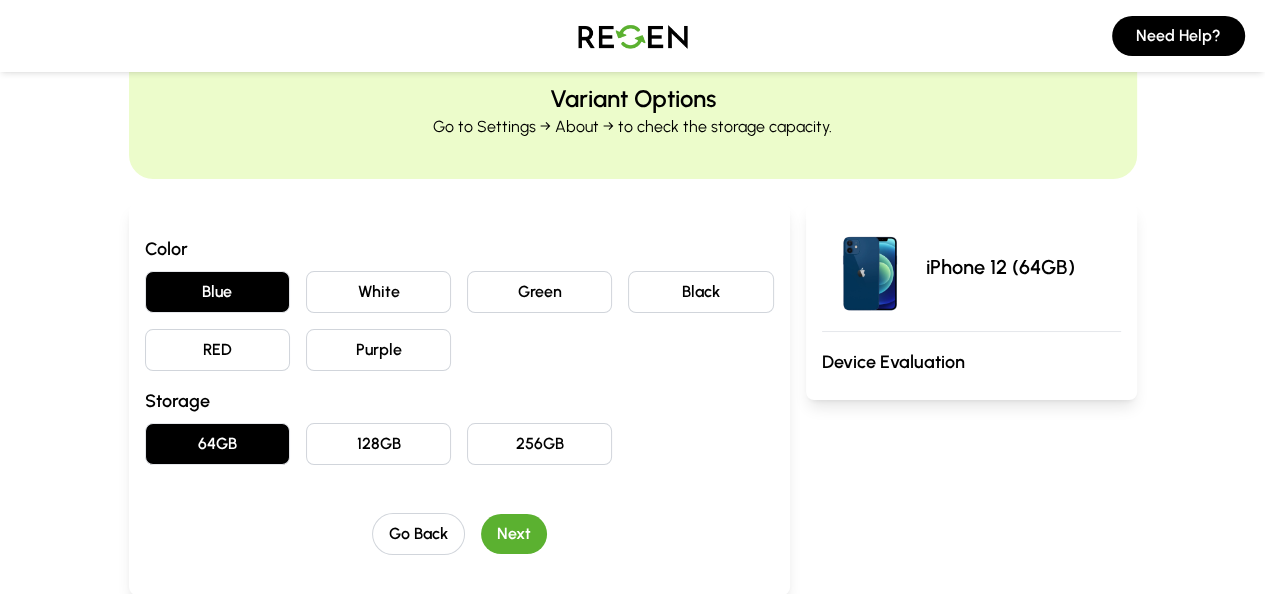 click on "Next" at bounding box center [514, 534] 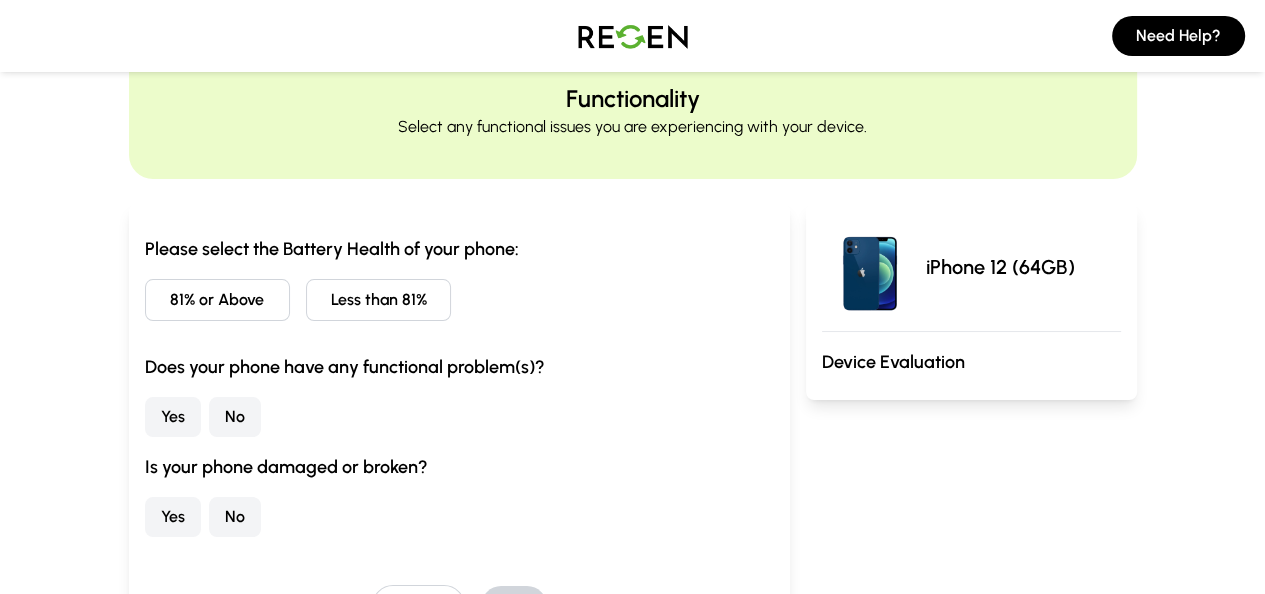 click on "Less than 81%" at bounding box center (378, 300) 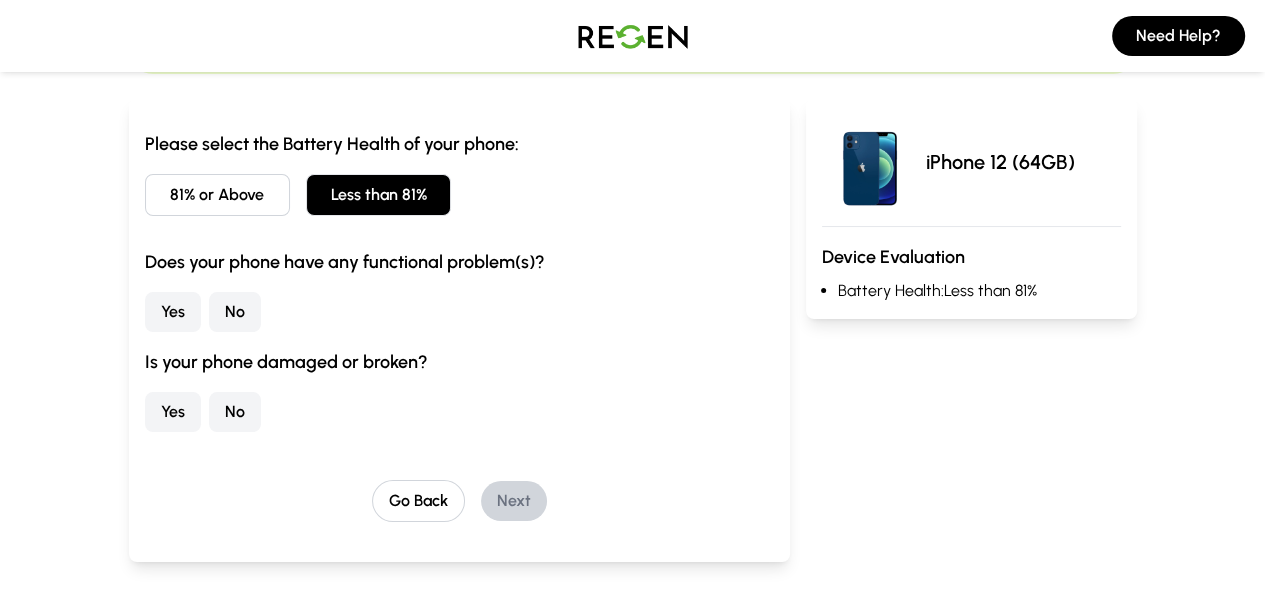 scroll, scrollTop: 186, scrollLeft: 0, axis: vertical 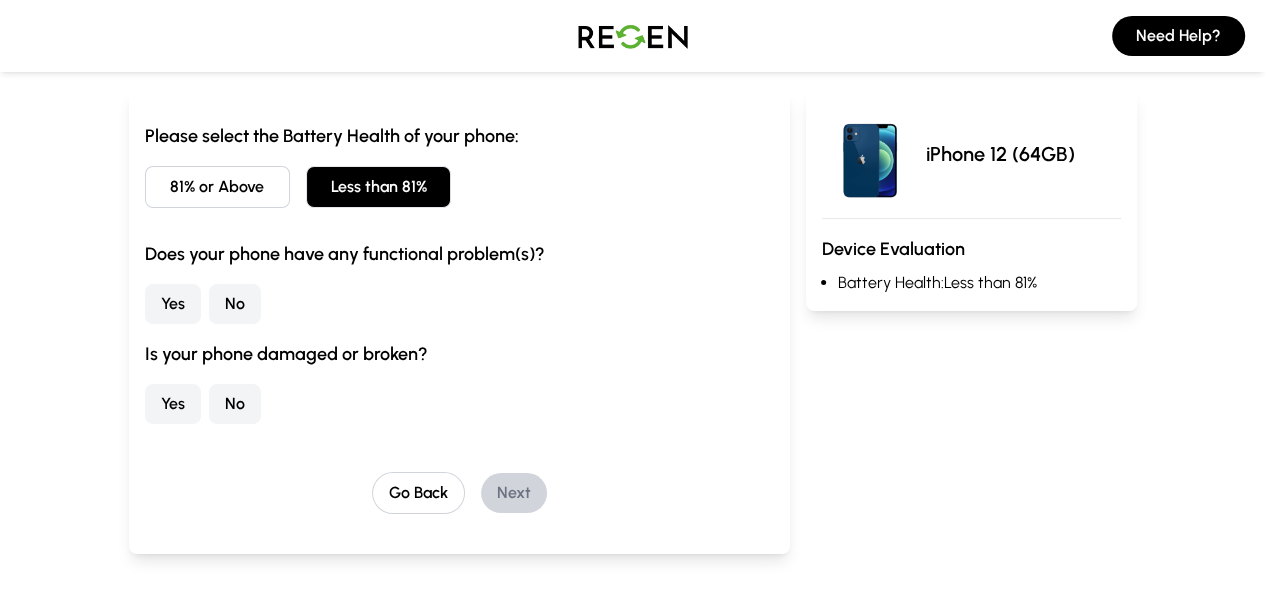 click on "Please select the Battery Health of your phone: 81% or Above Less than 81% Does your phone have any functional problem(s)? Yes No Is your phone damaged or broken? Yes No" at bounding box center [459, 273] 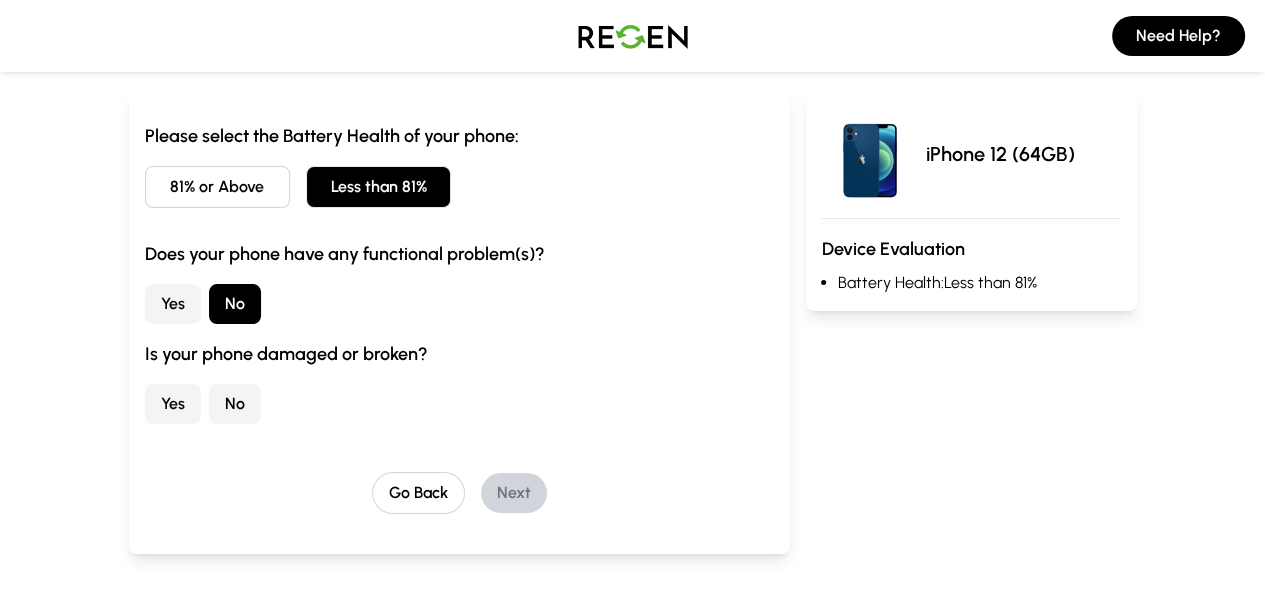 click on "No" at bounding box center (235, 404) 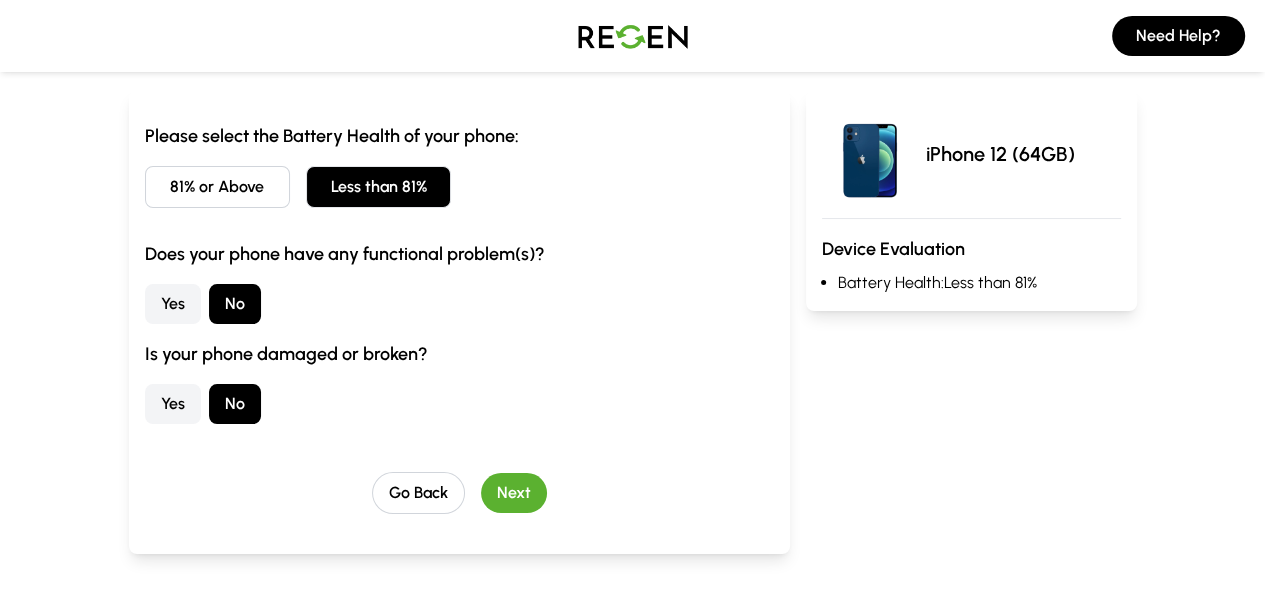 click on "Next" at bounding box center [514, 493] 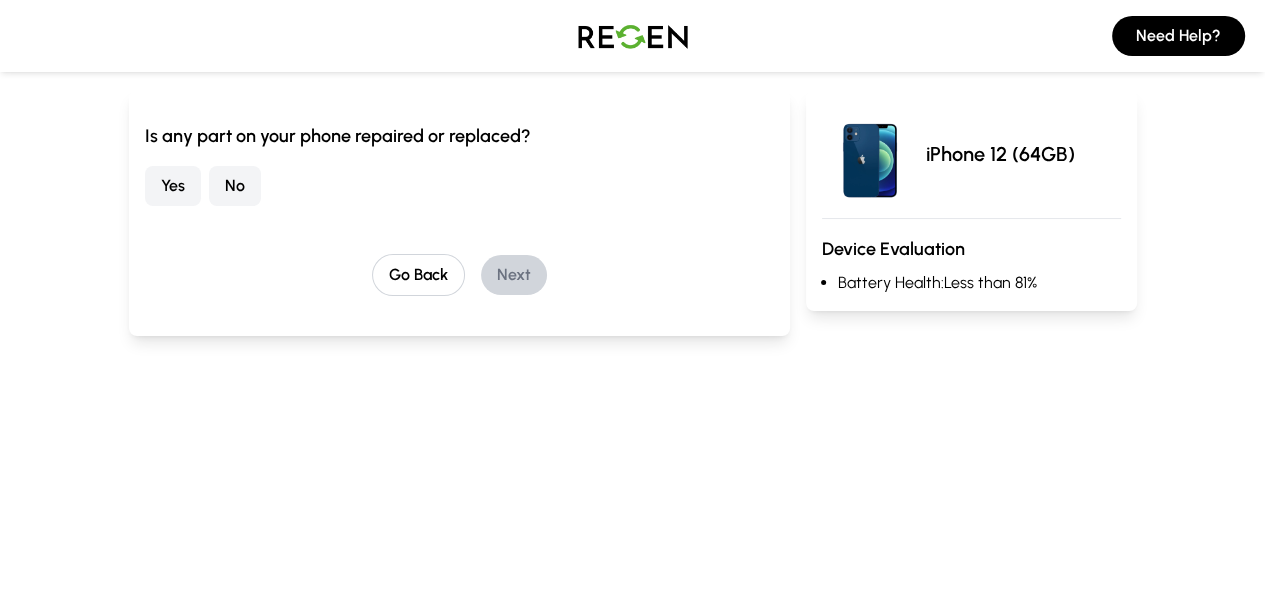 click on "Need Help? Repair History Indicate if any parts of your phone have been repaired or replaced. Is any part on your phone repaired or replaced? Yes No Go Back Next iPhone 12    (64GB) Device Evaluation Battery Health:  Less than 81% 6394 Trade-ins Processed Join our community of satisfied customers and trade in your old devices for cash or store credit. Trade-In iPhone Samsung iPad MacBook Watch Accessories Legal Protection of Personal Data Trade-In Terms & Conditions Data Erasure Policy Help WhatsApp Chat [STREET_ADDRESS] [EMAIL_ADDRESS][DOMAIN_NAME] [PHONE_NUMBER] What Our Customers Say [PERSON_NAME] Fantastic service! Got the best value for my old iPhone. [PERSON_NAME] Quick and easy process. Will definitely use REGEN again. Maham A. Highly recommend! Great customer support and fast payment. [PERSON_NAME] Good experience overall. The team was very helpful! Upgrade with a   Certified Used Device! Upgrade Your Device Learn more → Upgrade with a   Certified Used Device! Upgrade Your Device Learn more → →" at bounding box center [632, 749] 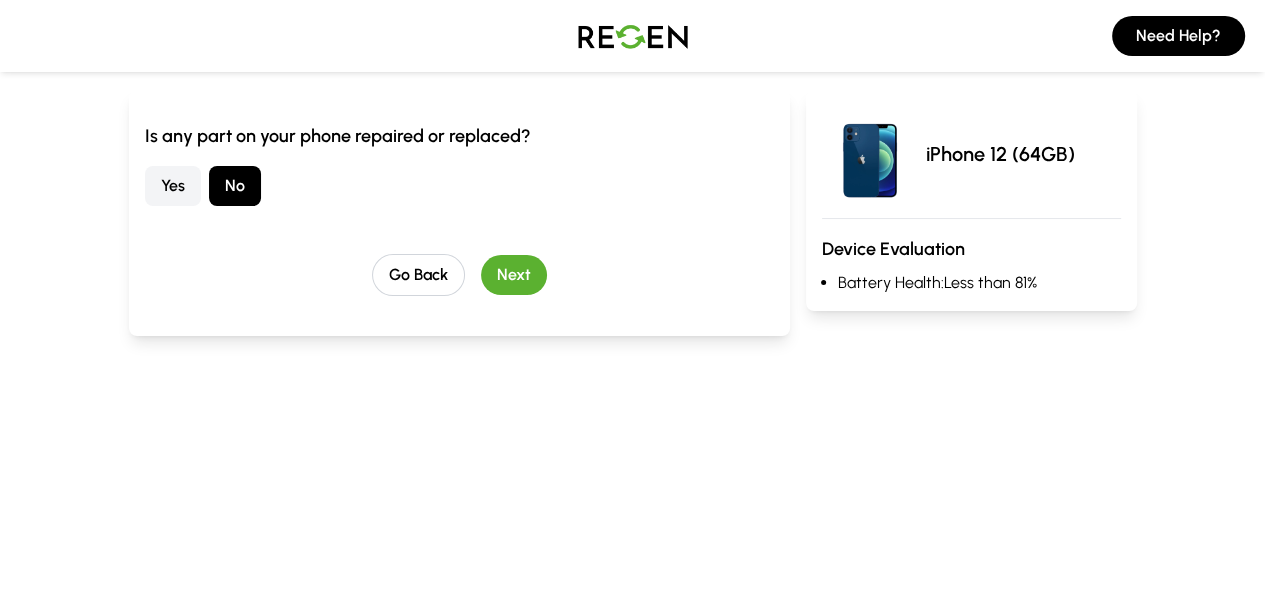 click on "Is any part on your phone repaired or replaced? Yes No Go Back Next" at bounding box center [459, 209] 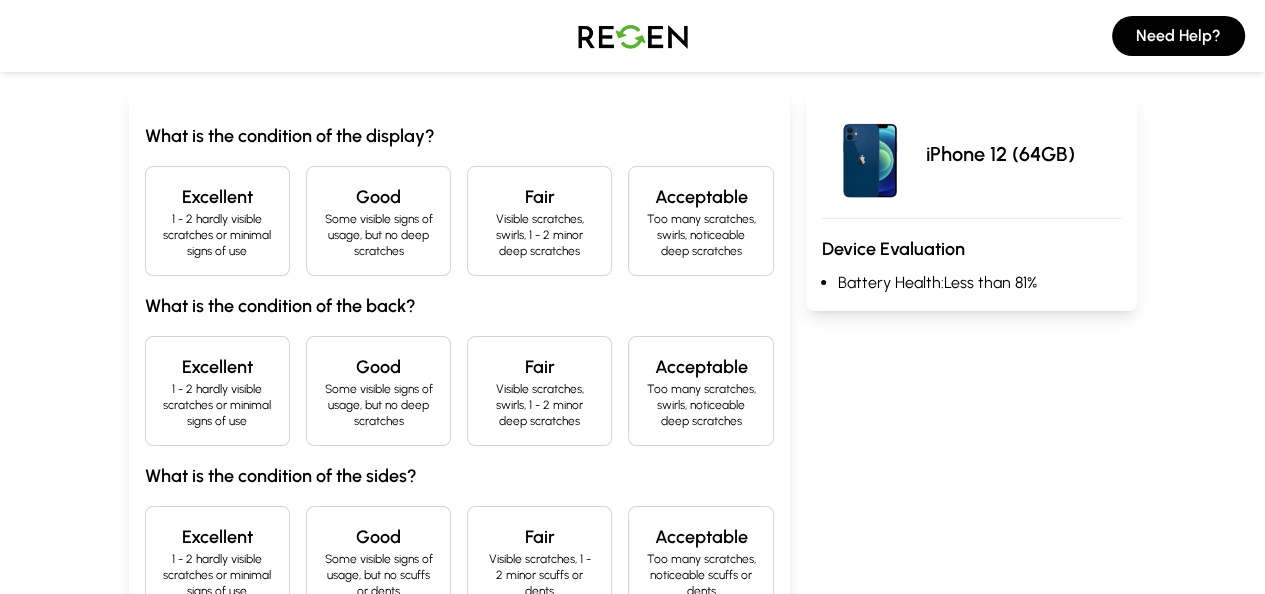 click on "1 - 2 hardly visible scratches or minimal signs of use" at bounding box center (217, 235) 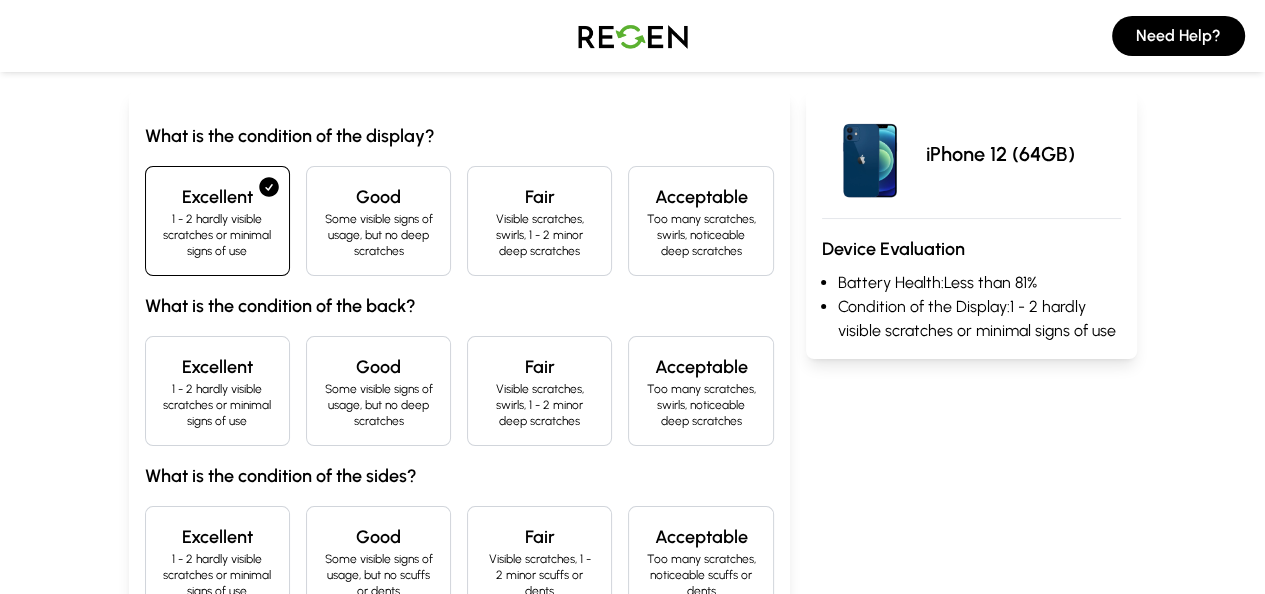click on "Excellent" at bounding box center (217, 367) 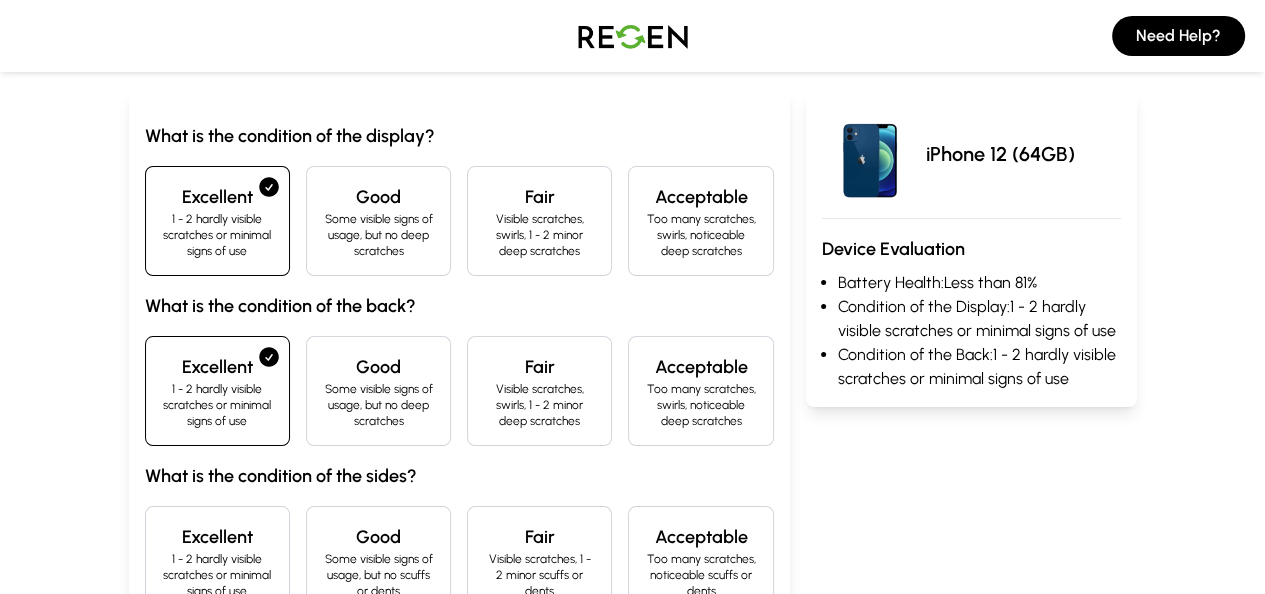 click on "Excellent 1 - 2 hardly visible scratches or minimal signs of use" at bounding box center (217, 561) 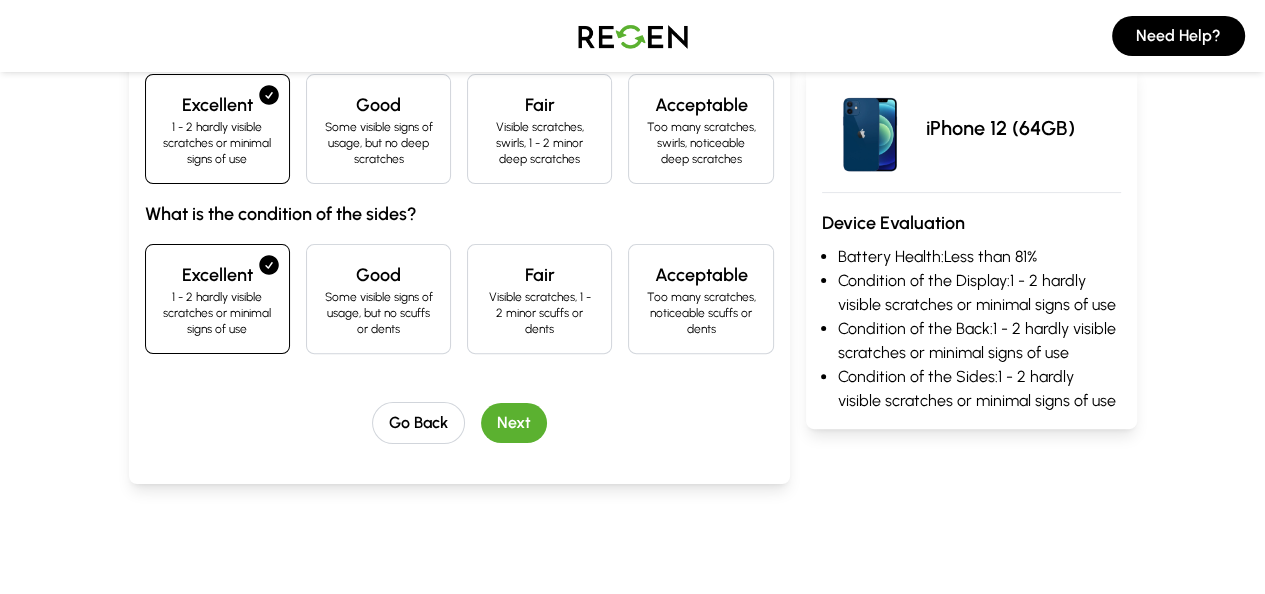 scroll, scrollTop: 480, scrollLeft: 0, axis: vertical 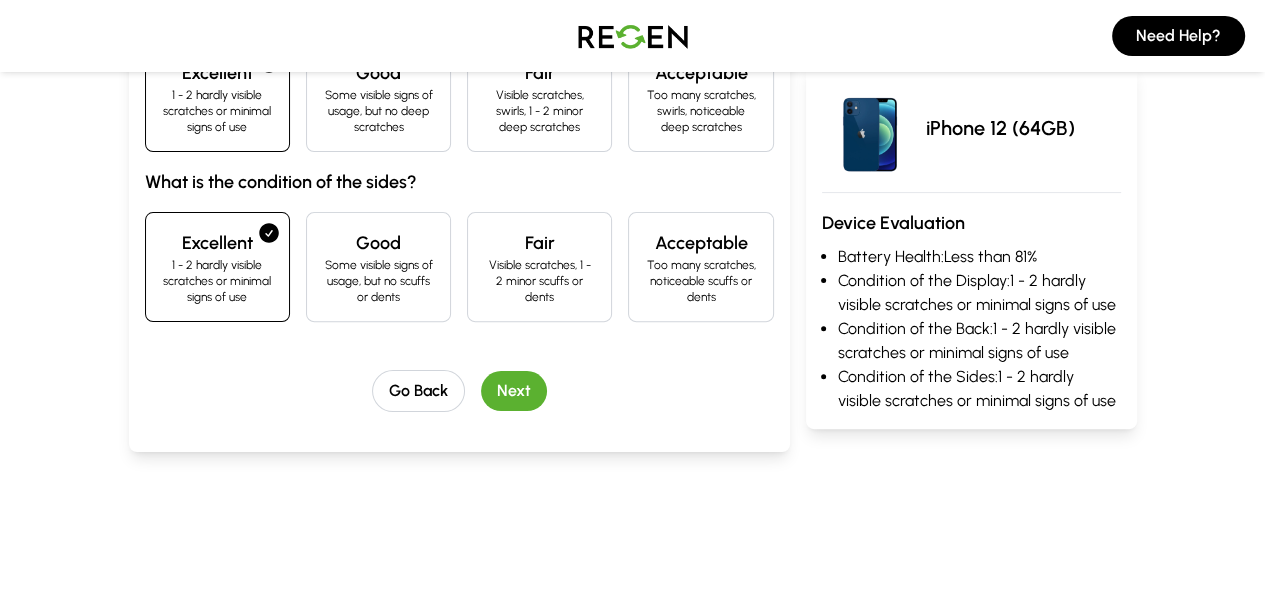click on "Next" at bounding box center [514, 391] 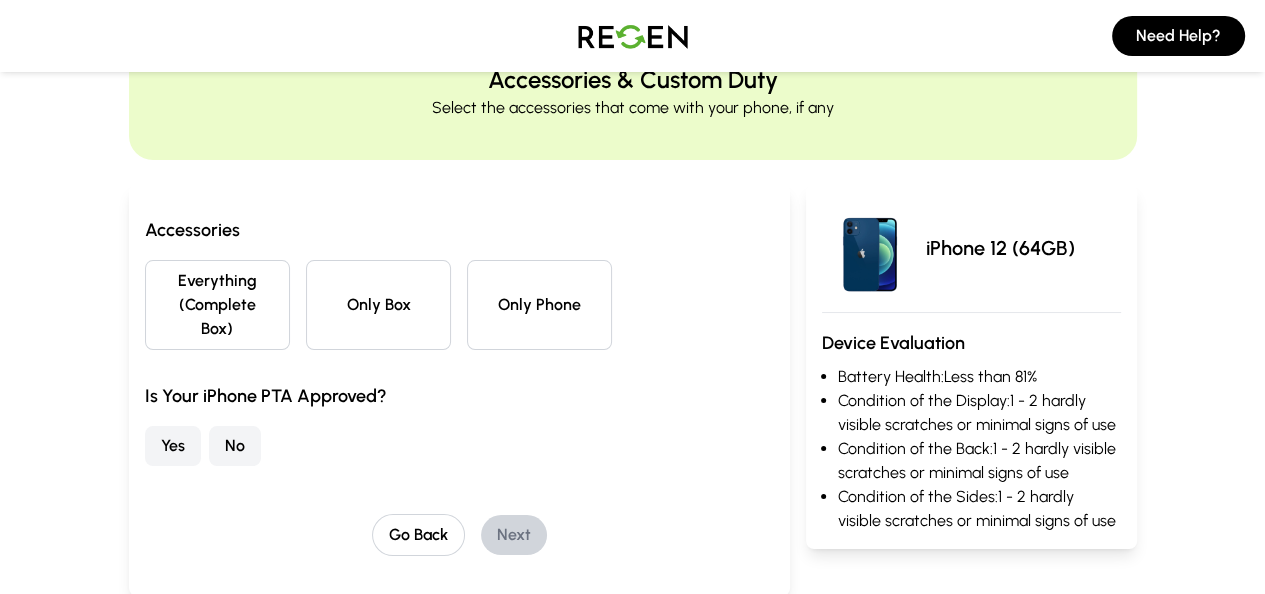 scroll, scrollTop: 67, scrollLeft: 0, axis: vertical 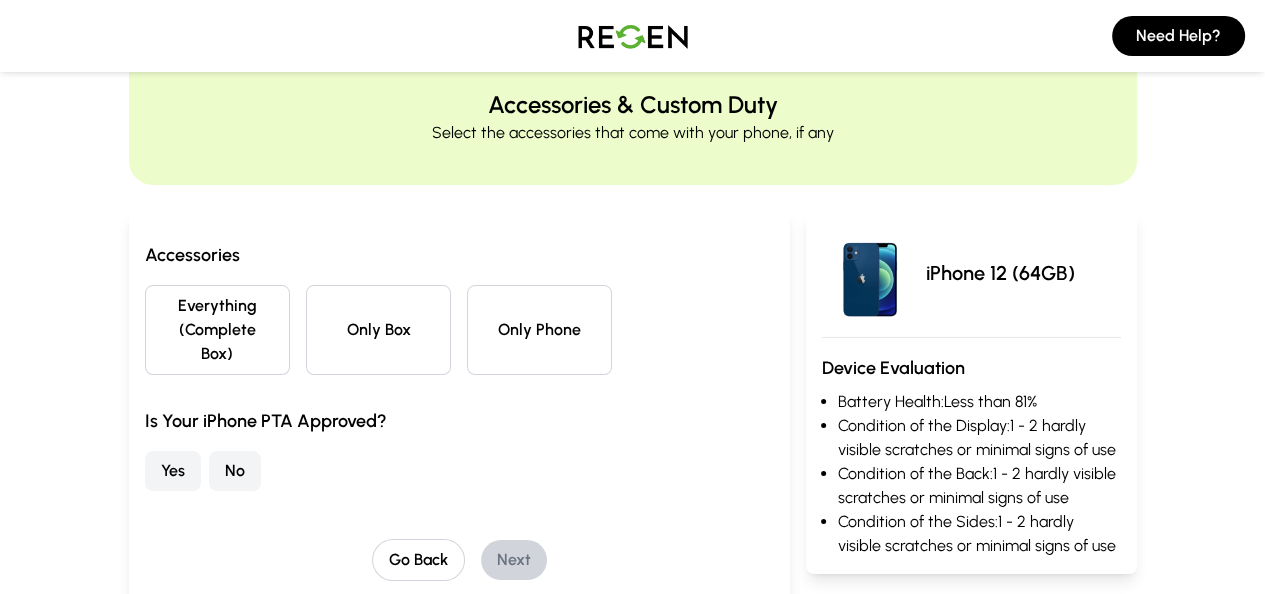 click on "Only Phone" at bounding box center (539, 330) 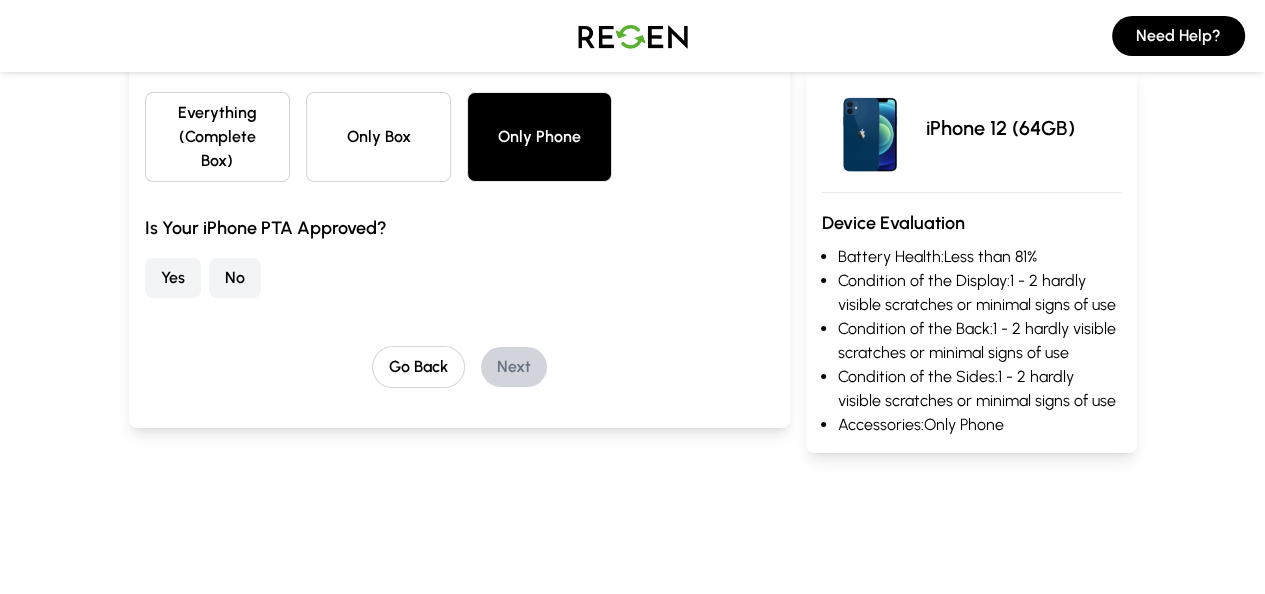 scroll, scrollTop: 307, scrollLeft: 0, axis: vertical 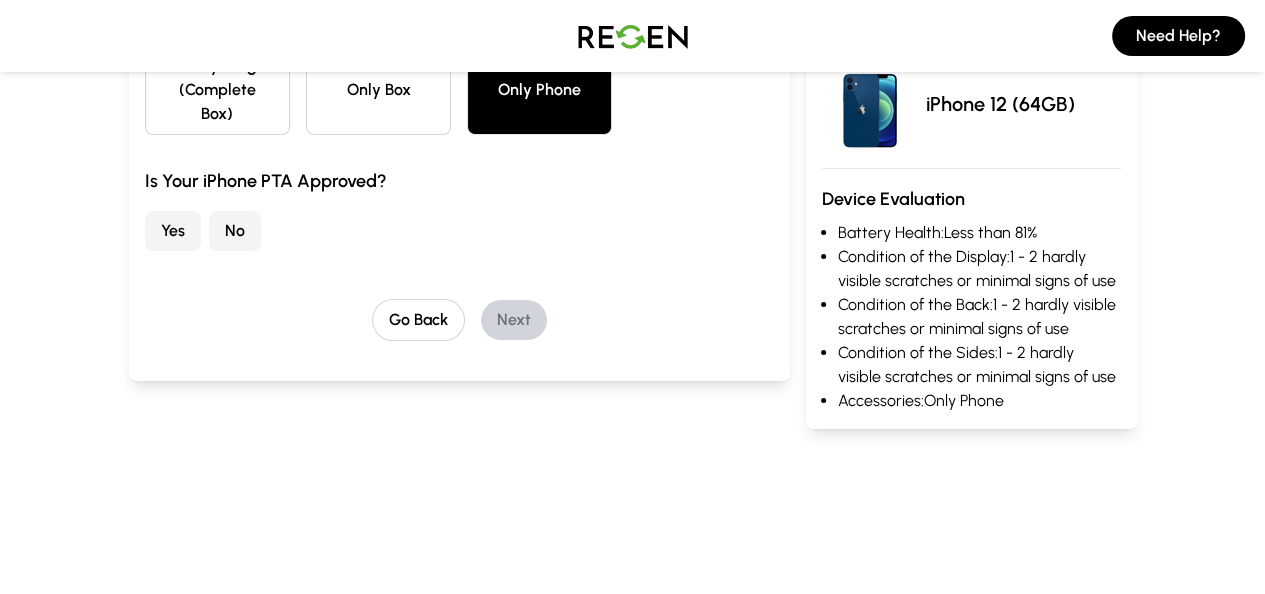click on "No" at bounding box center (235, 231) 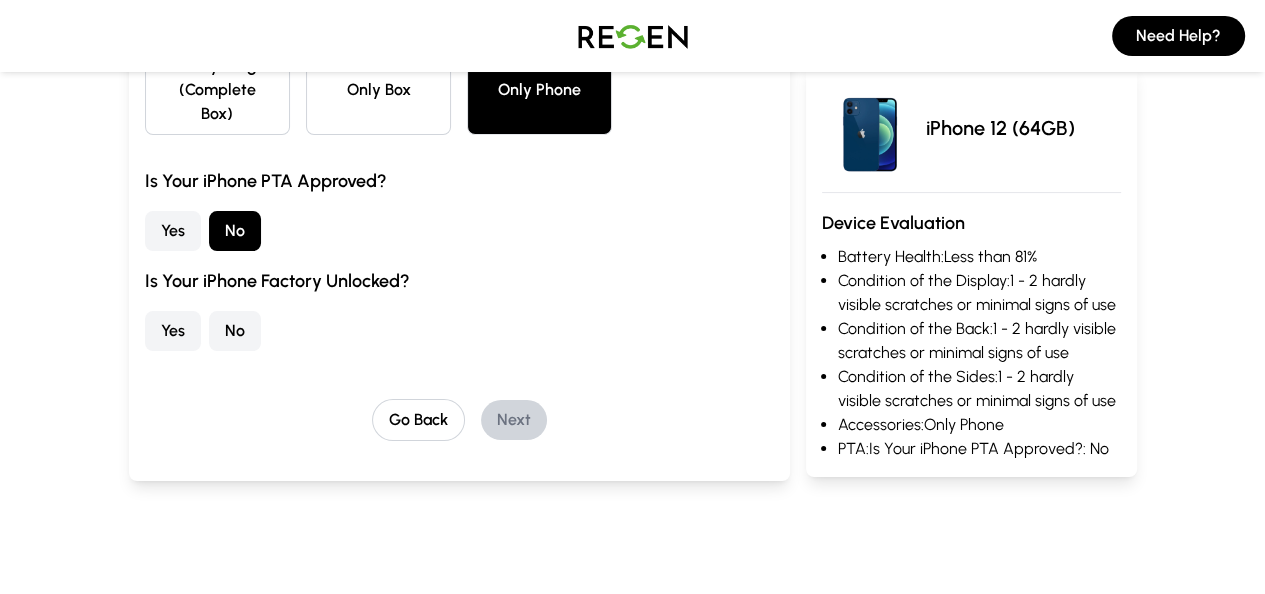 click on "No" at bounding box center (235, 331) 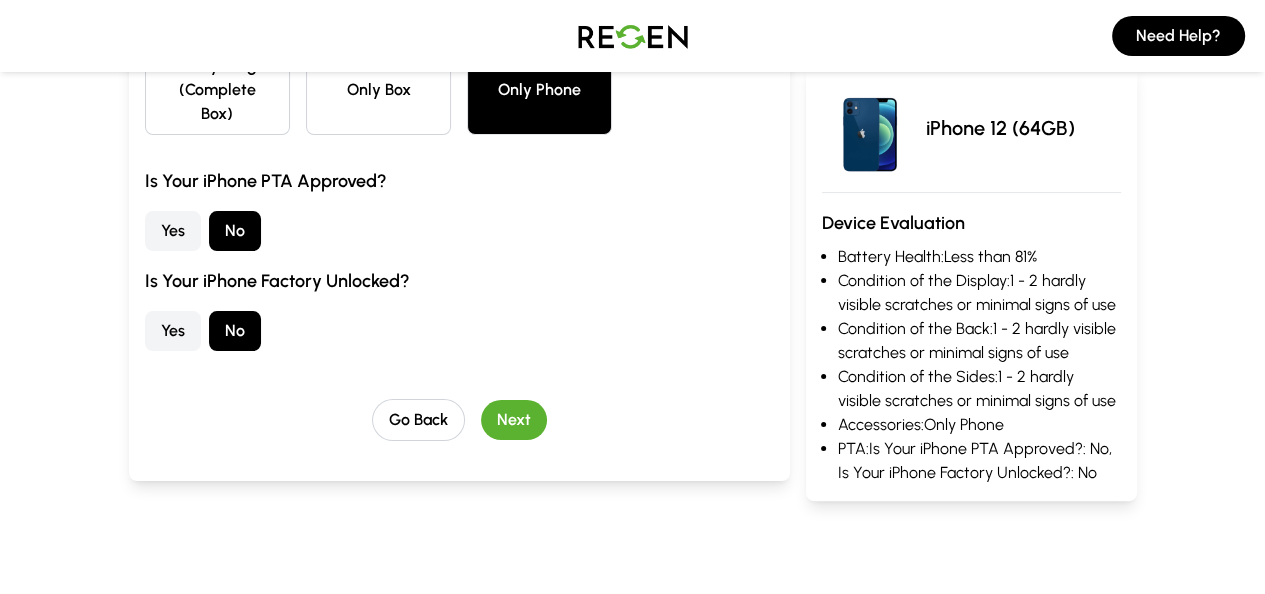 click on "Go Back Next" at bounding box center [459, 420] 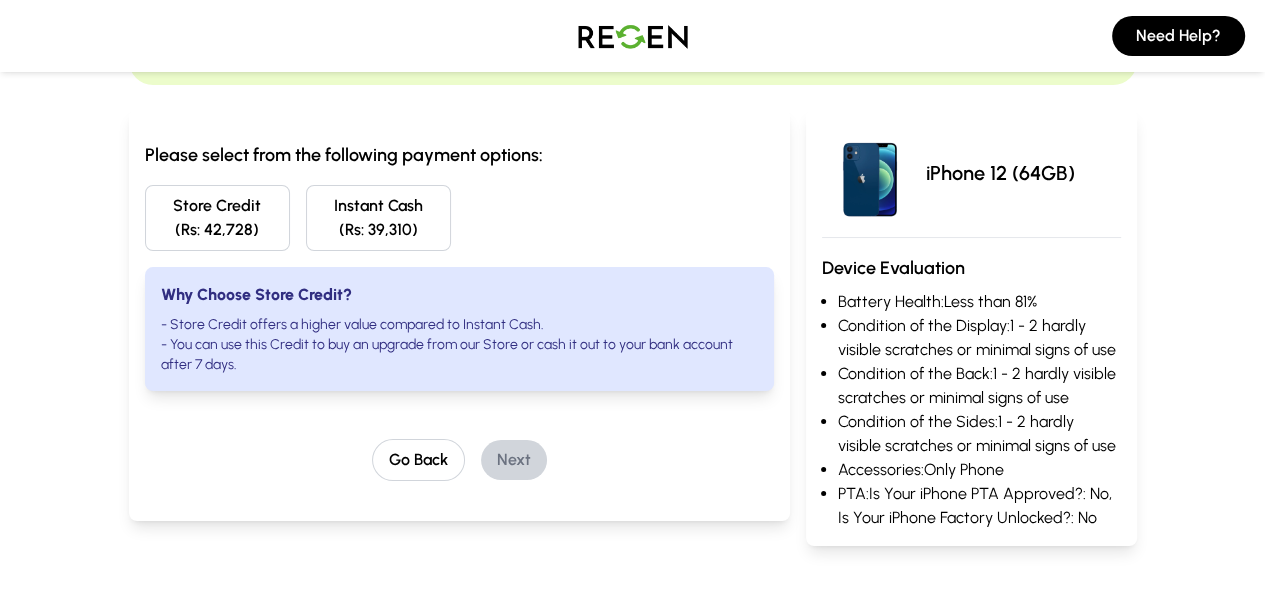scroll, scrollTop: 180, scrollLeft: 0, axis: vertical 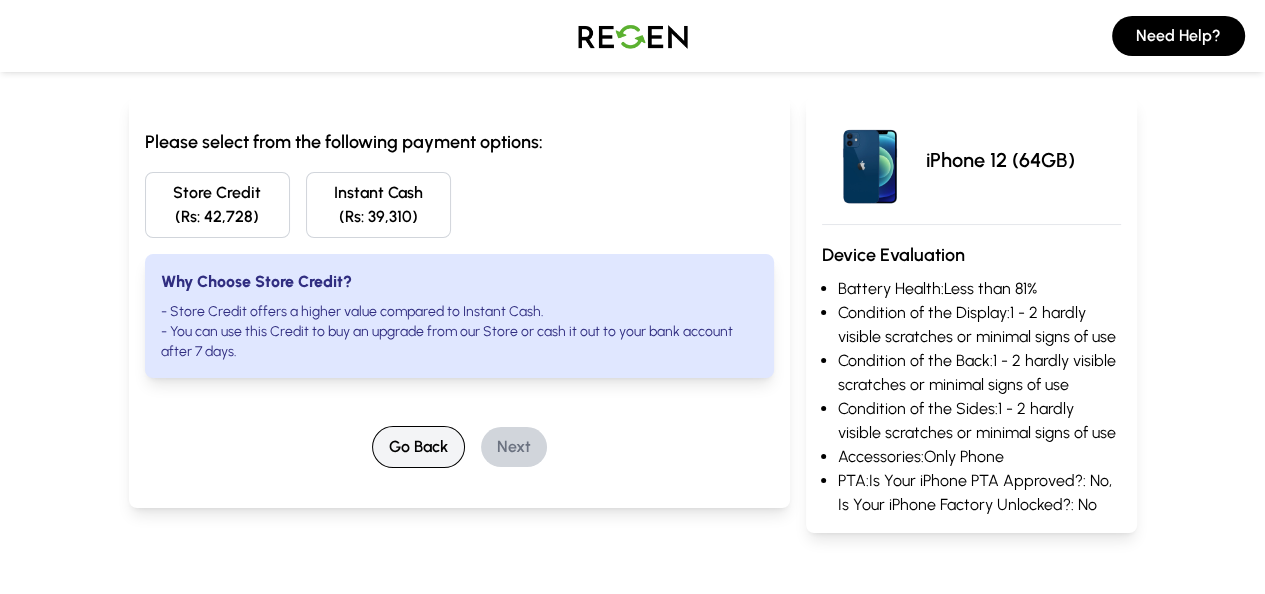 click on "Go Back" at bounding box center [418, 447] 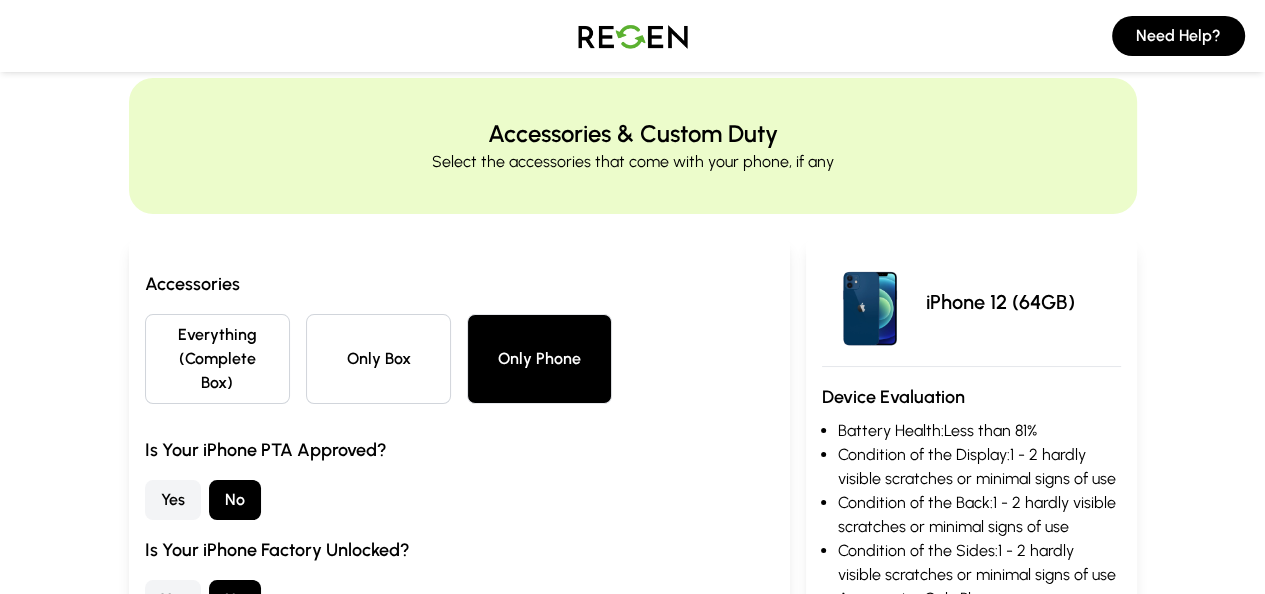 scroll, scrollTop: 126, scrollLeft: 0, axis: vertical 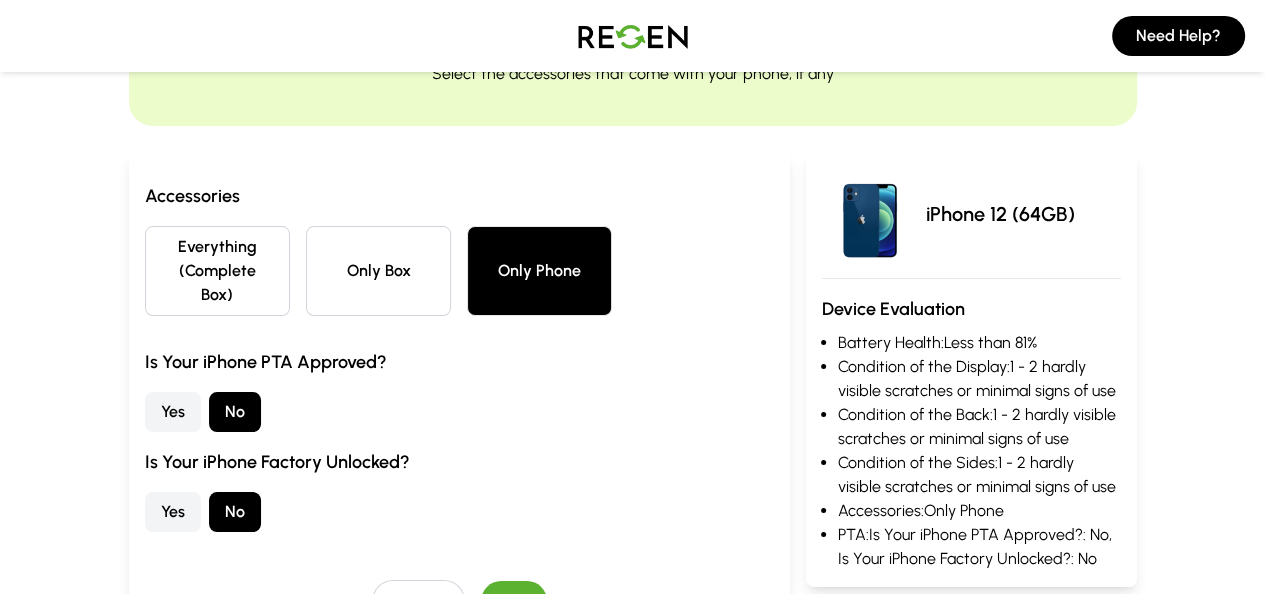 click on "Yes" at bounding box center [173, 412] 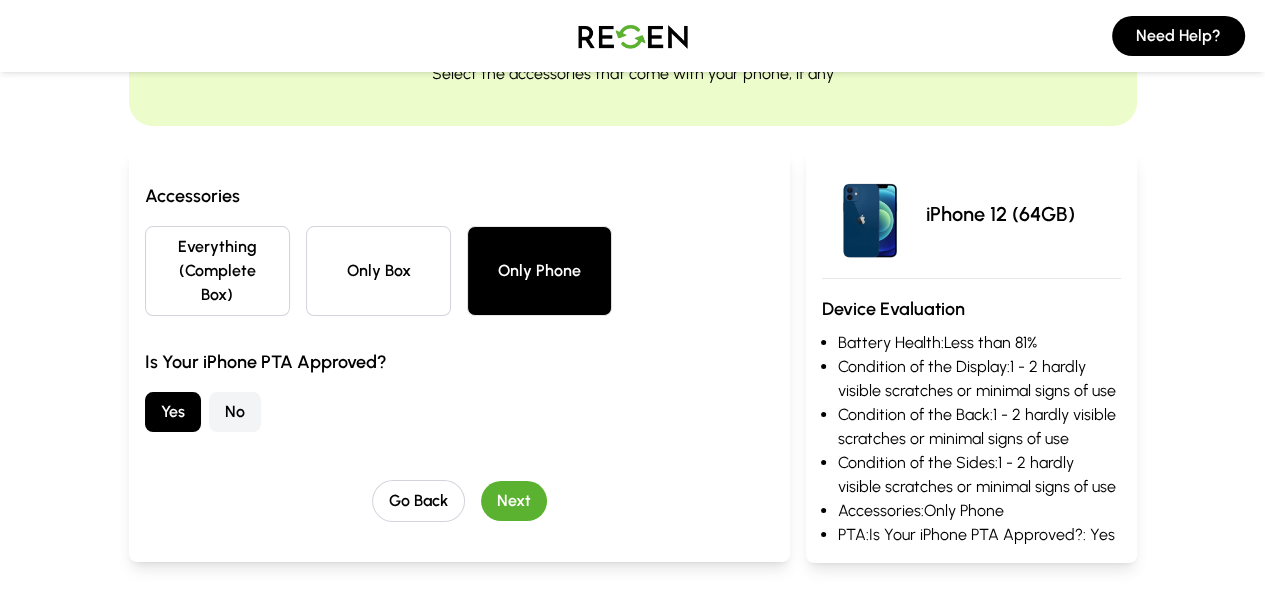 click on "No" at bounding box center [235, 412] 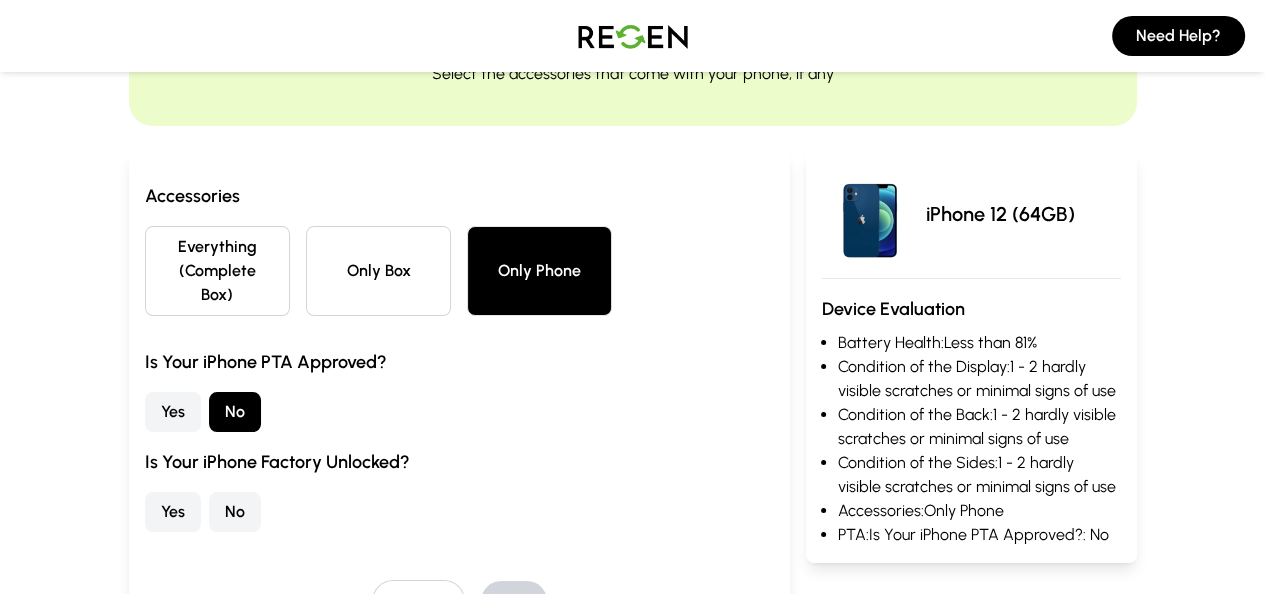 click on "Yes" at bounding box center [173, 512] 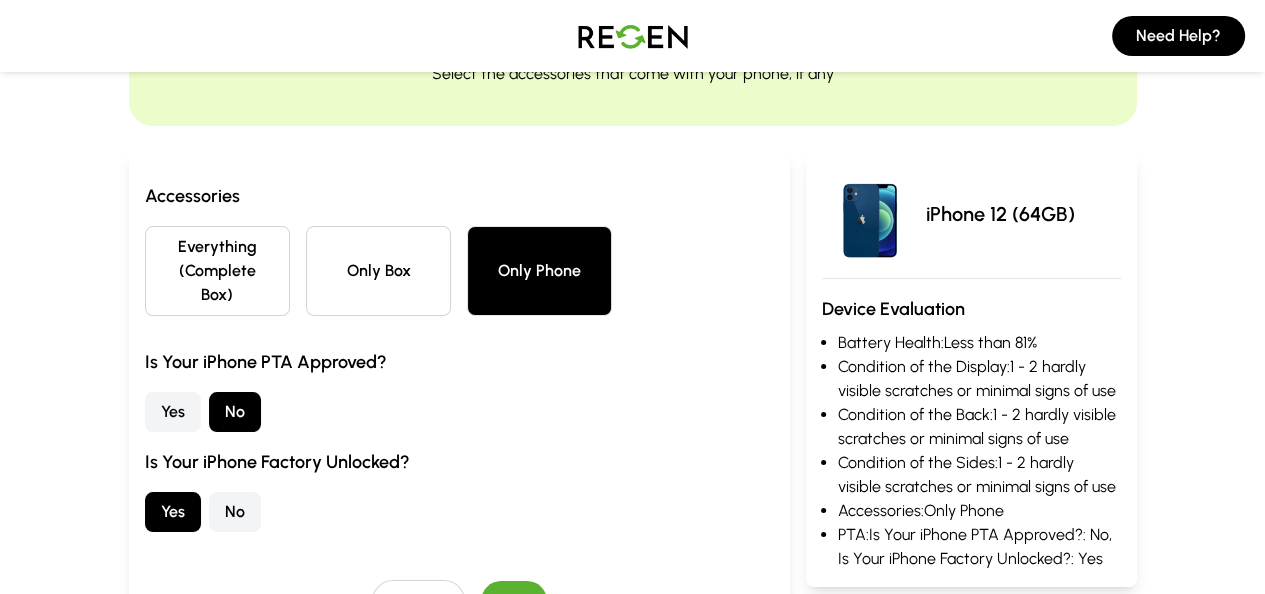 click on "Next" at bounding box center (514, 601) 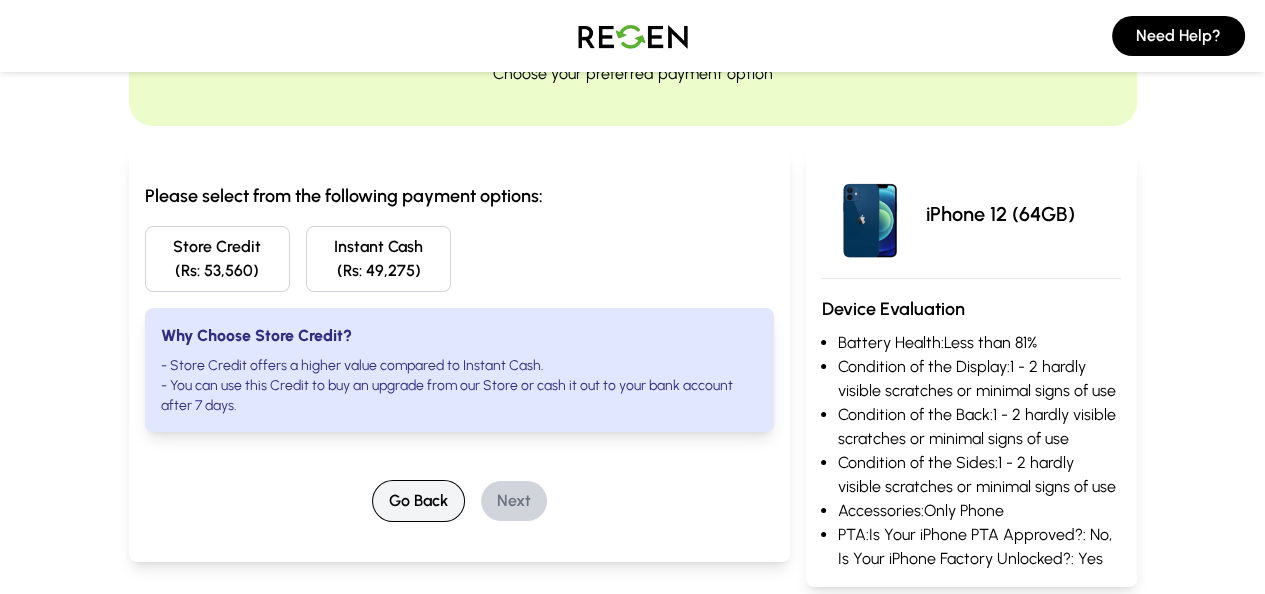 click on "Go Back" at bounding box center [418, 501] 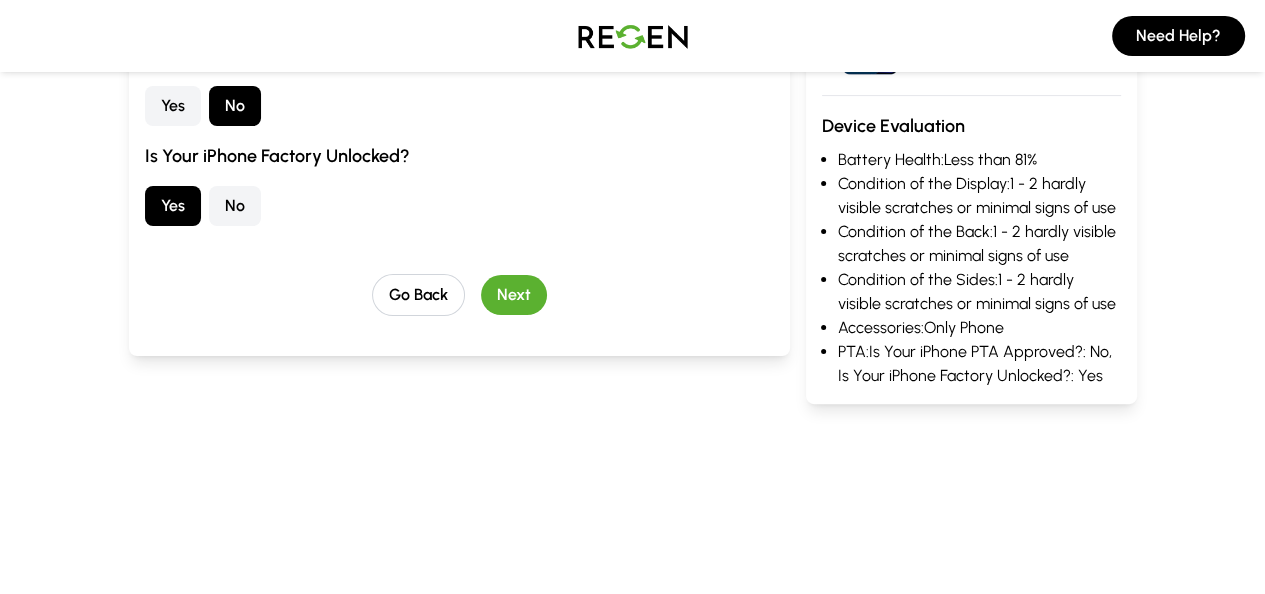 scroll, scrollTop: 433, scrollLeft: 0, axis: vertical 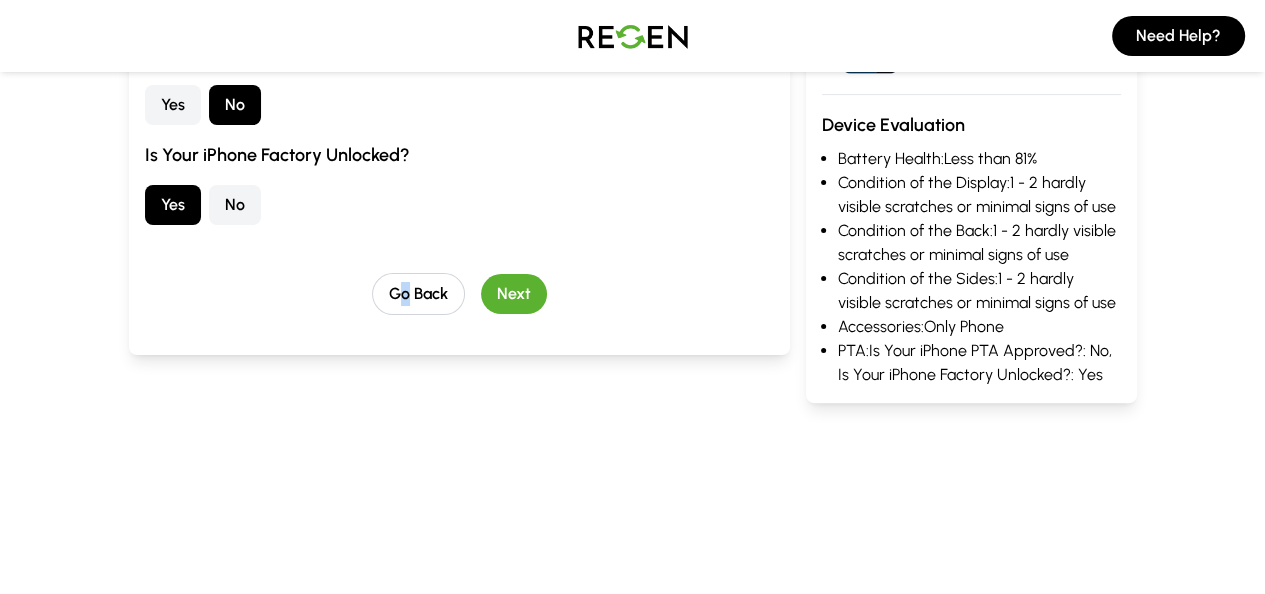 drag, startPoint x: 367, startPoint y: 458, endPoint x: 300, endPoint y: 381, distance: 102.0686 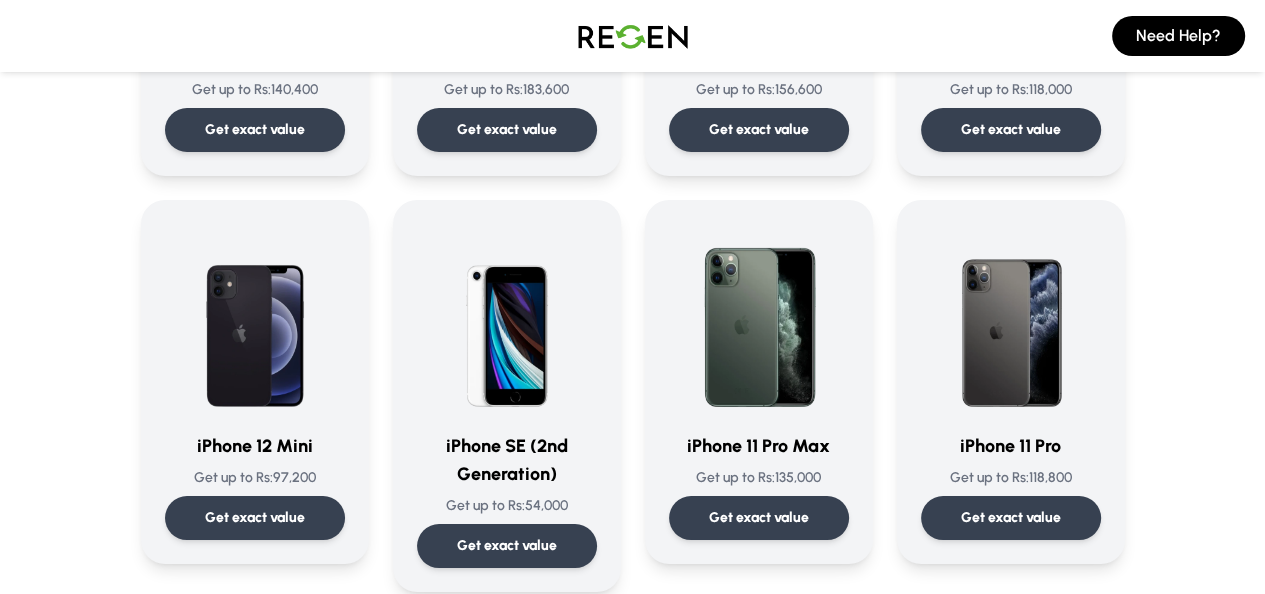 scroll, scrollTop: 1593, scrollLeft: 0, axis: vertical 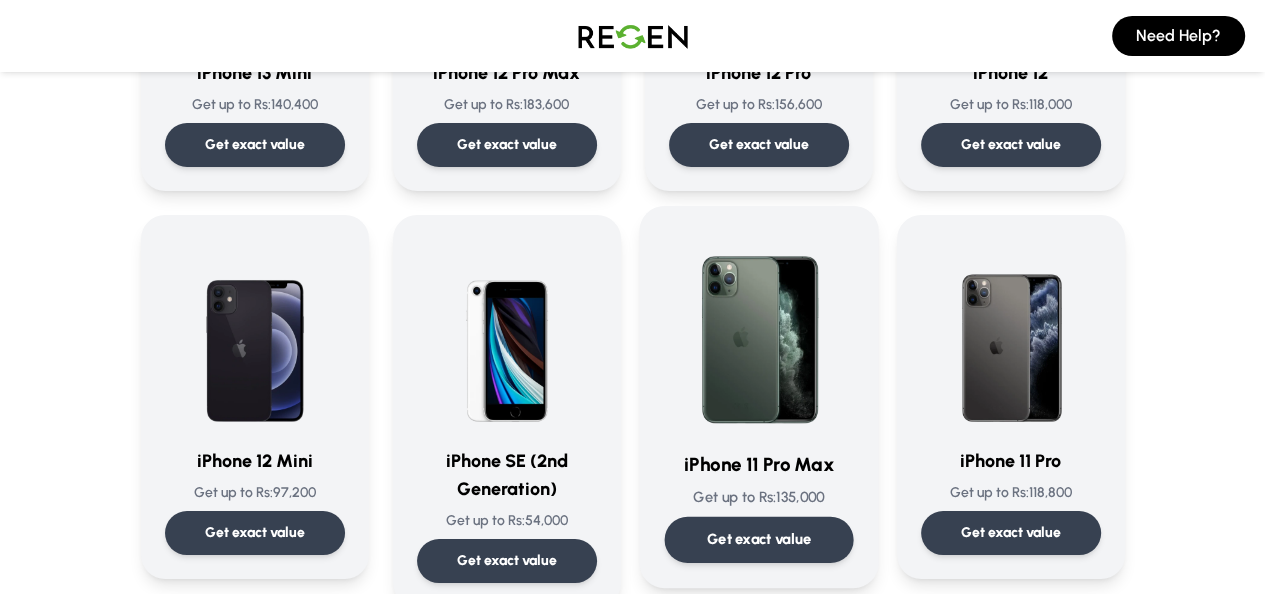 click on "Get exact value" at bounding box center [758, 540] 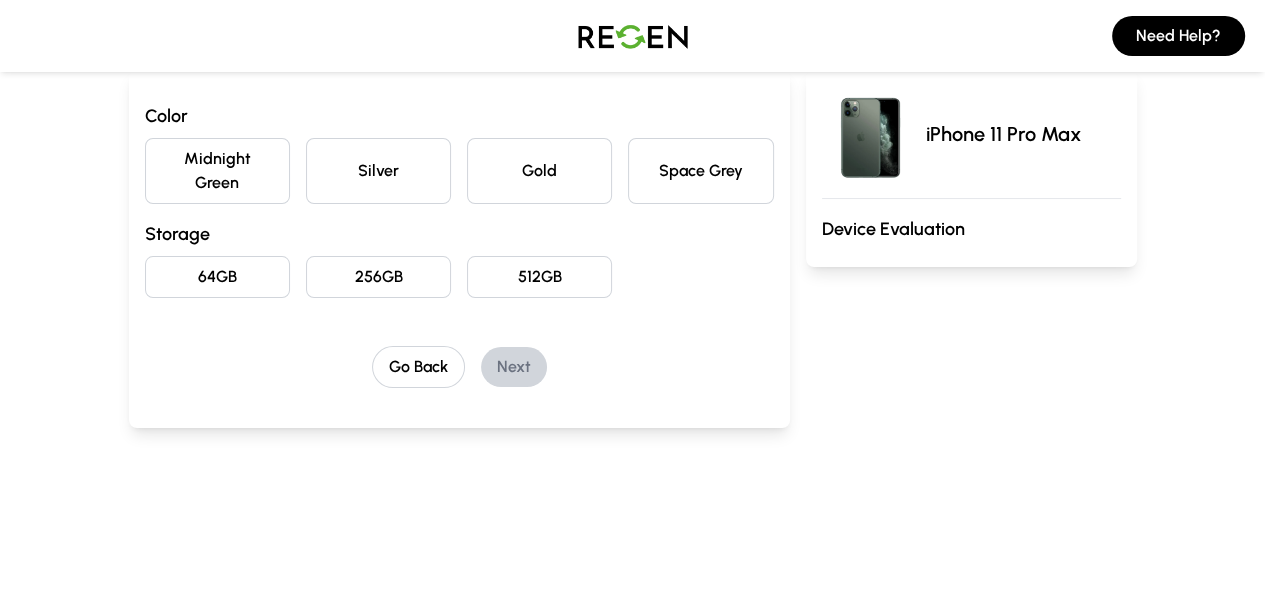 scroll, scrollTop: 193, scrollLeft: 0, axis: vertical 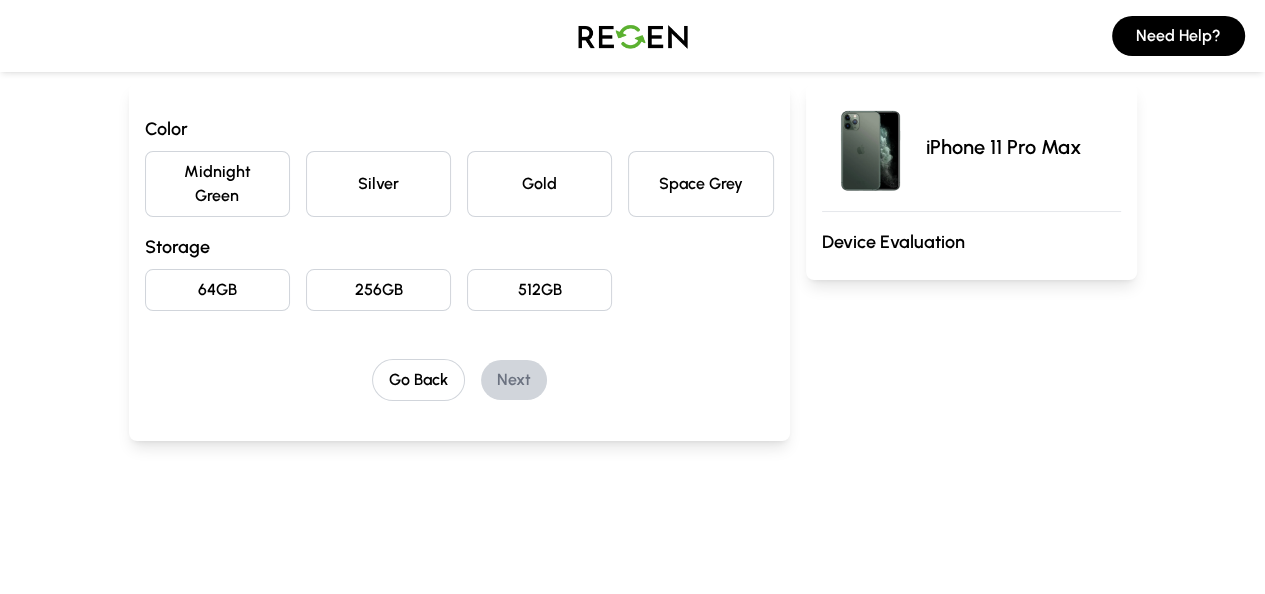 click on "Space Grey" at bounding box center [700, 184] 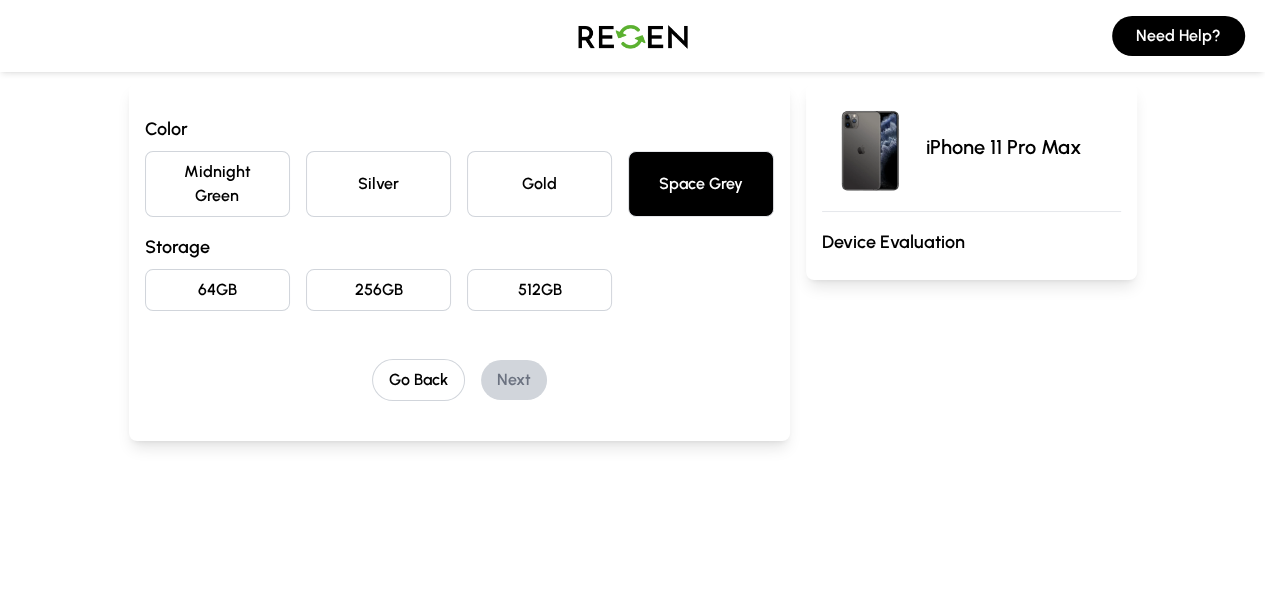 click on "256GB" at bounding box center (378, 290) 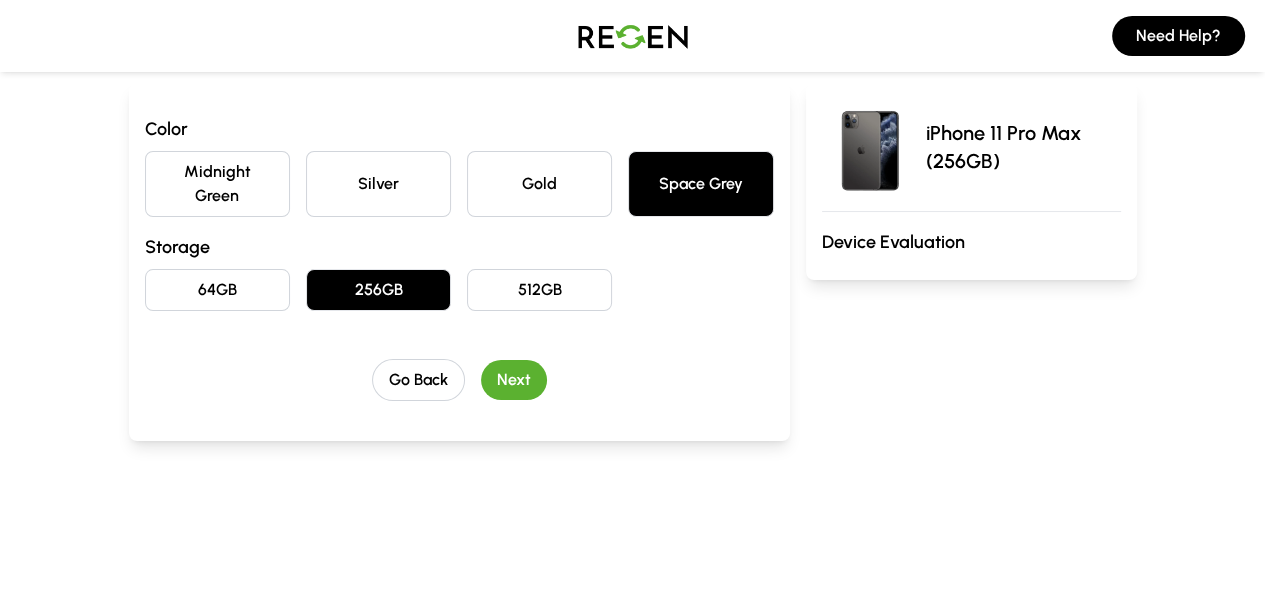 click on "Next" at bounding box center (514, 380) 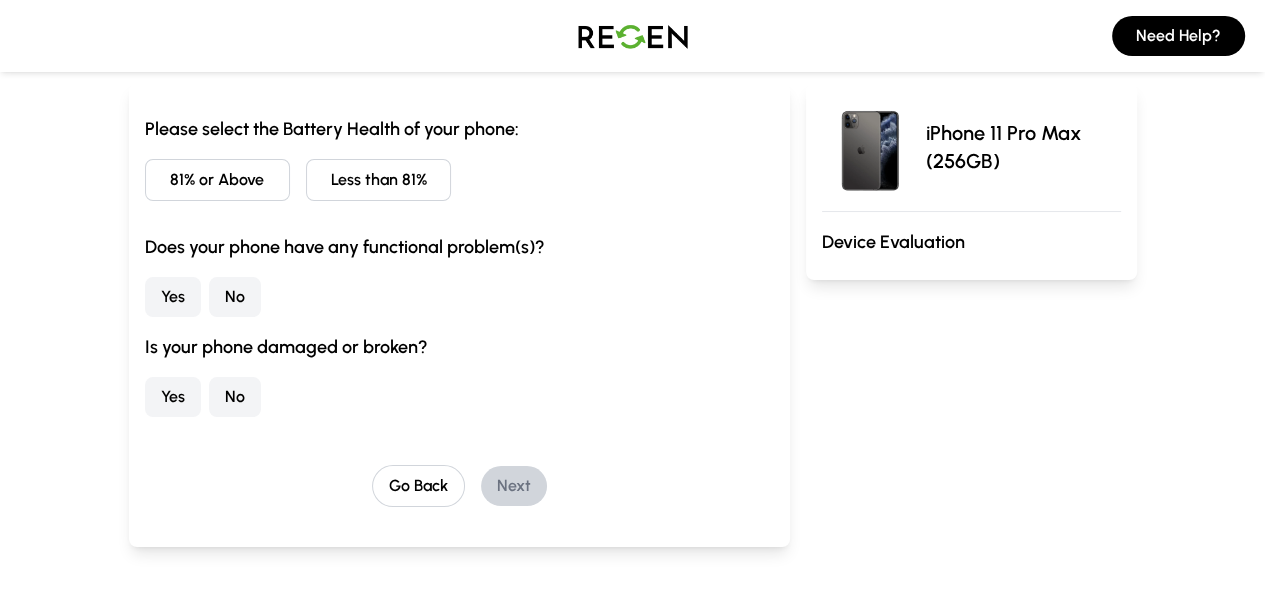 click on "81% or Above" at bounding box center (217, 180) 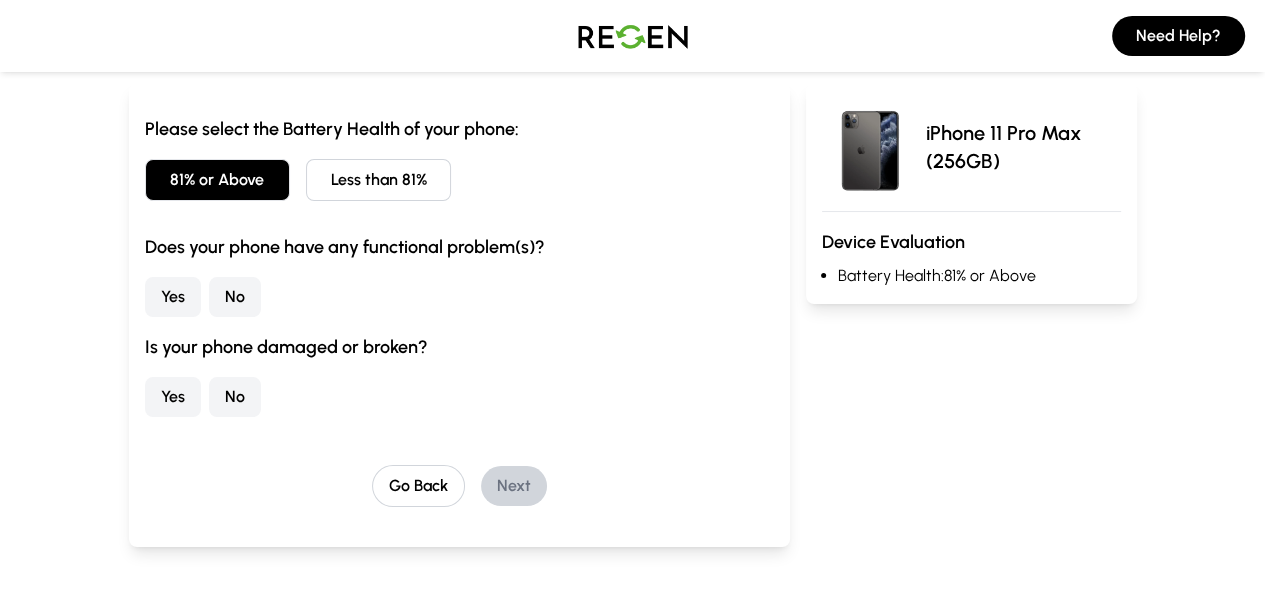 click on "No" at bounding box center (235, 297) 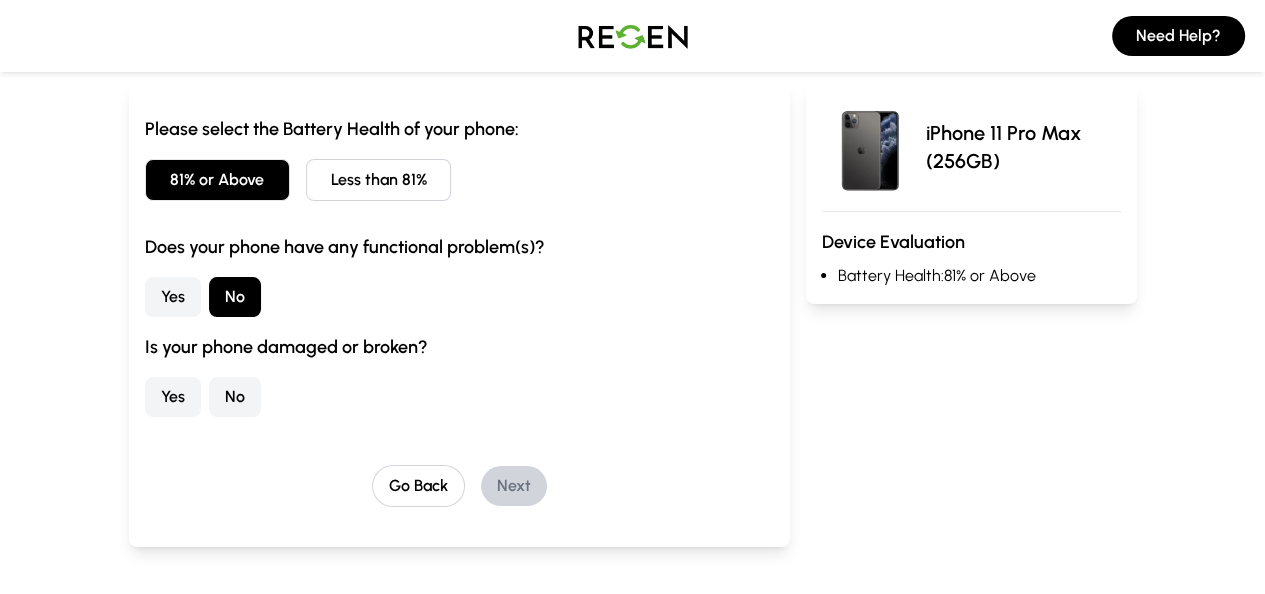 click on "Is your phone damaged or broken? Yes No" at bounding box center [459, 375] 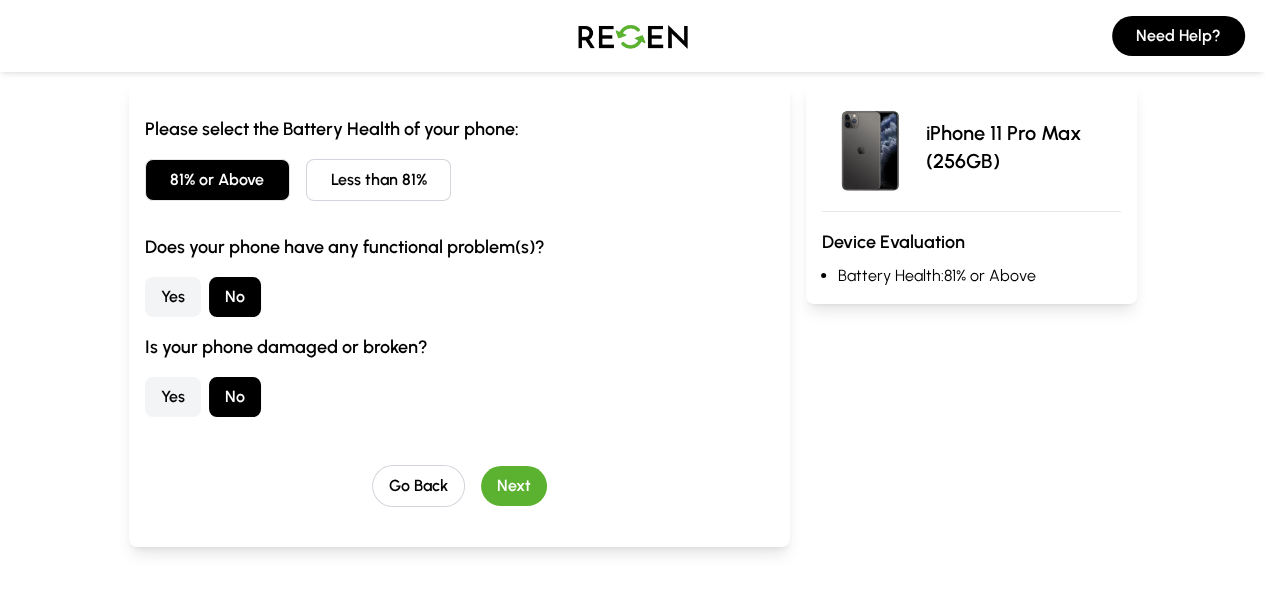 click on "Next" at bounding box center (514, 486) 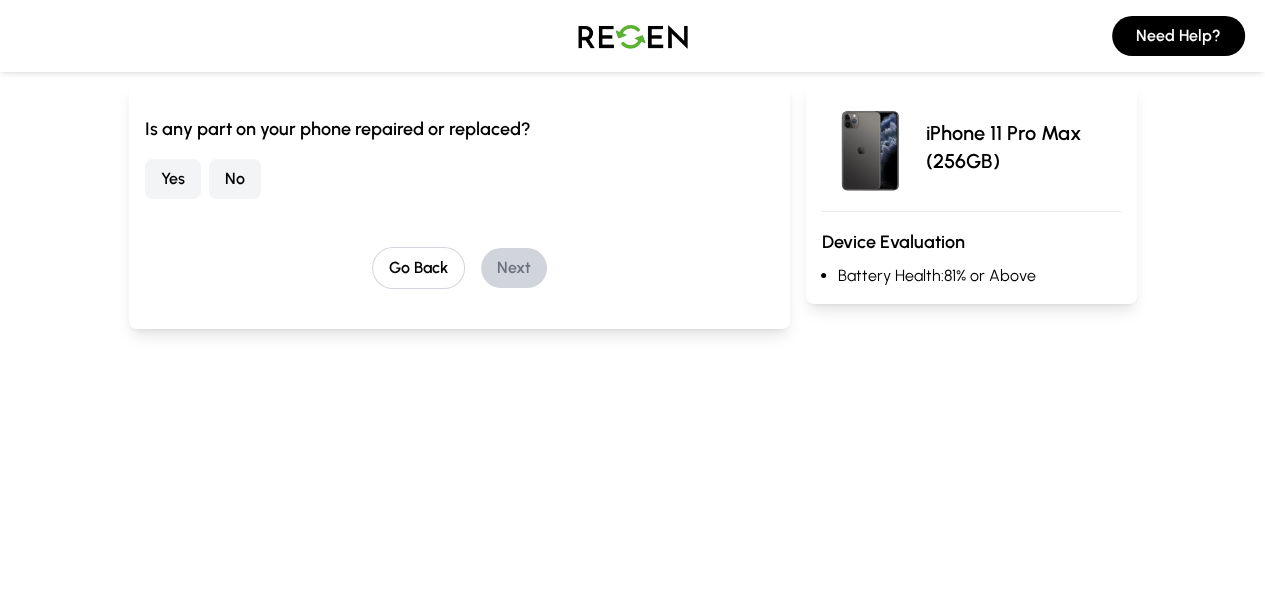 click on "No" at bounding box center (235, 179) 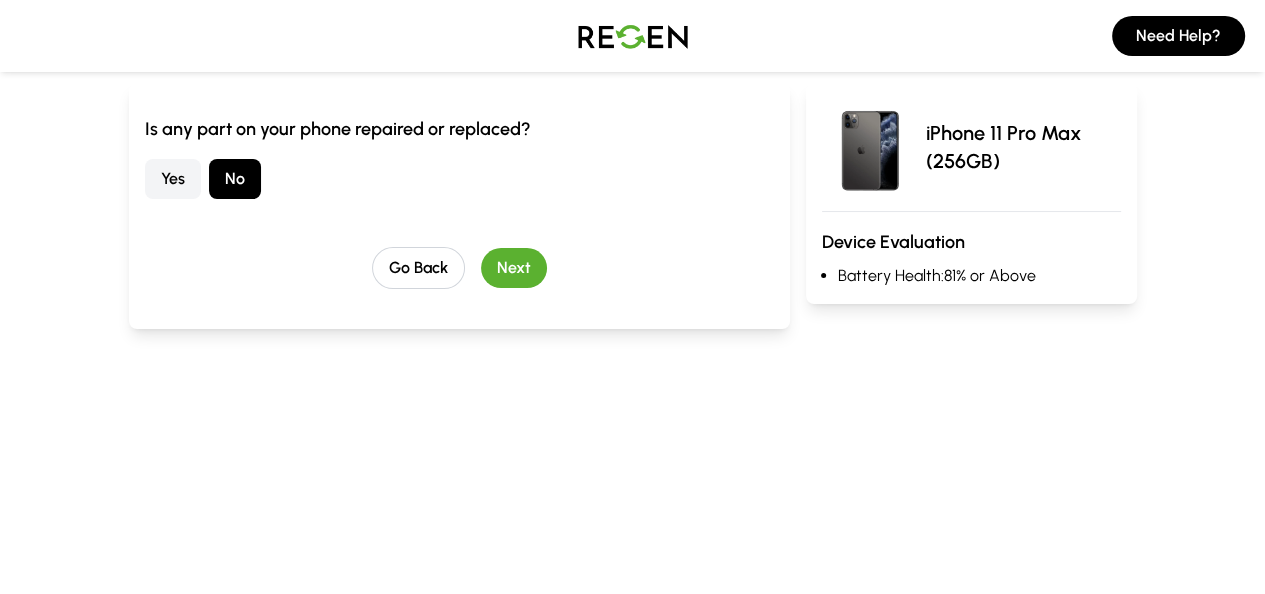 click on "Yes" at bounding box center [173, 179] 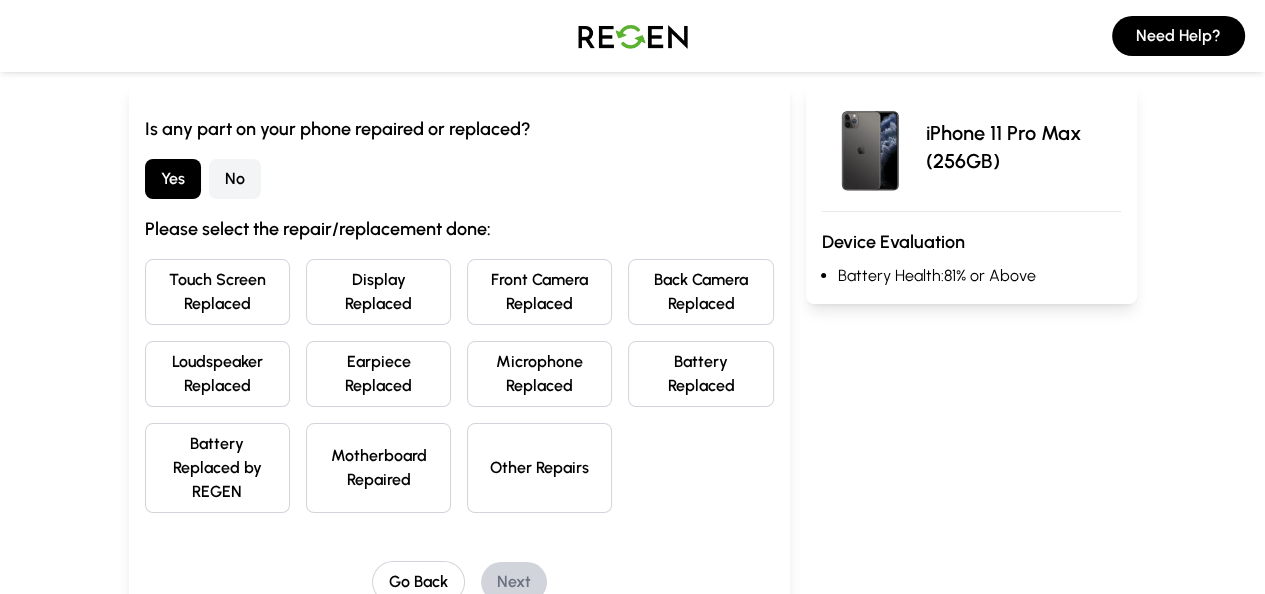 click on "Display Replaced" at bounding box center [378, 292] 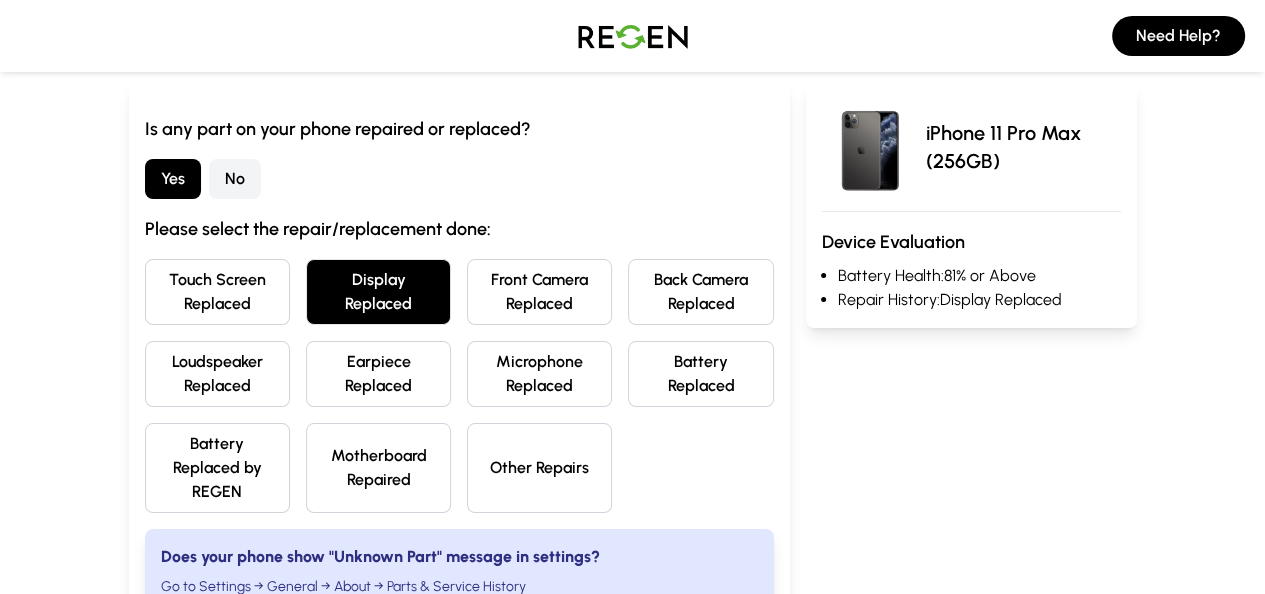 click on "Battery Replaced" at bounding box center [700, 374] 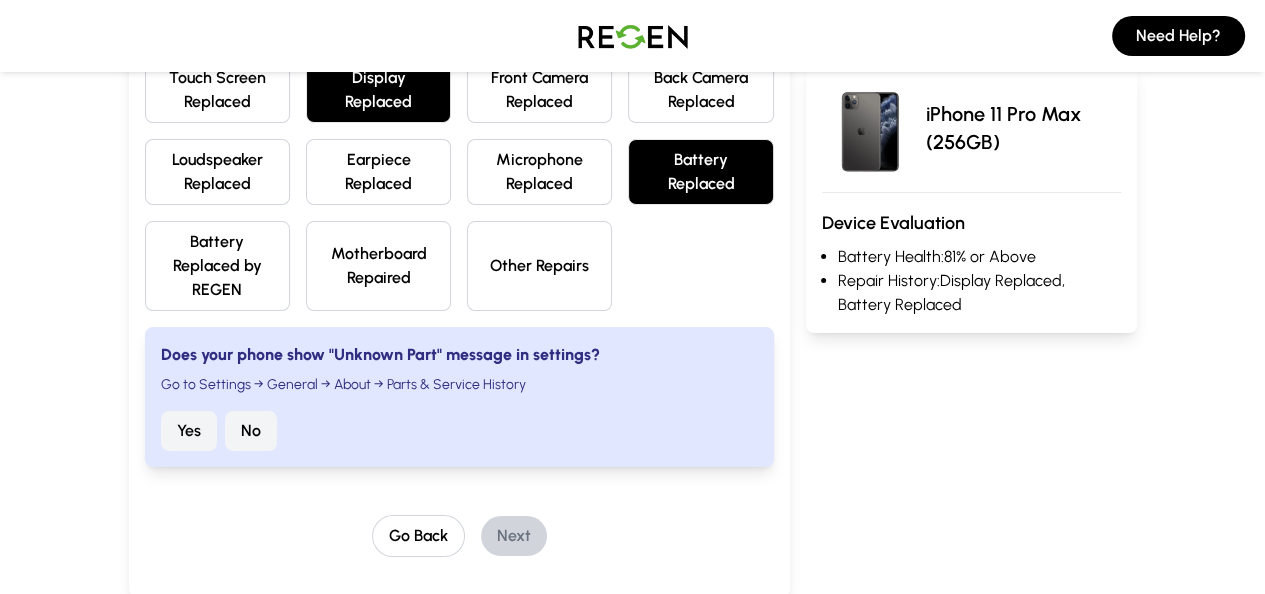 scroll, scrollTop: 420, scrollLeft: 0, axis: vertical 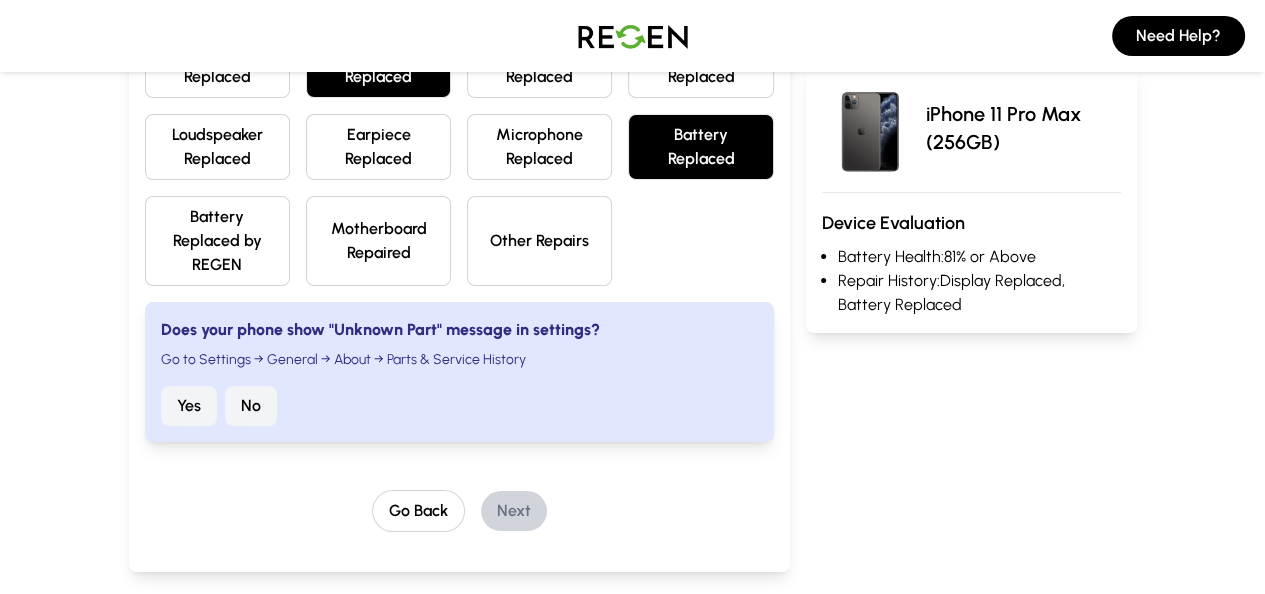 click on "Yes" at bounding box center (189, 406) 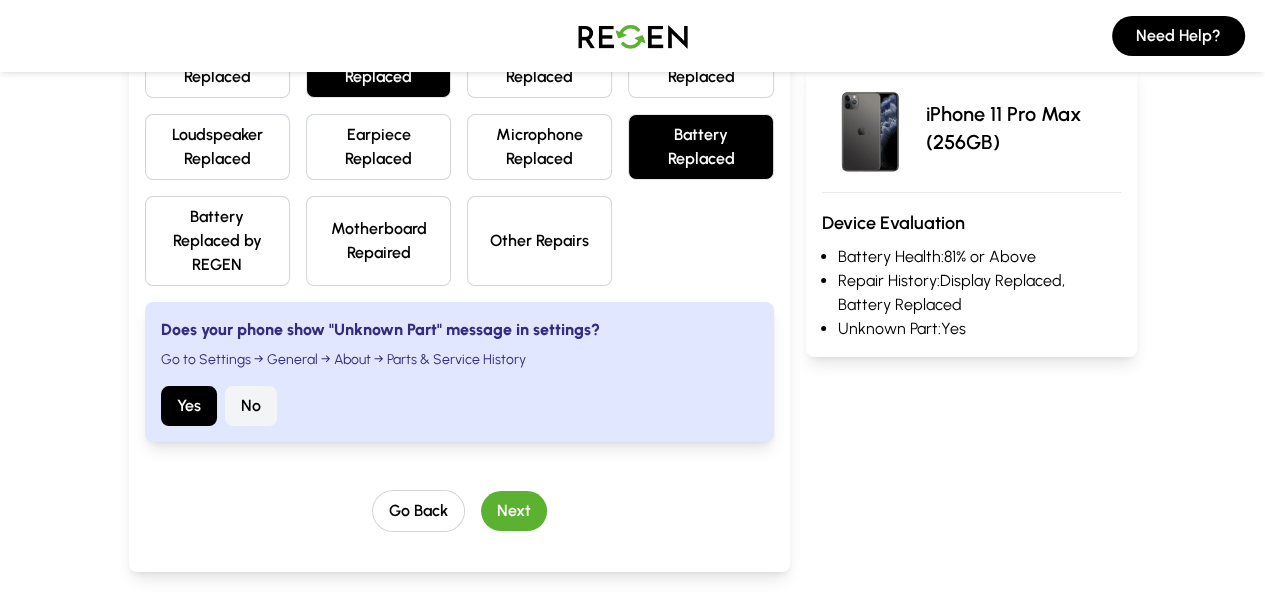 click on "No" at bounding box center (251, 406) 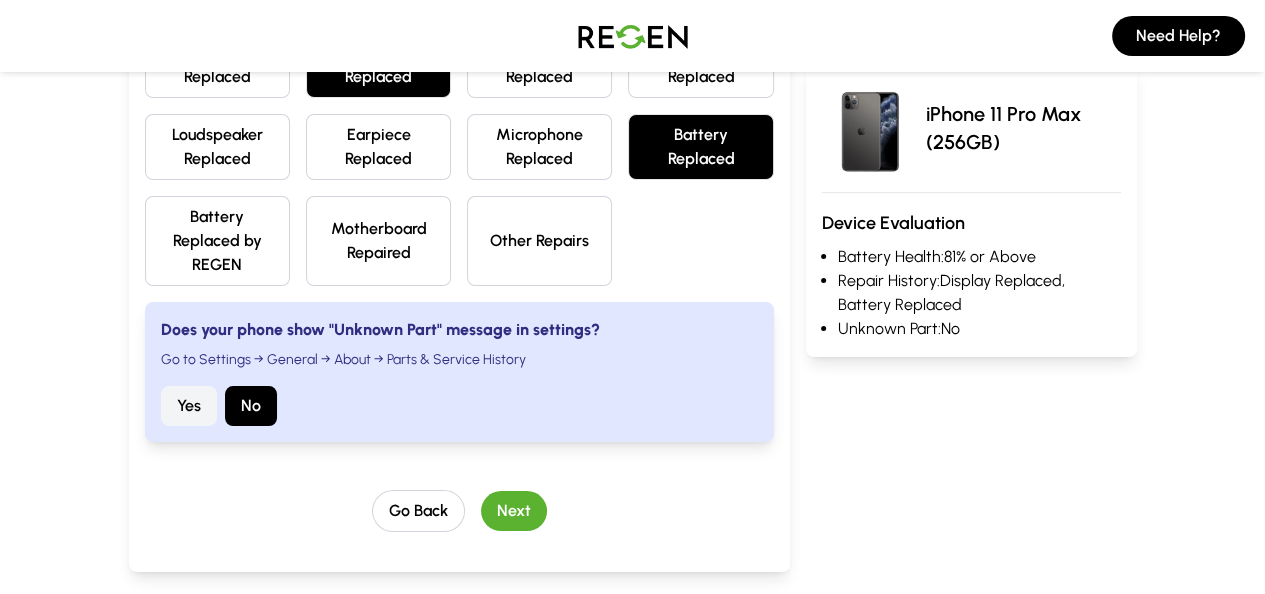 click on "Yes" at bounding box center [189, 406] 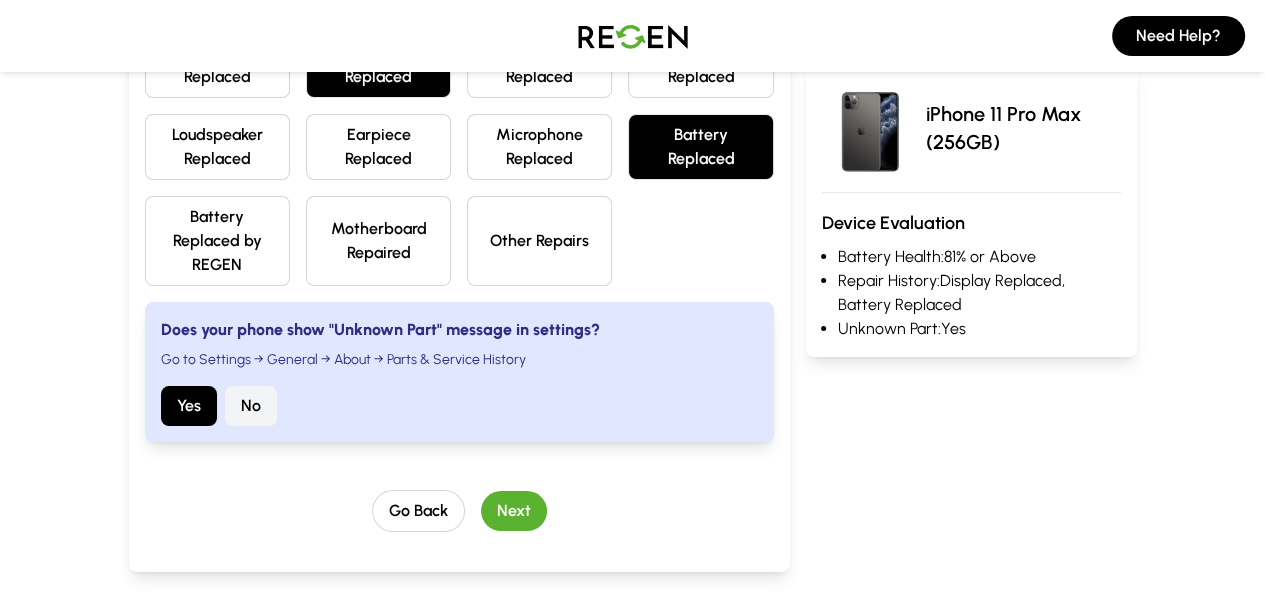 click on "Next" at bounding box center (514, 511) 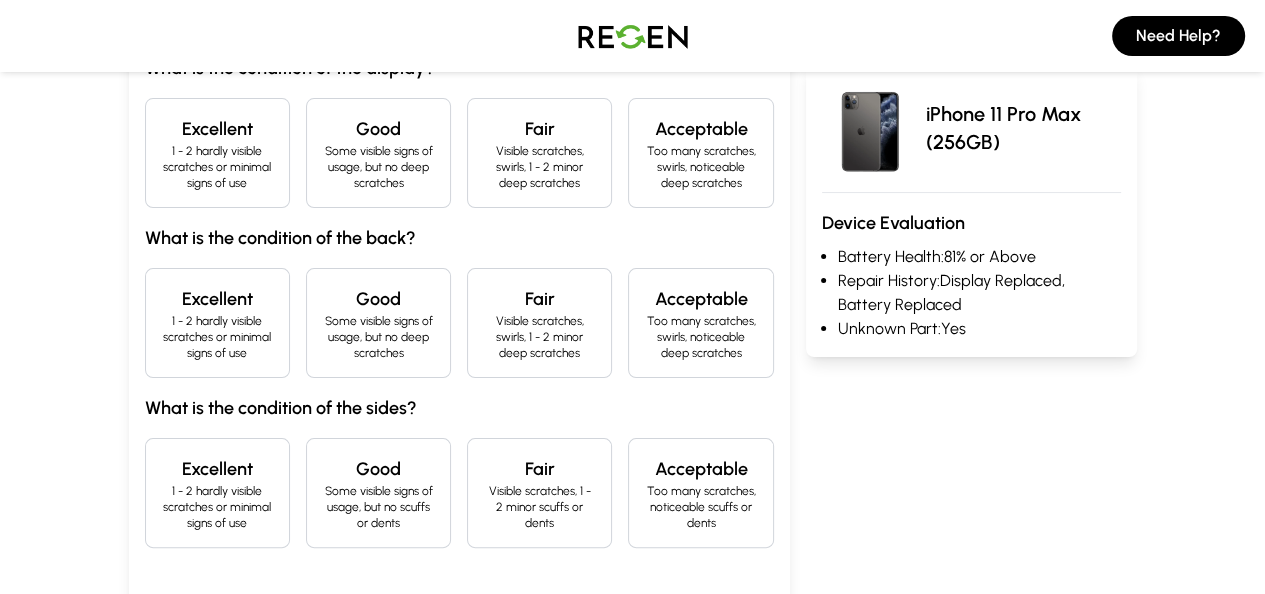 scroll, scrollTop: 242, scrollLeft: 0, axis: vertical 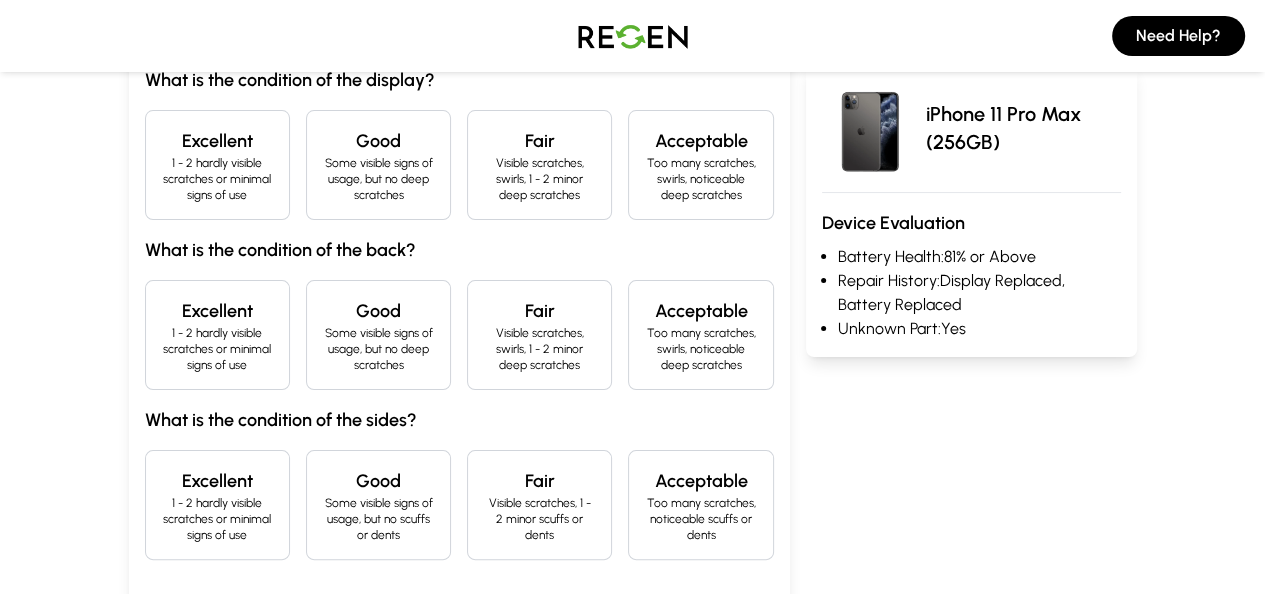 click on "Excellent 1 - 2 hardly visible scratches or minimal signs of use" at bounding box center [217, 165] 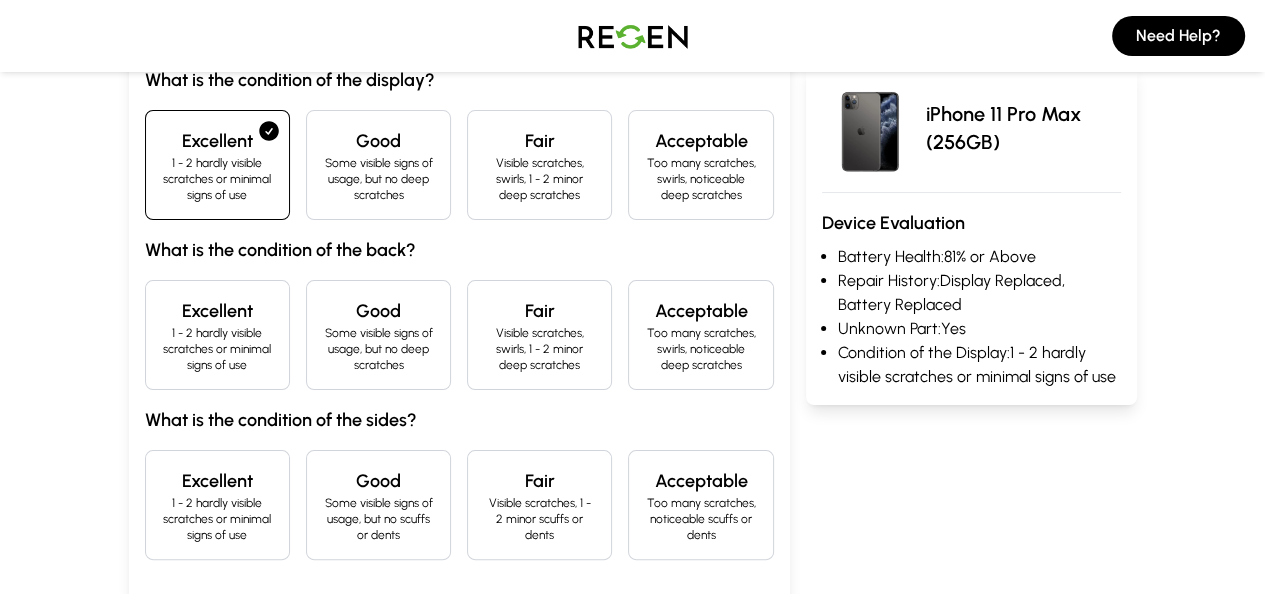 click on "1 - 2 hardly visible scratches or minimal signs of use" at bounding box center [217, 349] 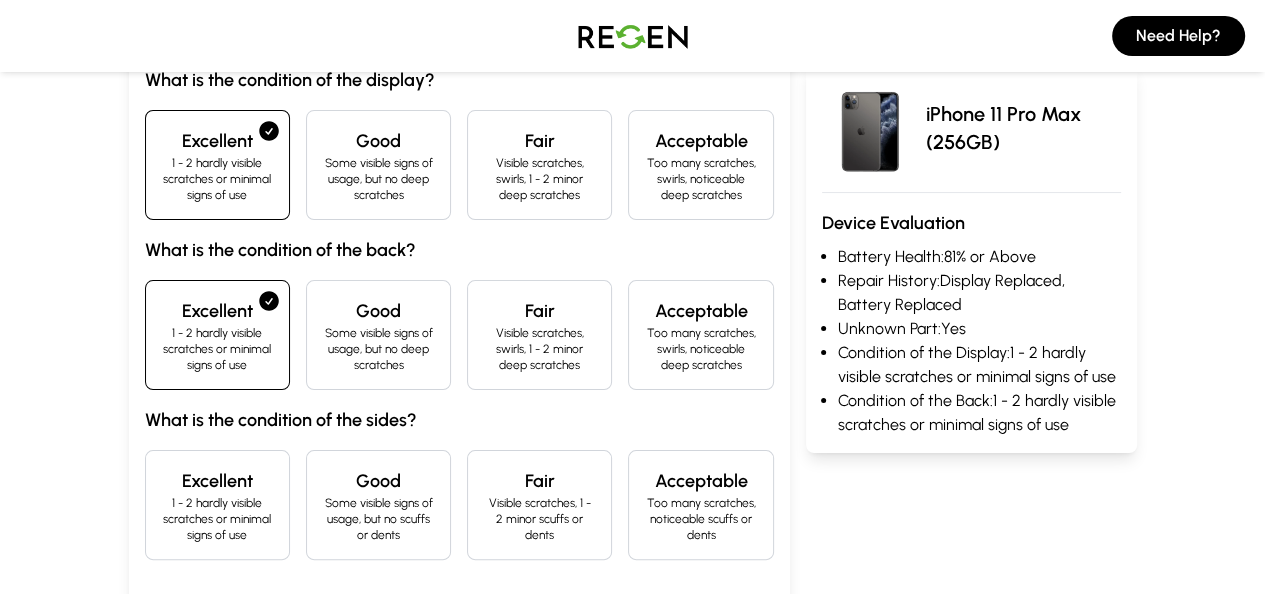 click on "Fair" at bounding box center [539, 481] 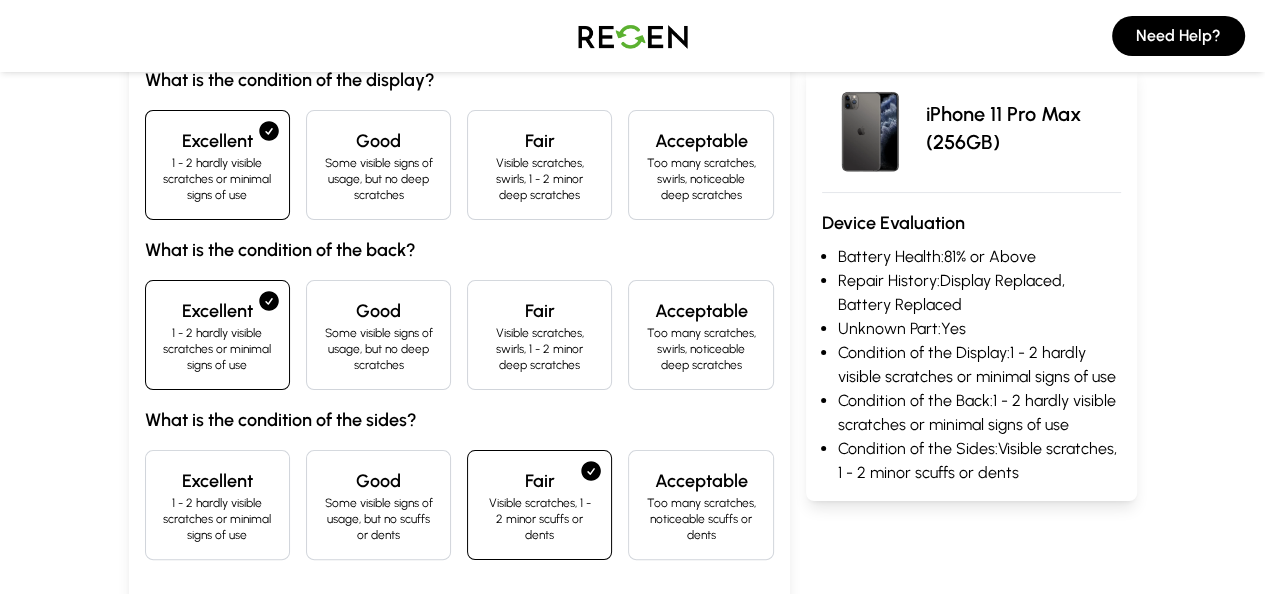 click on "Some visible signs of usage, but no scuffs or dents" at bounding box center (378, 519) 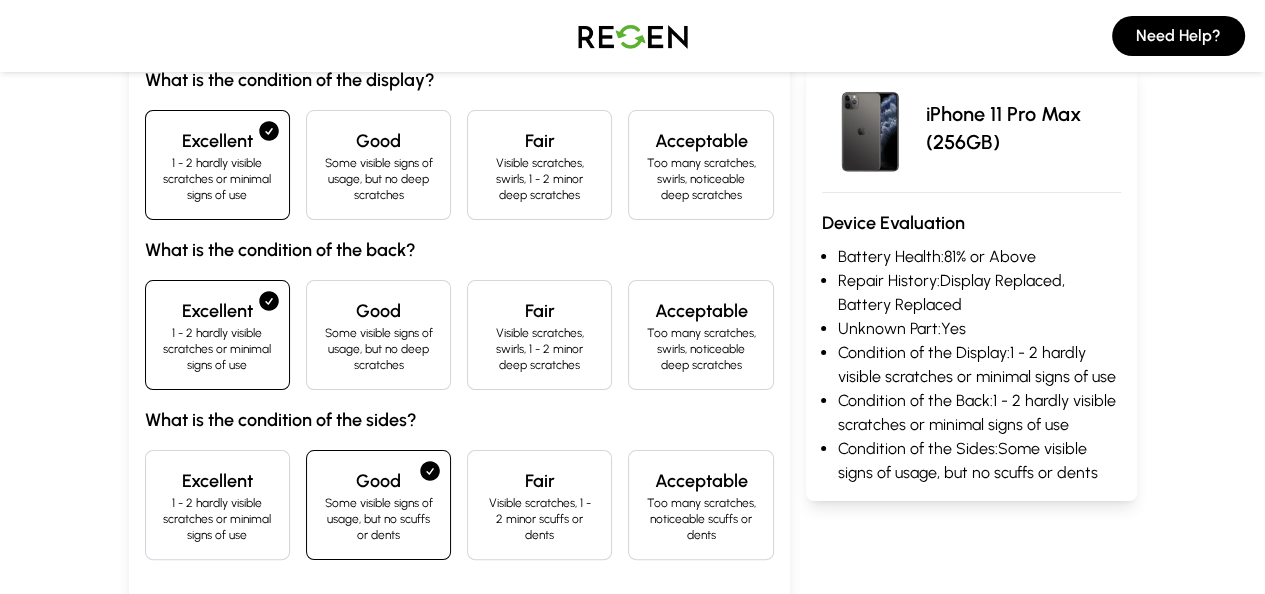 click on "Next" at bounding box center [514, 629] 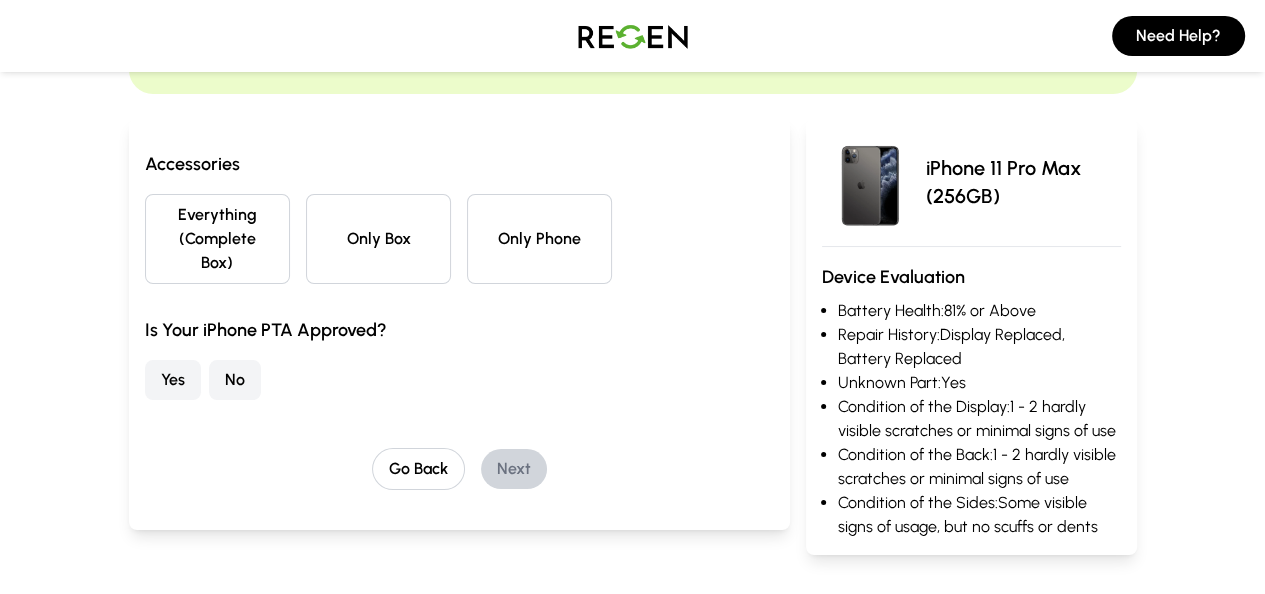 scroll, scrollTop: 149, scrollLeft: 0, axis: vertical 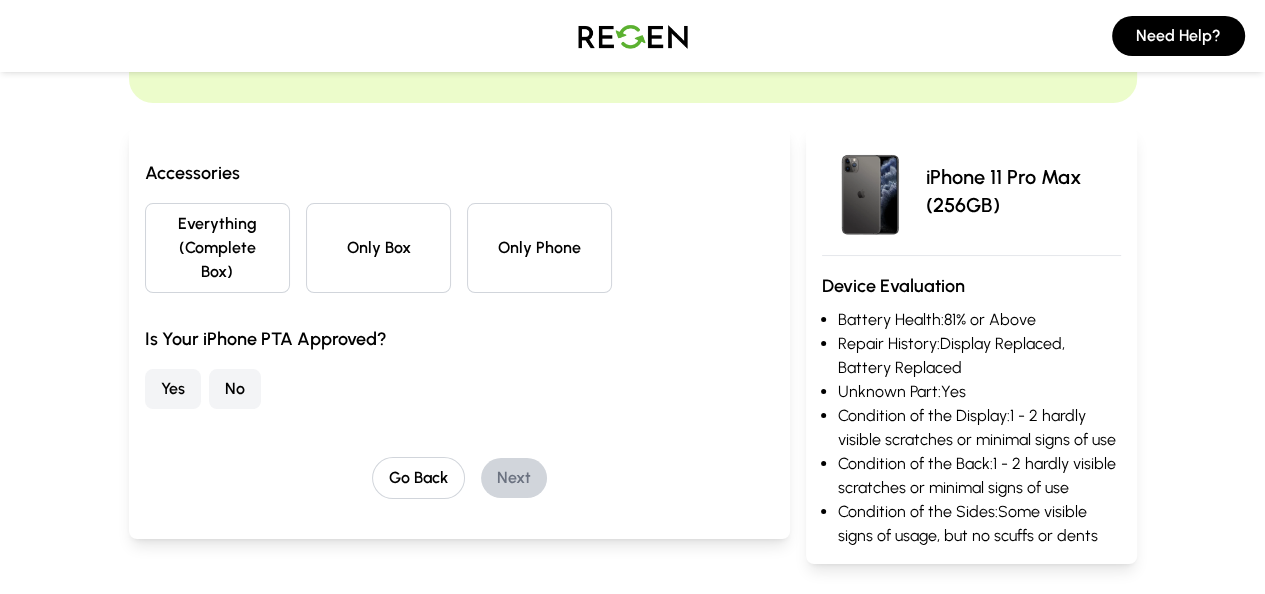 click on "Everything (Complete Box)" at bounding box center (217, 248) 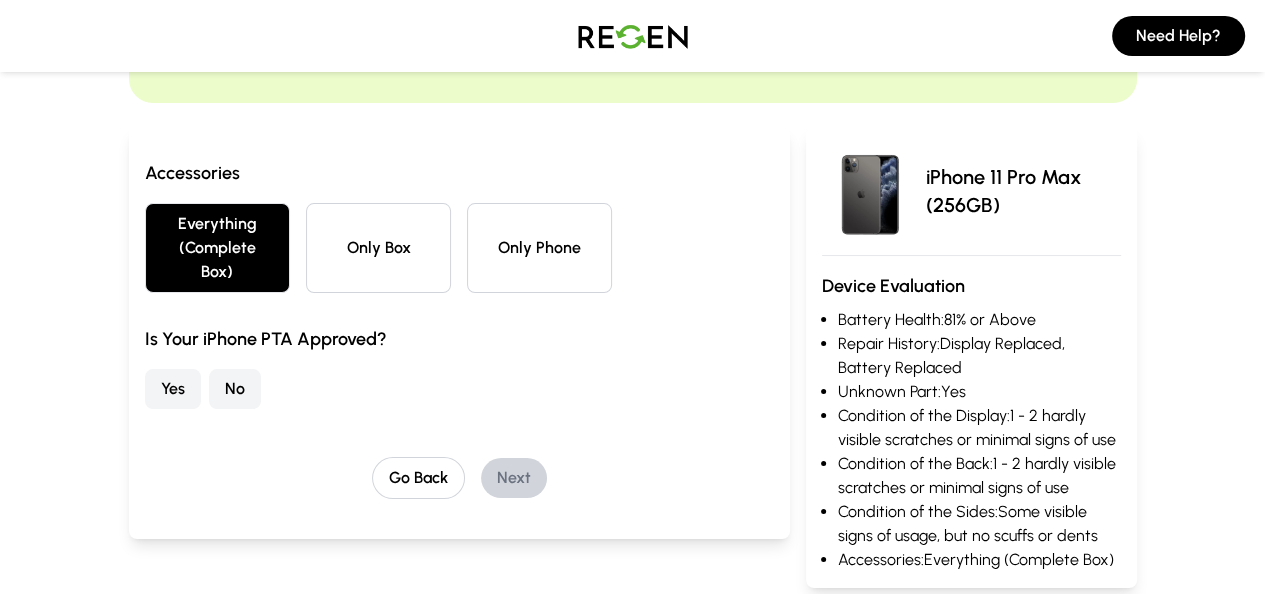 click on "Yes" at bounding box center [173, 389] 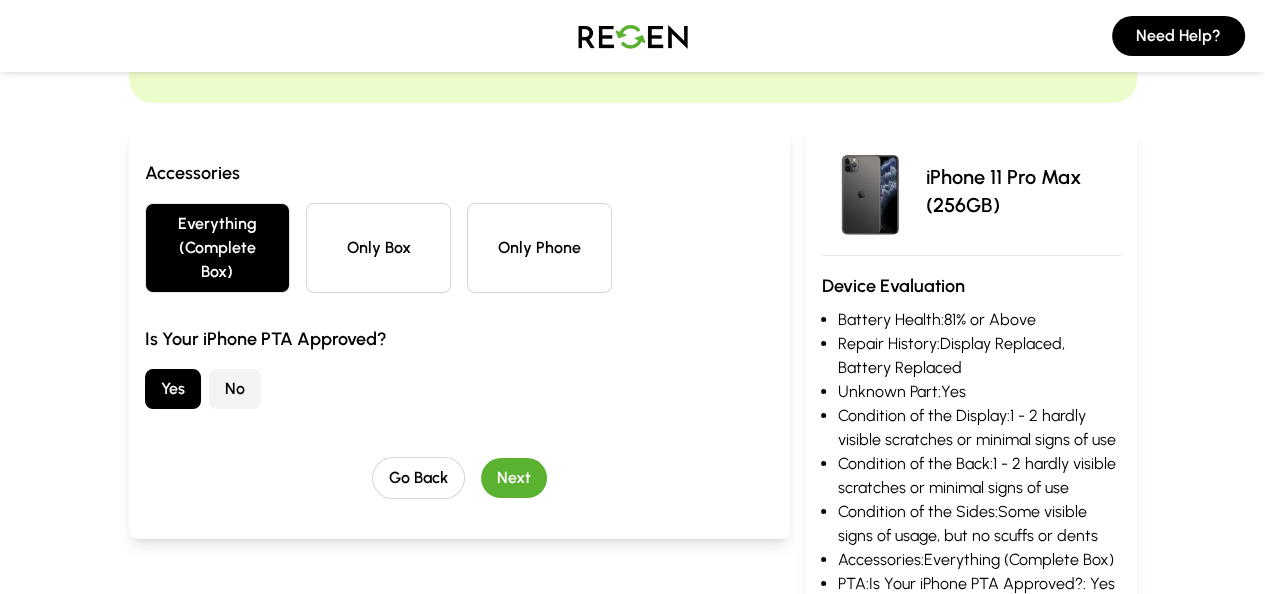 click on "Next" at bounding box center (514, 478) 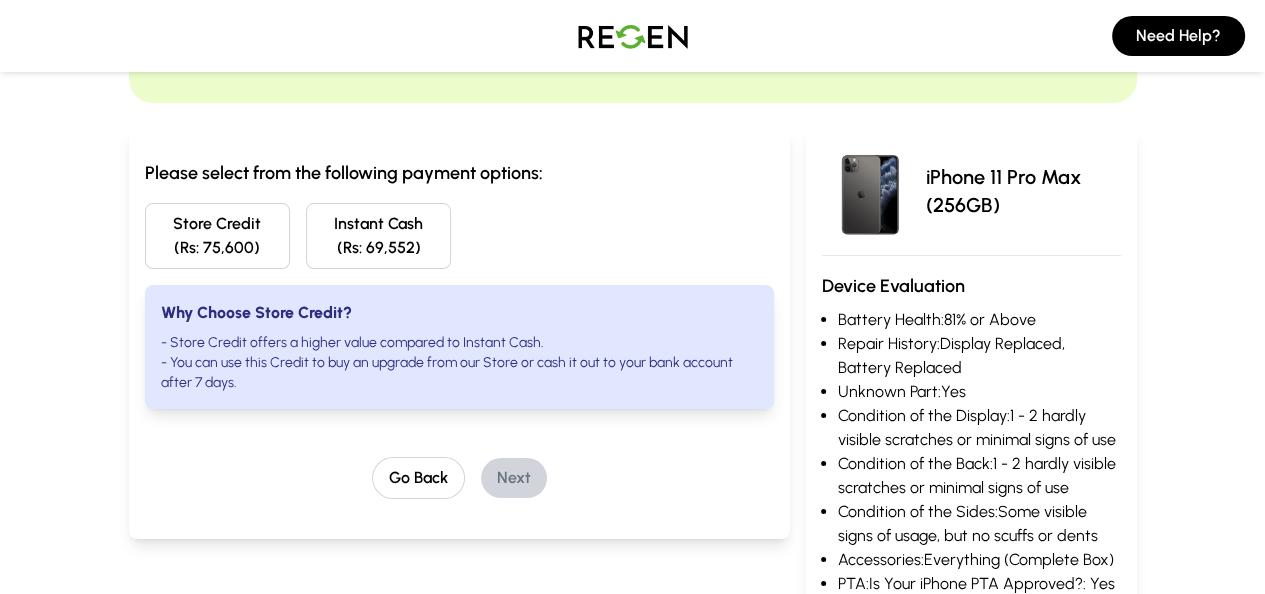 click on "Store Credit (Rs: 75,600)" at bounding box center (217, 236) 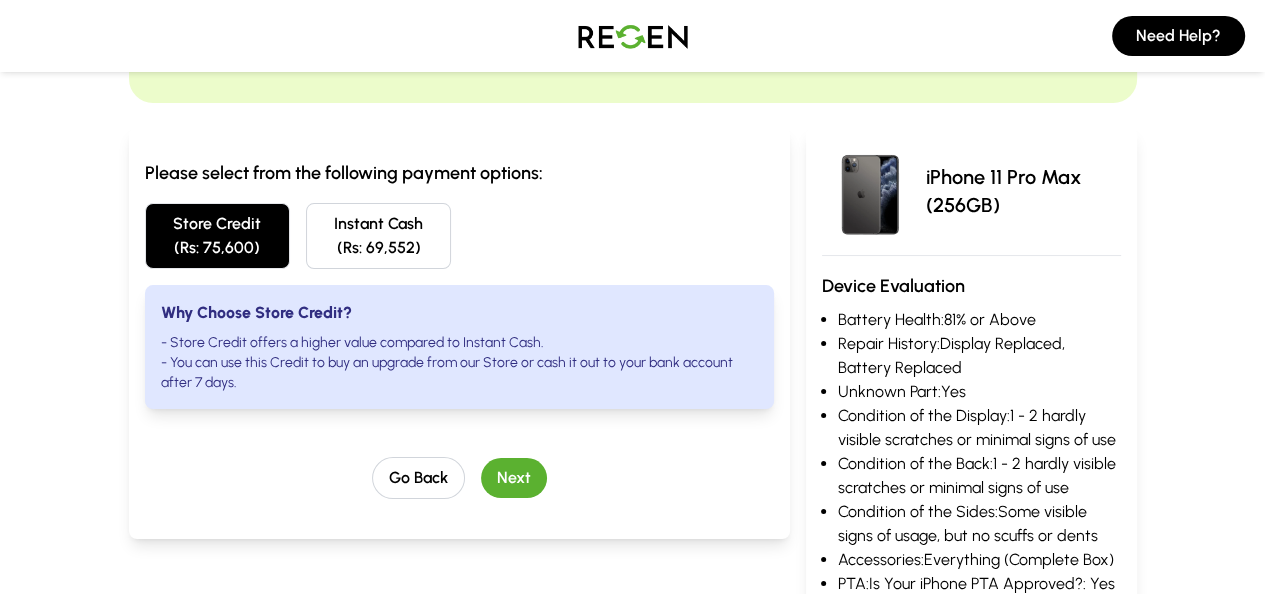 click on "Next" at bounding box center (514, 478) 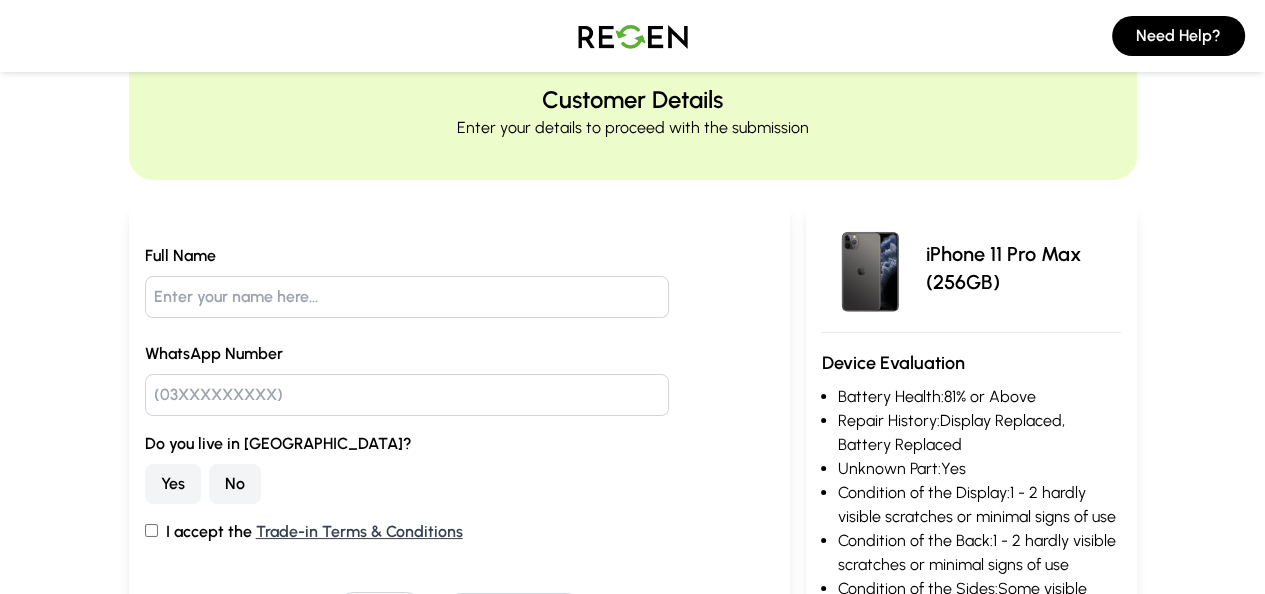 scroll, scrollTop: 0, scrollLeft: 0, axis: both 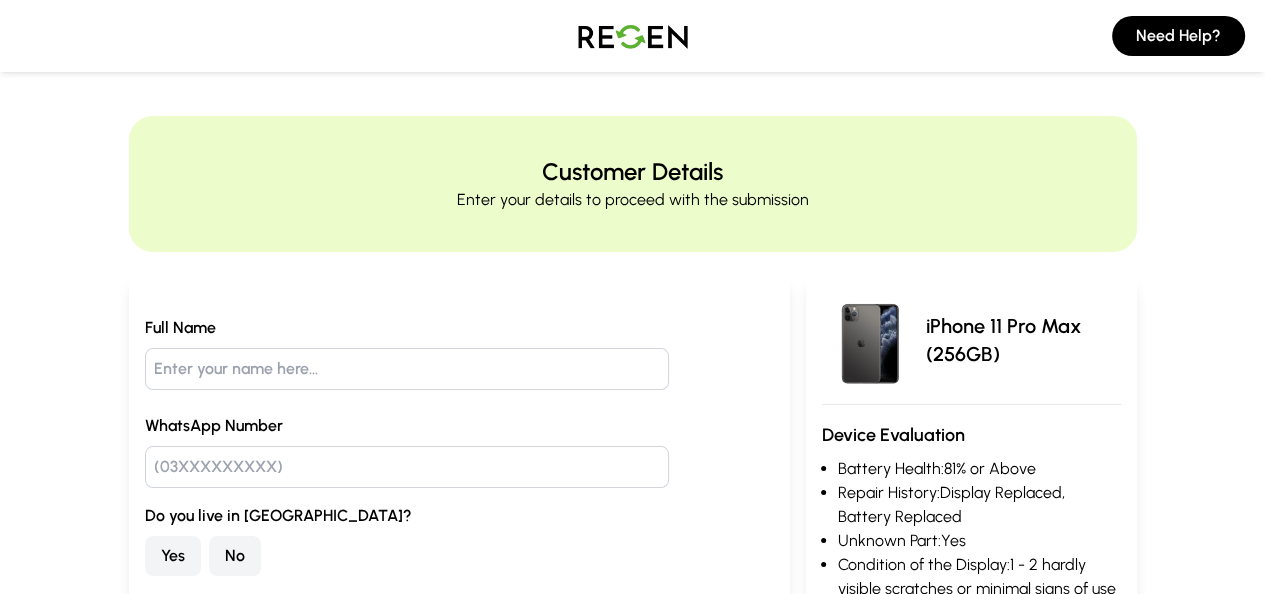 click at bounding box center (407, 369) 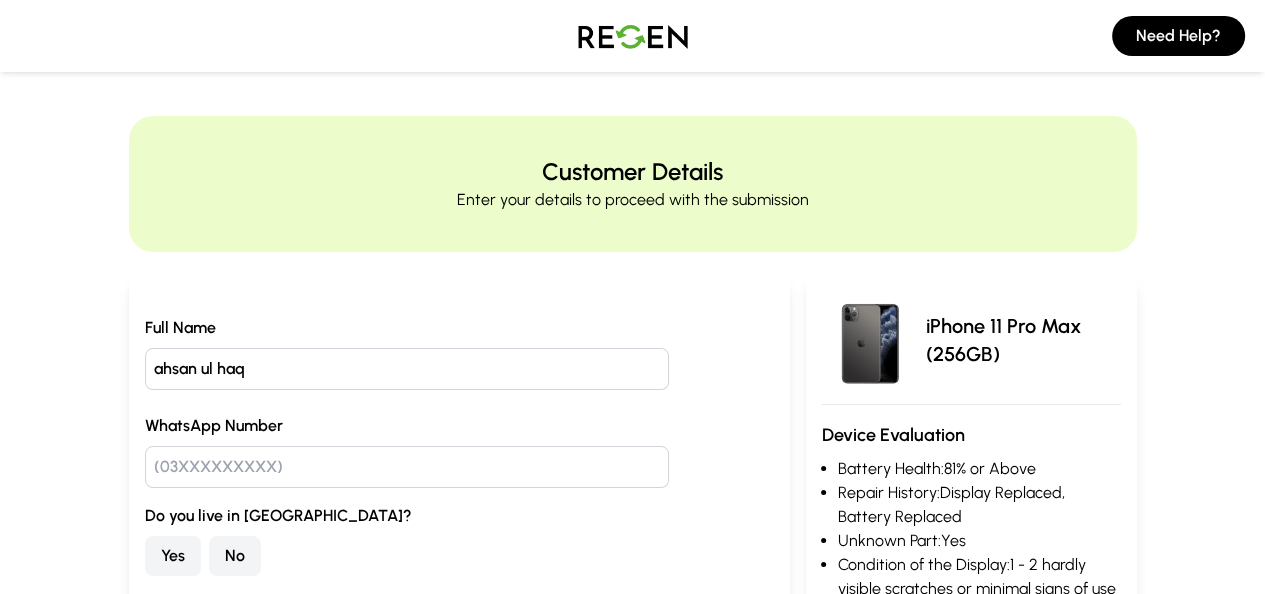 type on "ahsan ul haq" 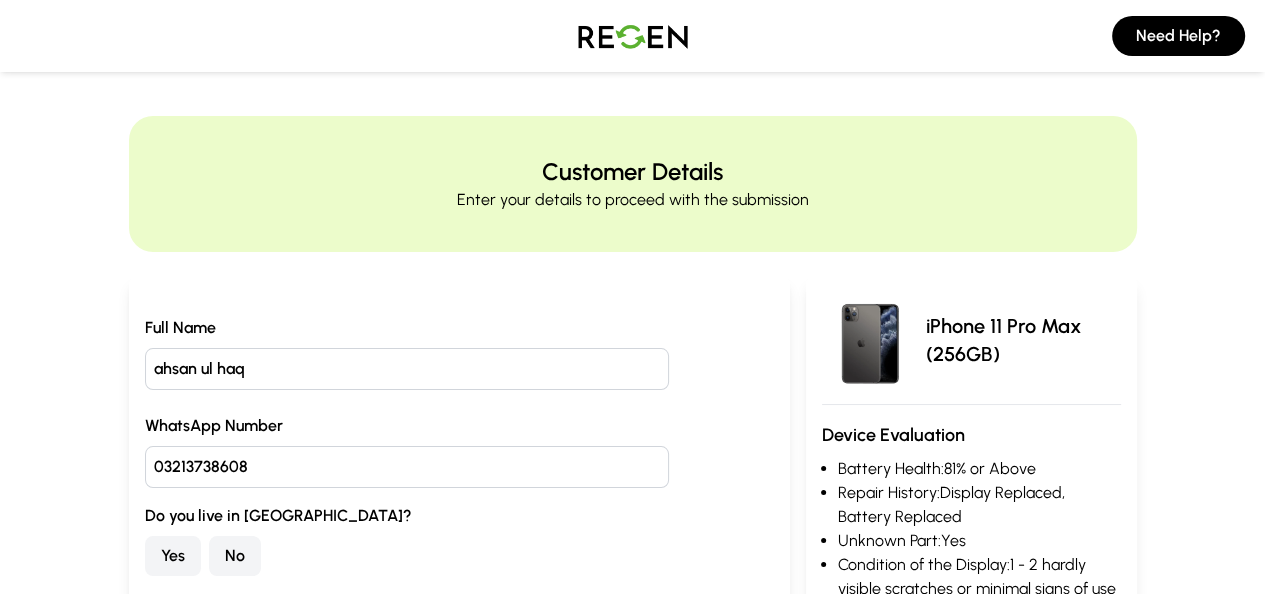 type on "03213738608" 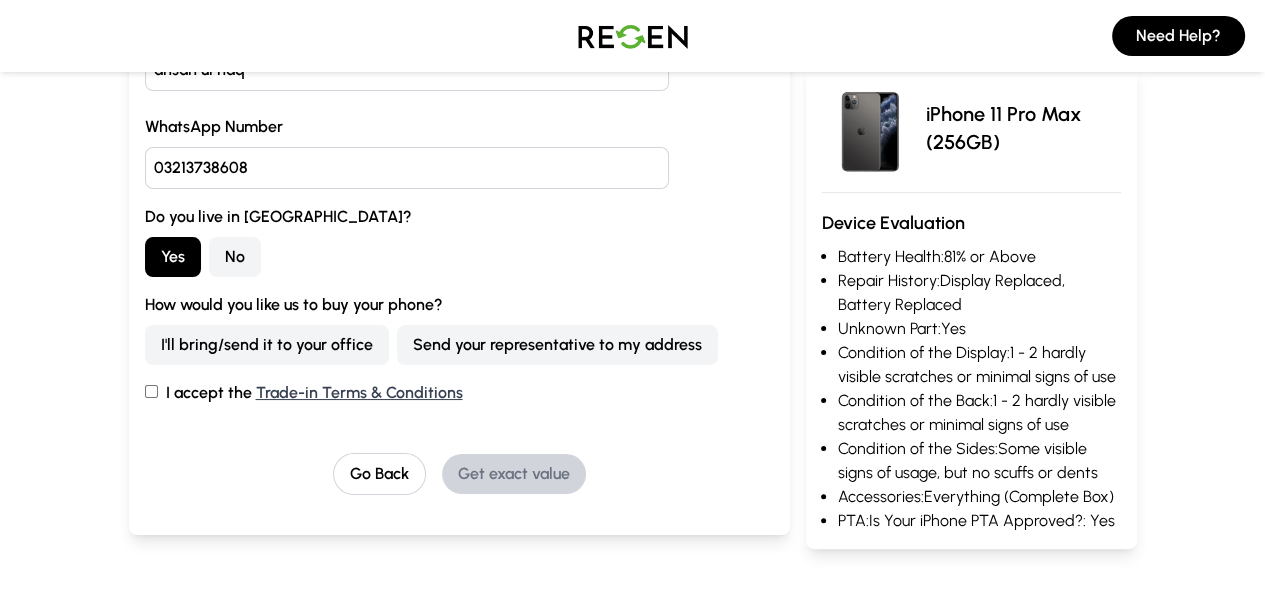 scroll, scrollTop: 300, scrollLeft: 0, axis: vertical 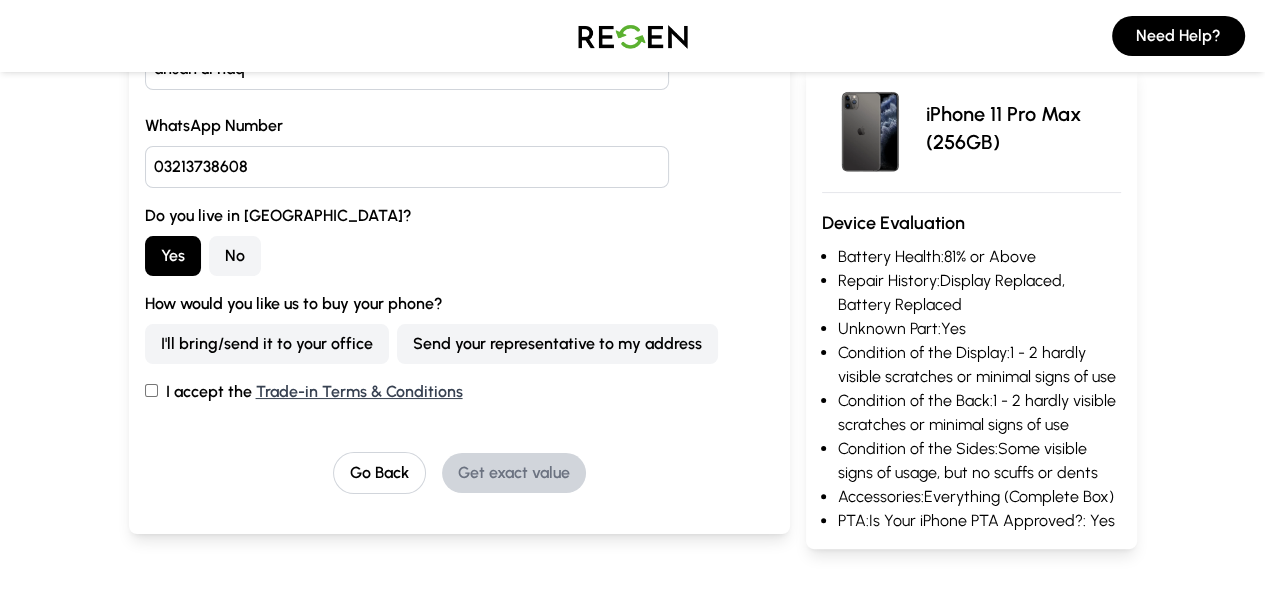 click on "Send your representative to my address" at bounding box center [557, 344] 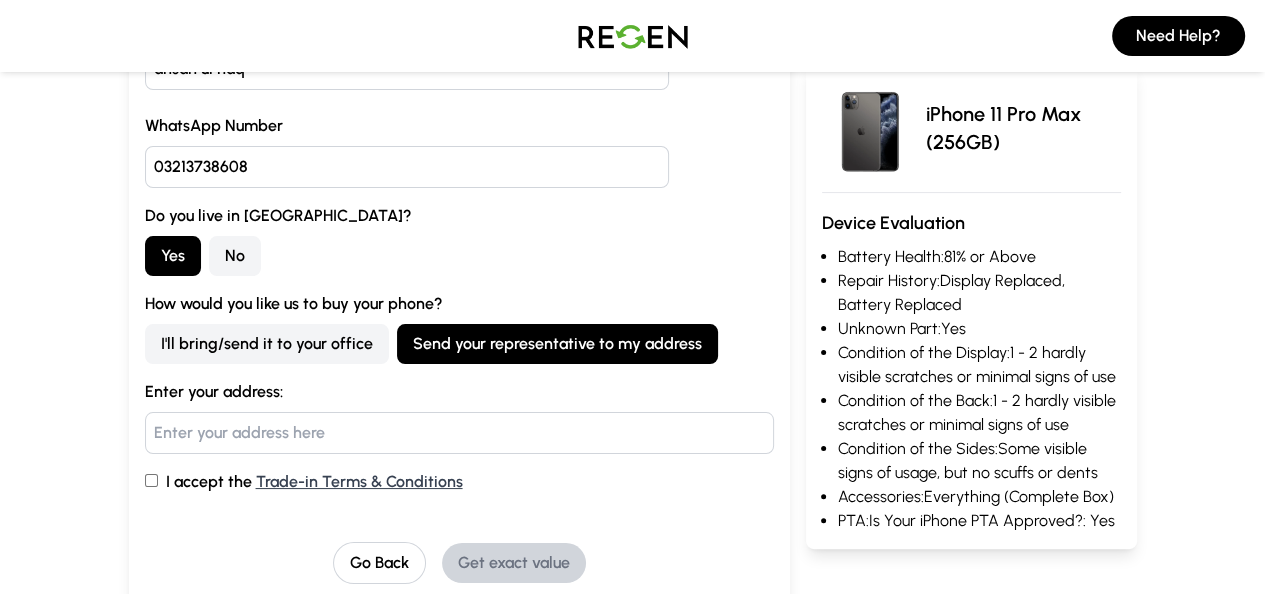click on "I accept the   Trade-in Terms & Conditions" at bounding box center (151, 480) 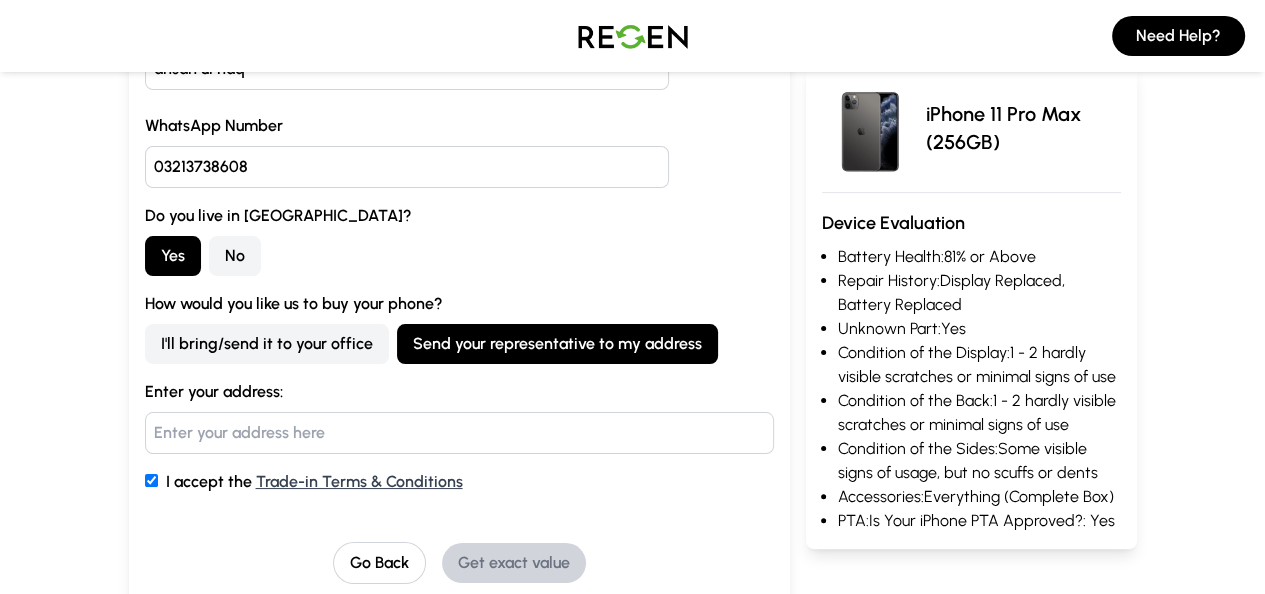 click at bounding box center [459, 433] 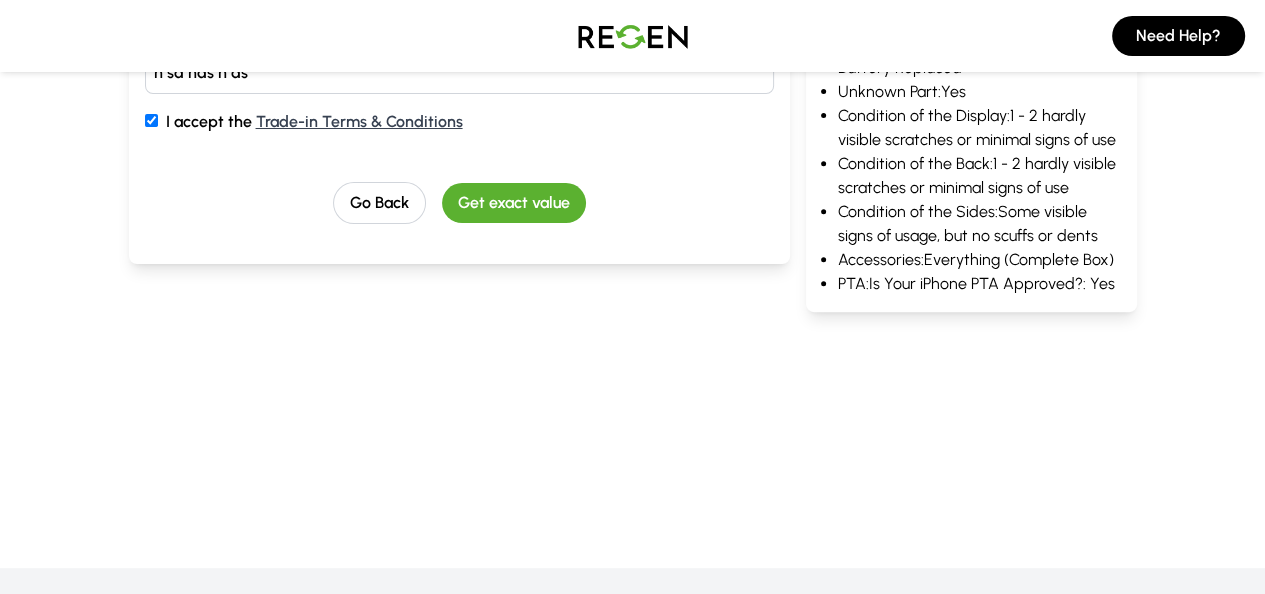 scroll, scrollTop: 653, scrollLeft: 0, axis: vertical 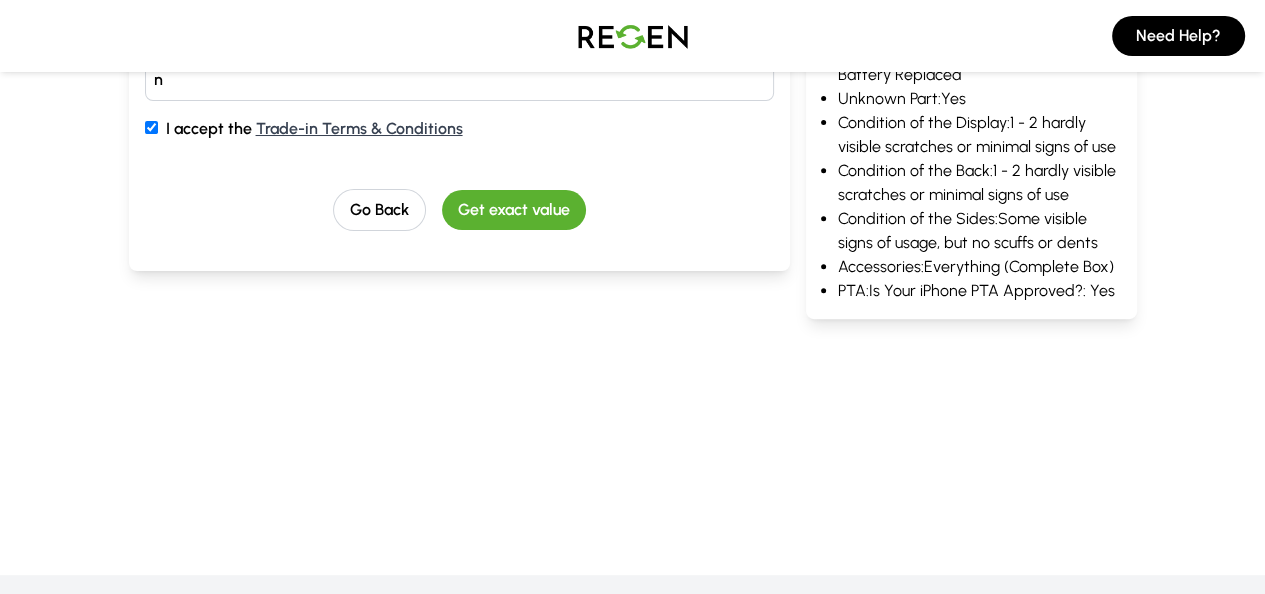 type on "n" 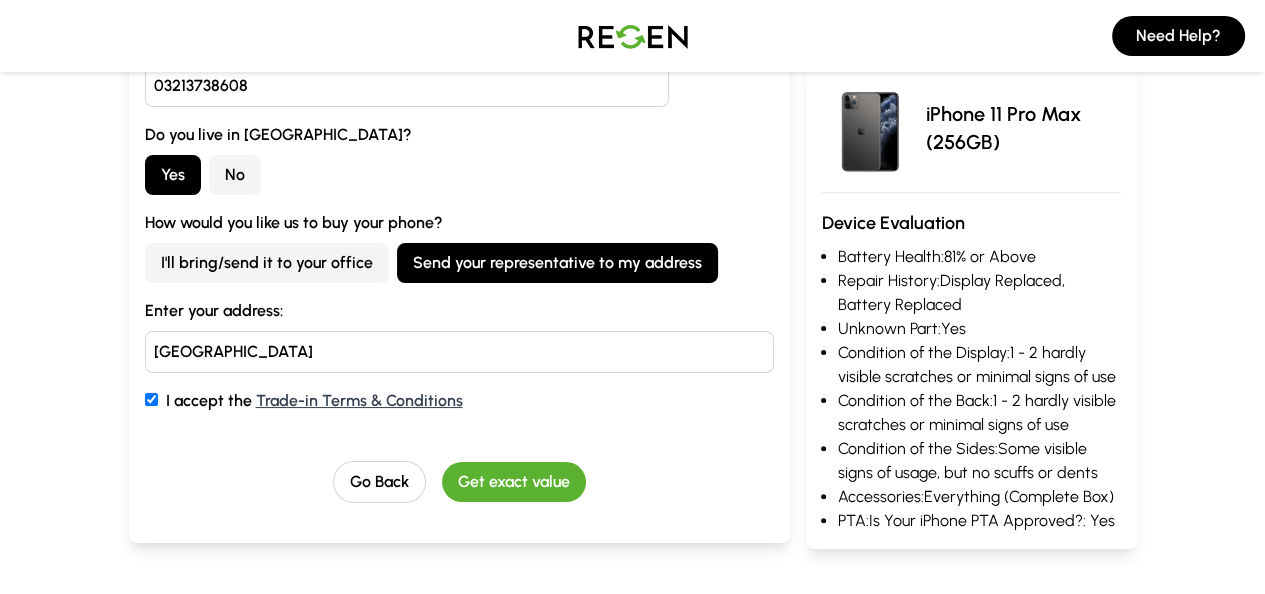 scroll, scrollTop: 386, scrollLeft: 0, axis: vertical 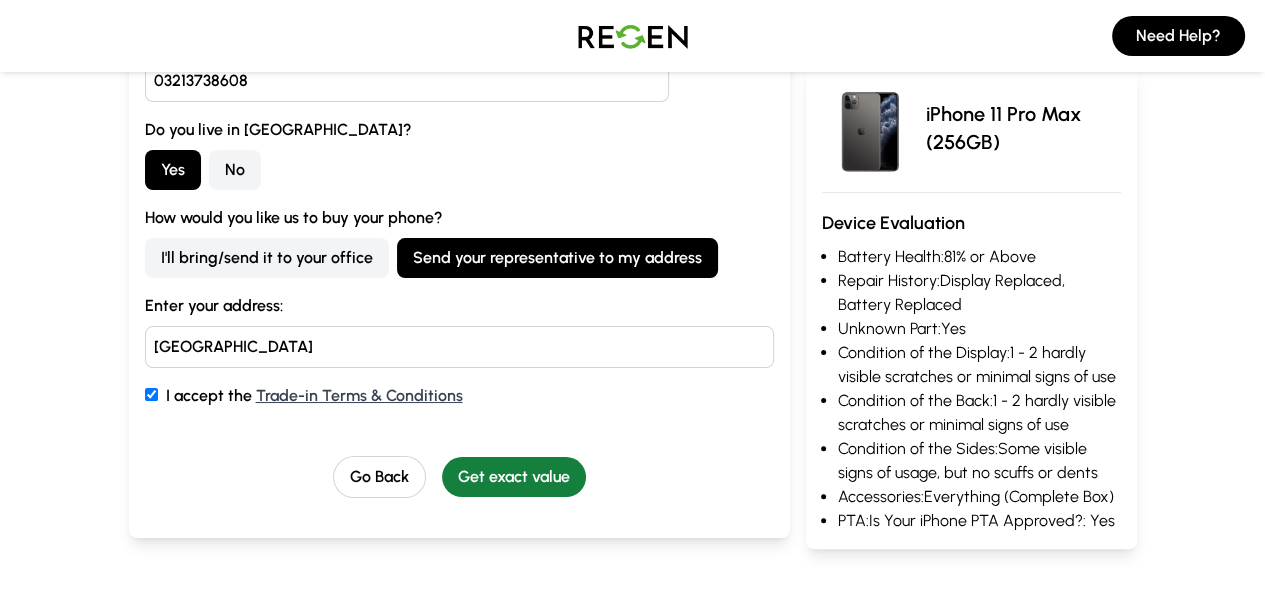 type on "[GEOGRAPHIC_DATA]" 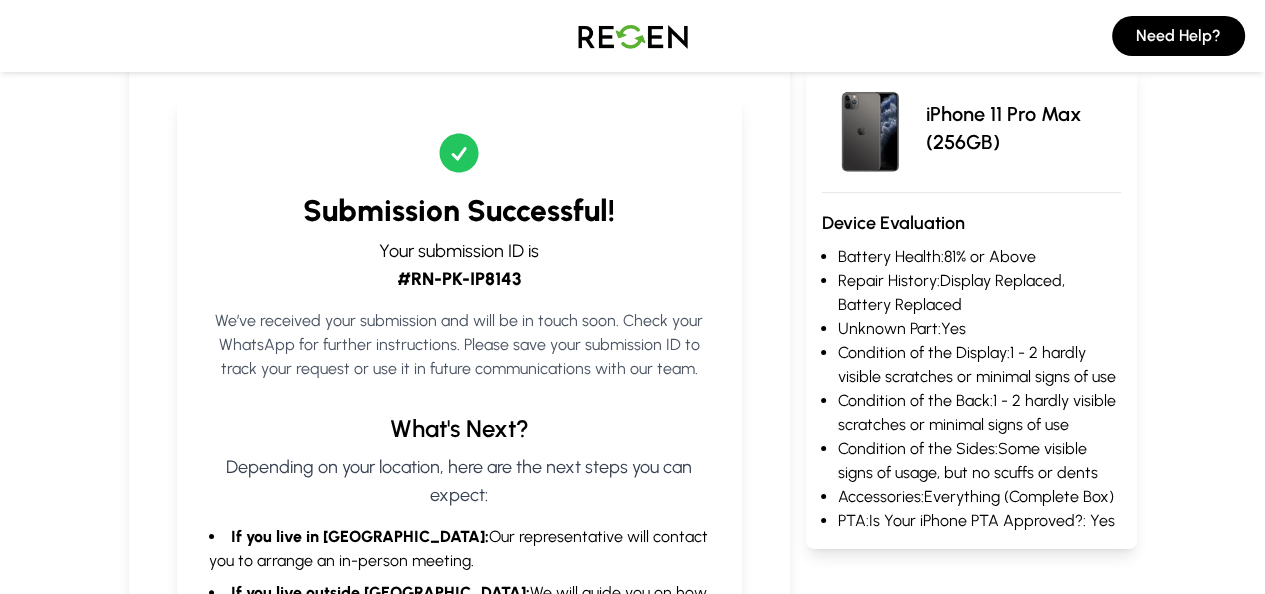 scroll, scrollTop: 226, scrollLeft: 0, axis: vertical 